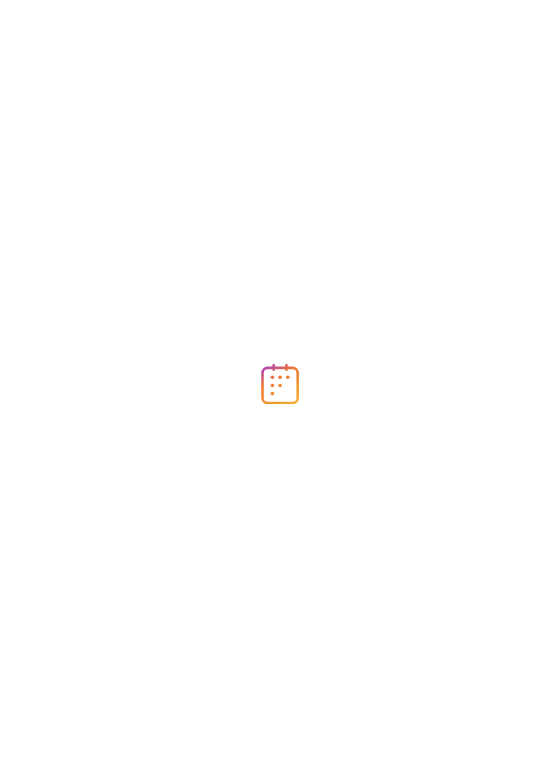 scroll, scrollTop: 0, scrollLeft: 0, axis: both 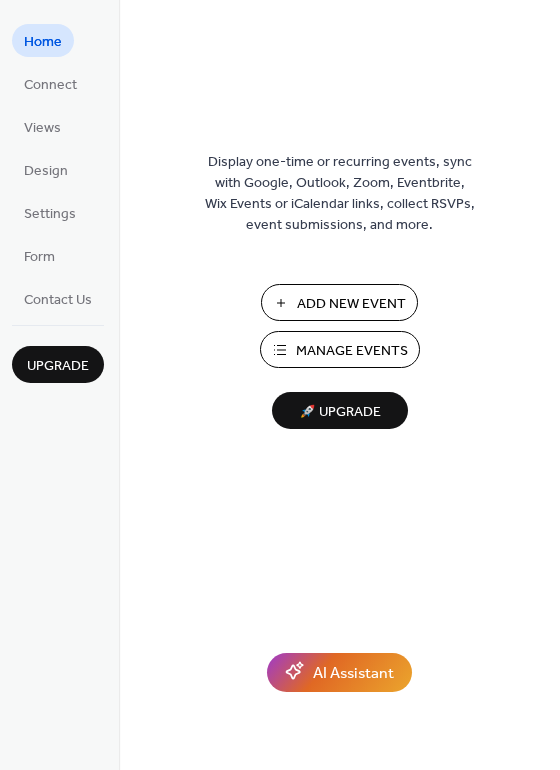 click on "Add New Event" at bounding box center [351, 304] 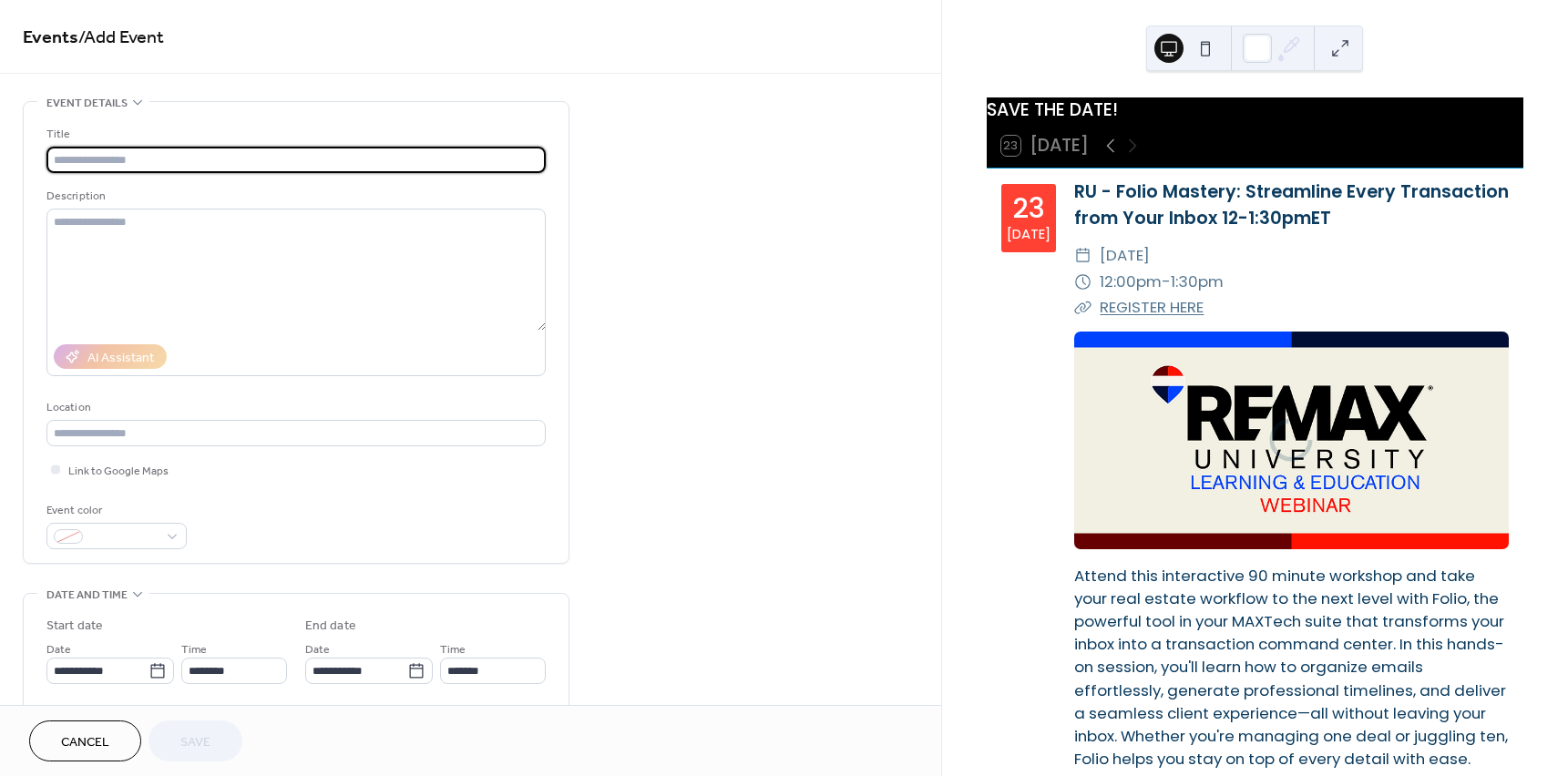 scroll, scrollTop: 0, scrollLeft: 0, axis: both 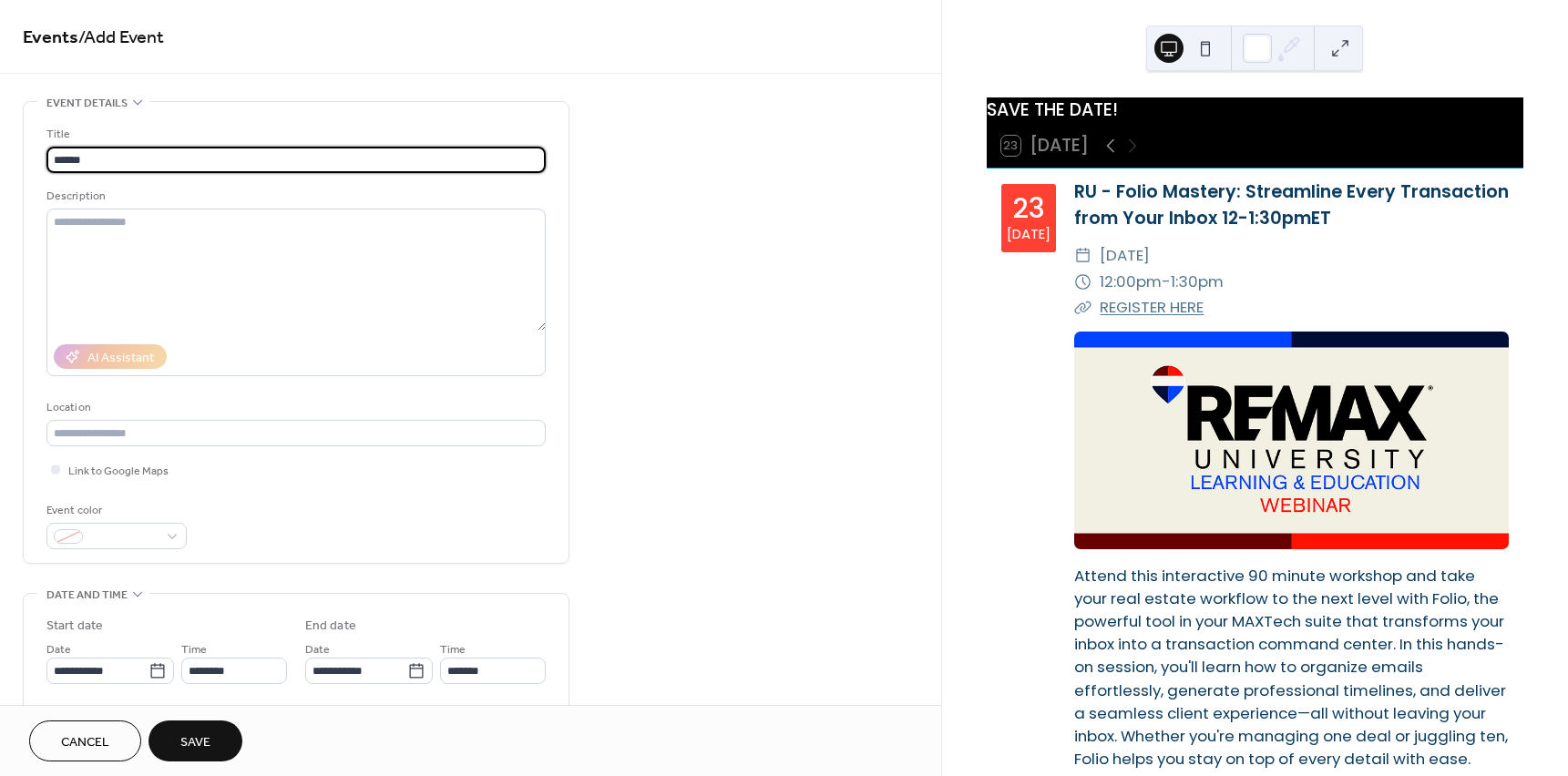 type on "**********" 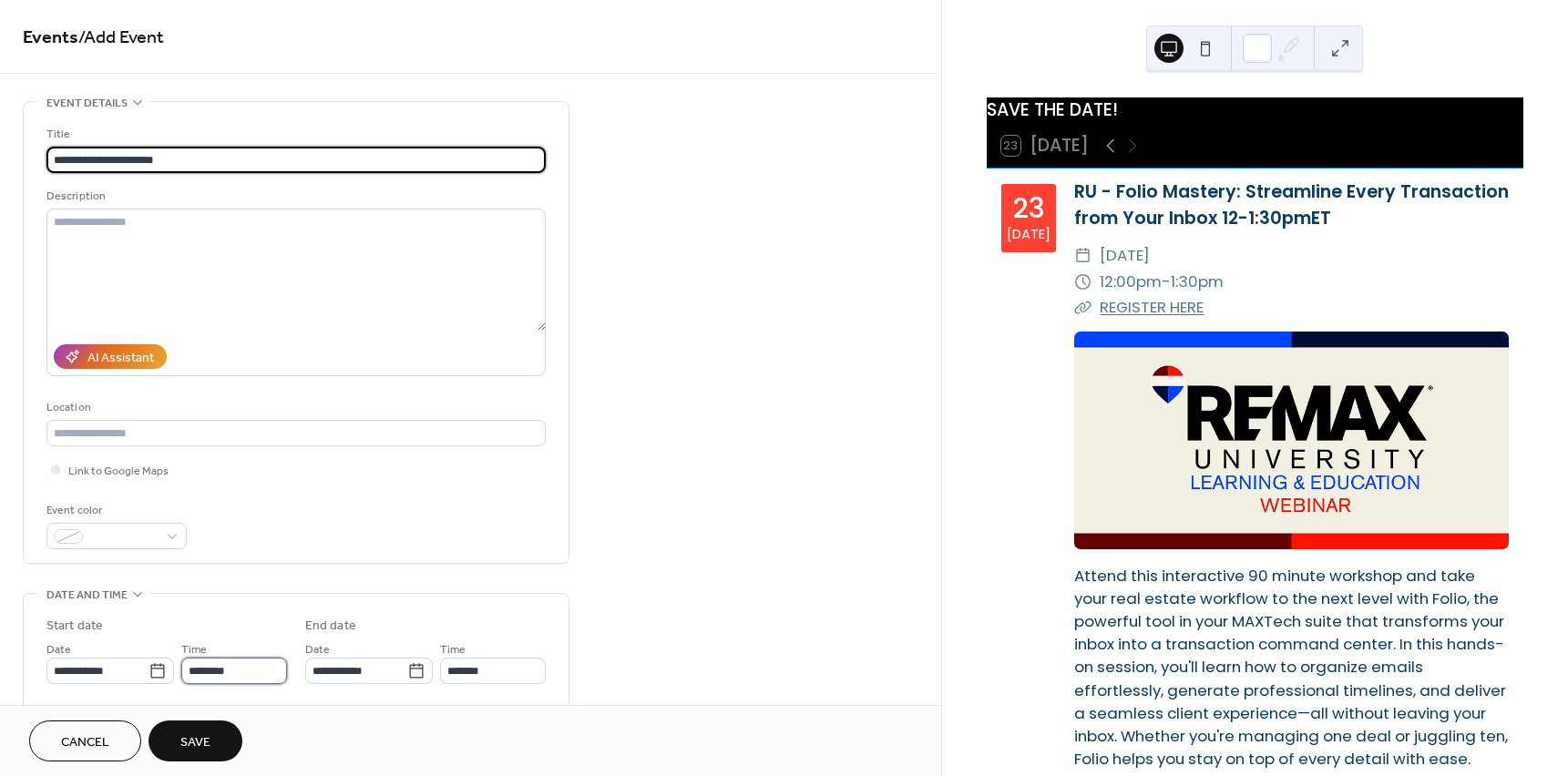 click on "********" at bounding box center (234, 670) 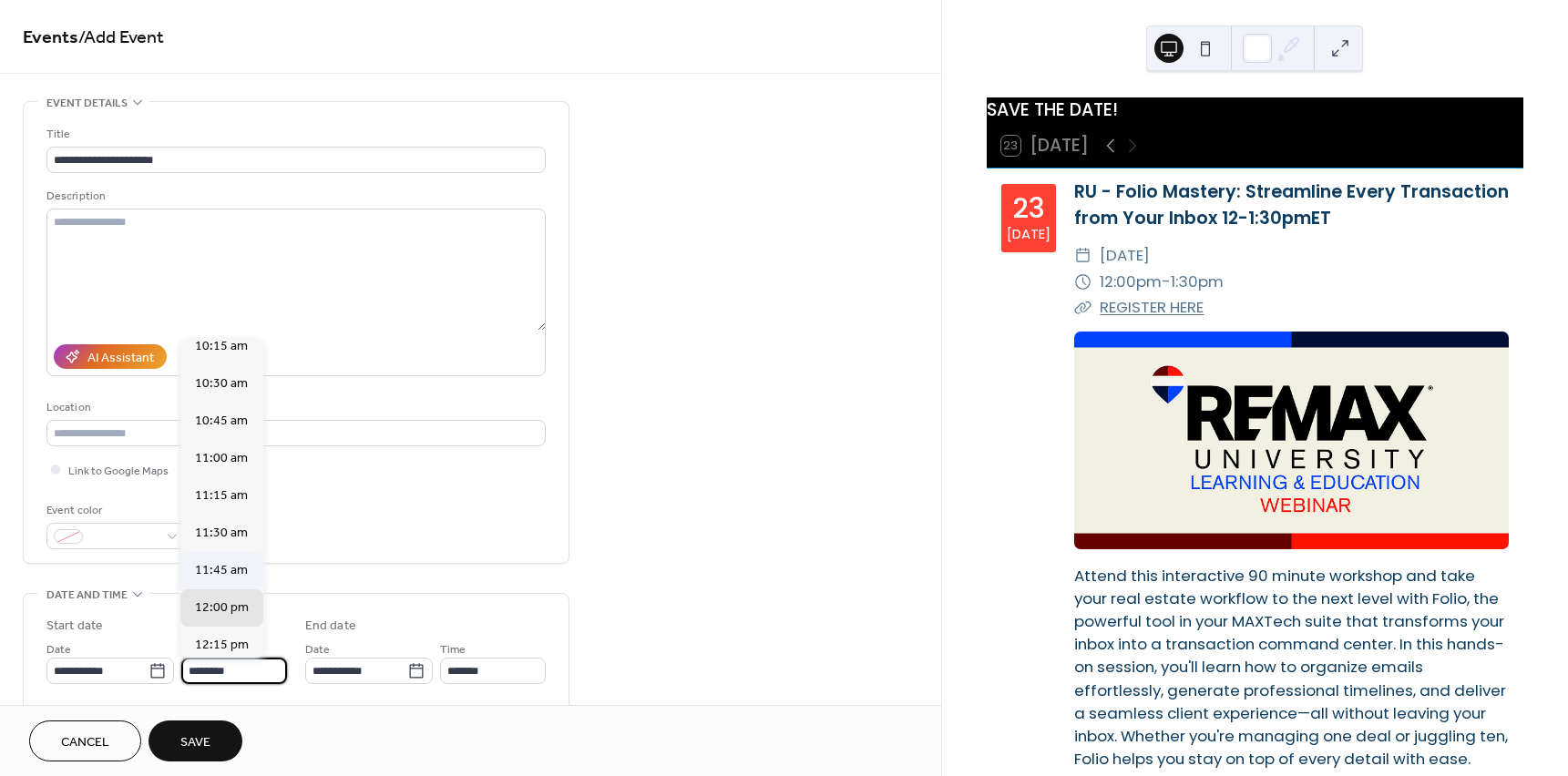 scroll, scrollTop: 1519, scrollLeft: 0, axis: vertical 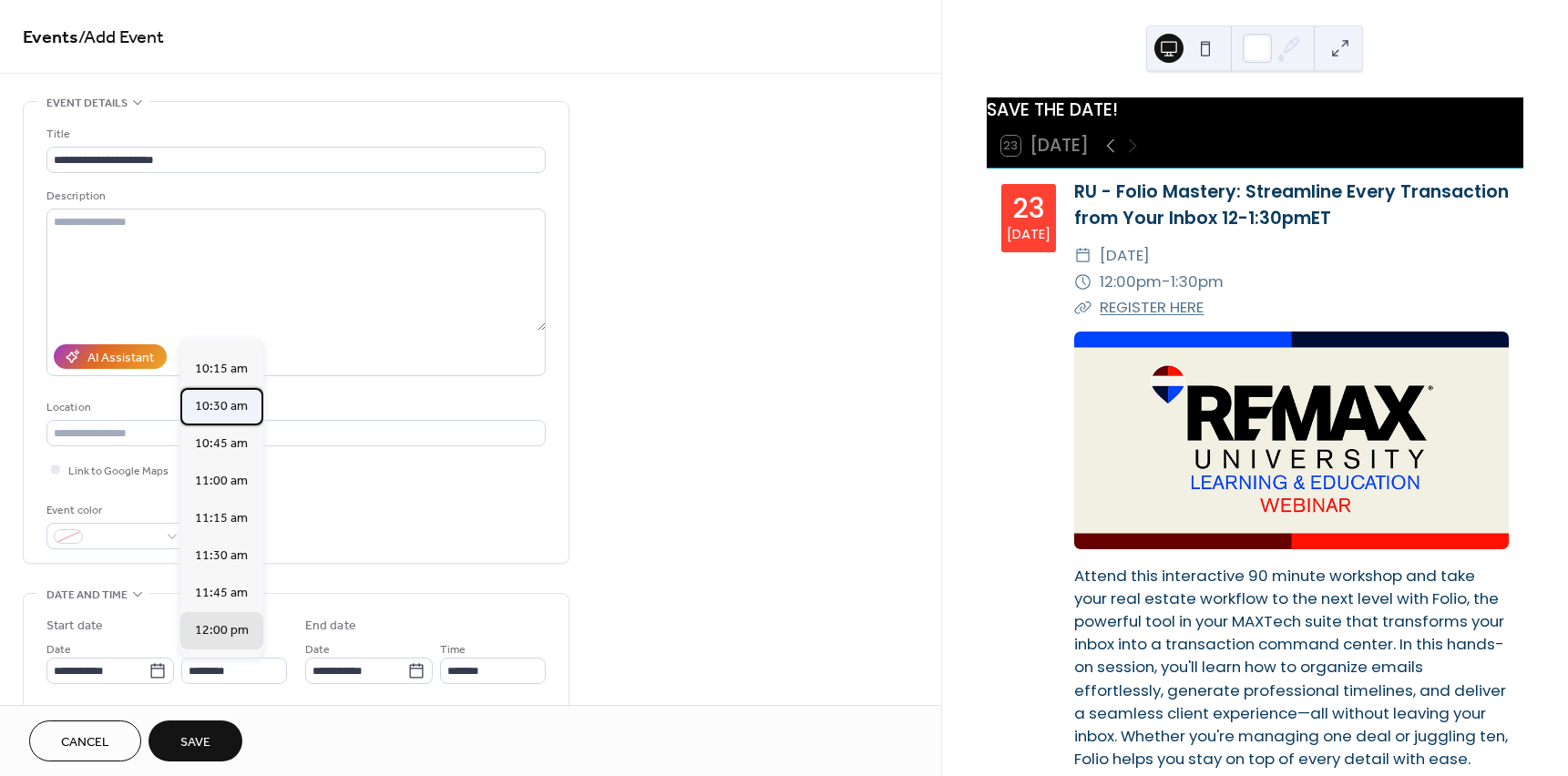 click on "10:30 am" at bounding box center (221, 406) 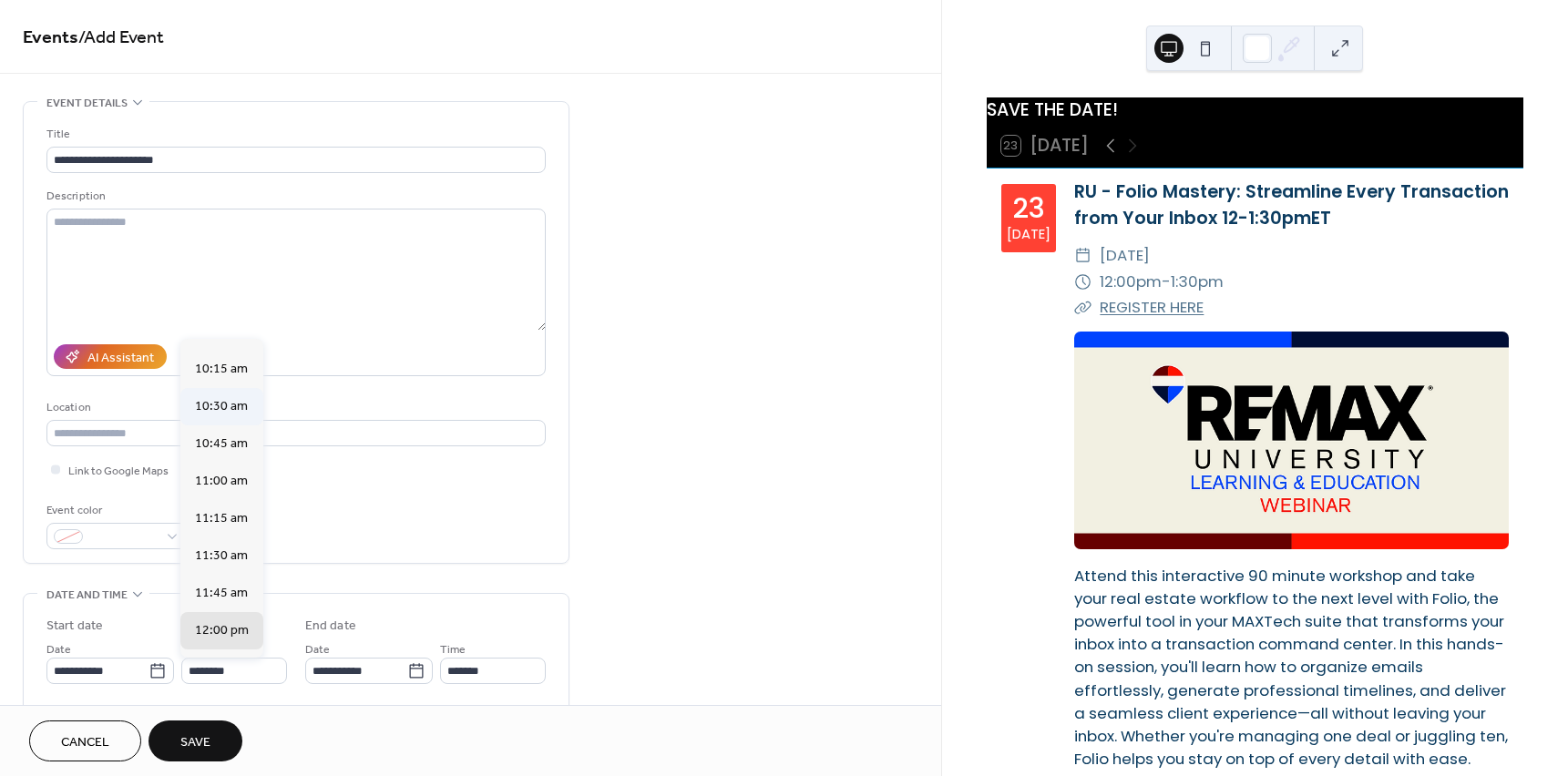 type on "********" 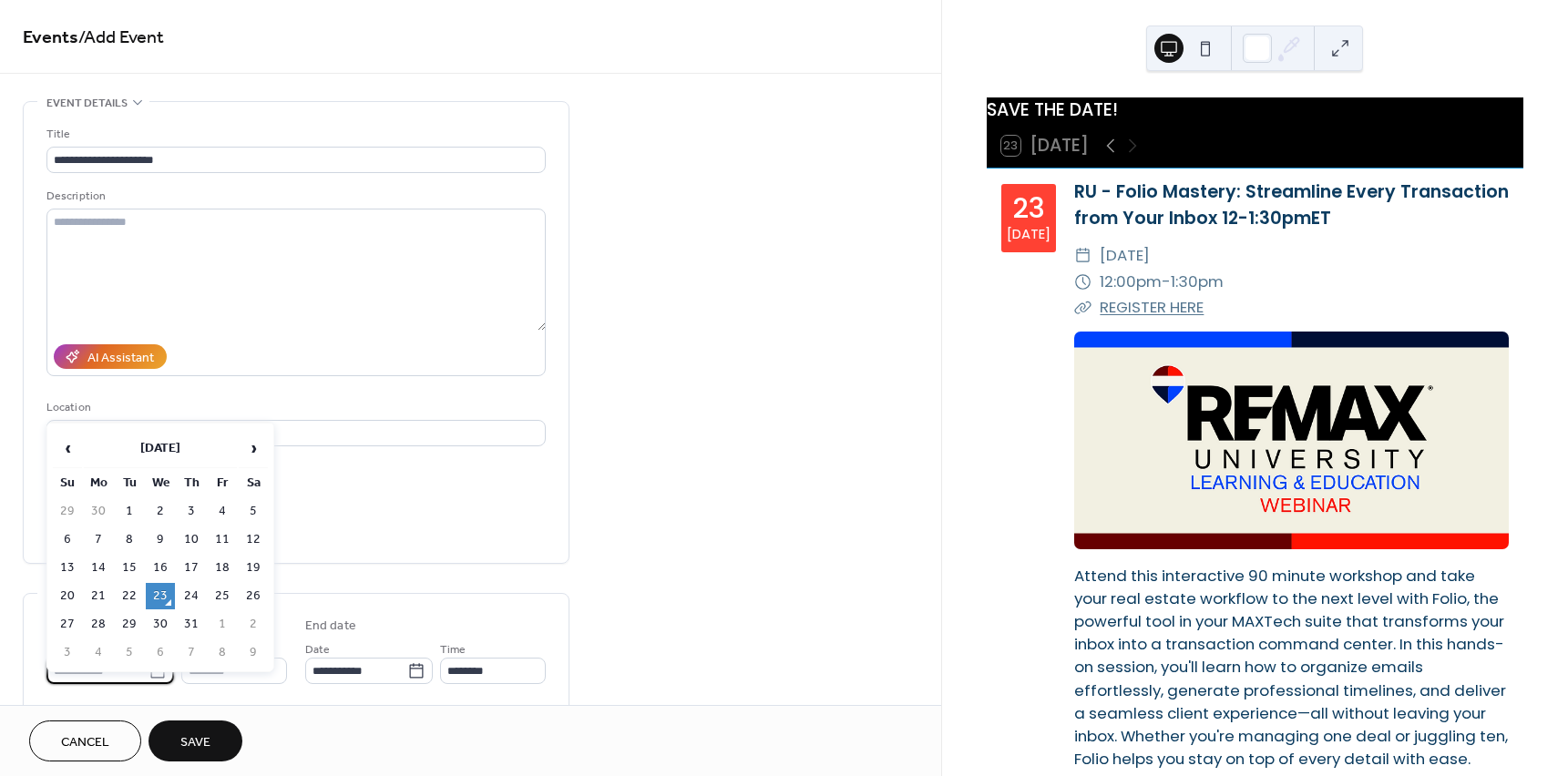 click on "**********" at bounding box center (97, 670) 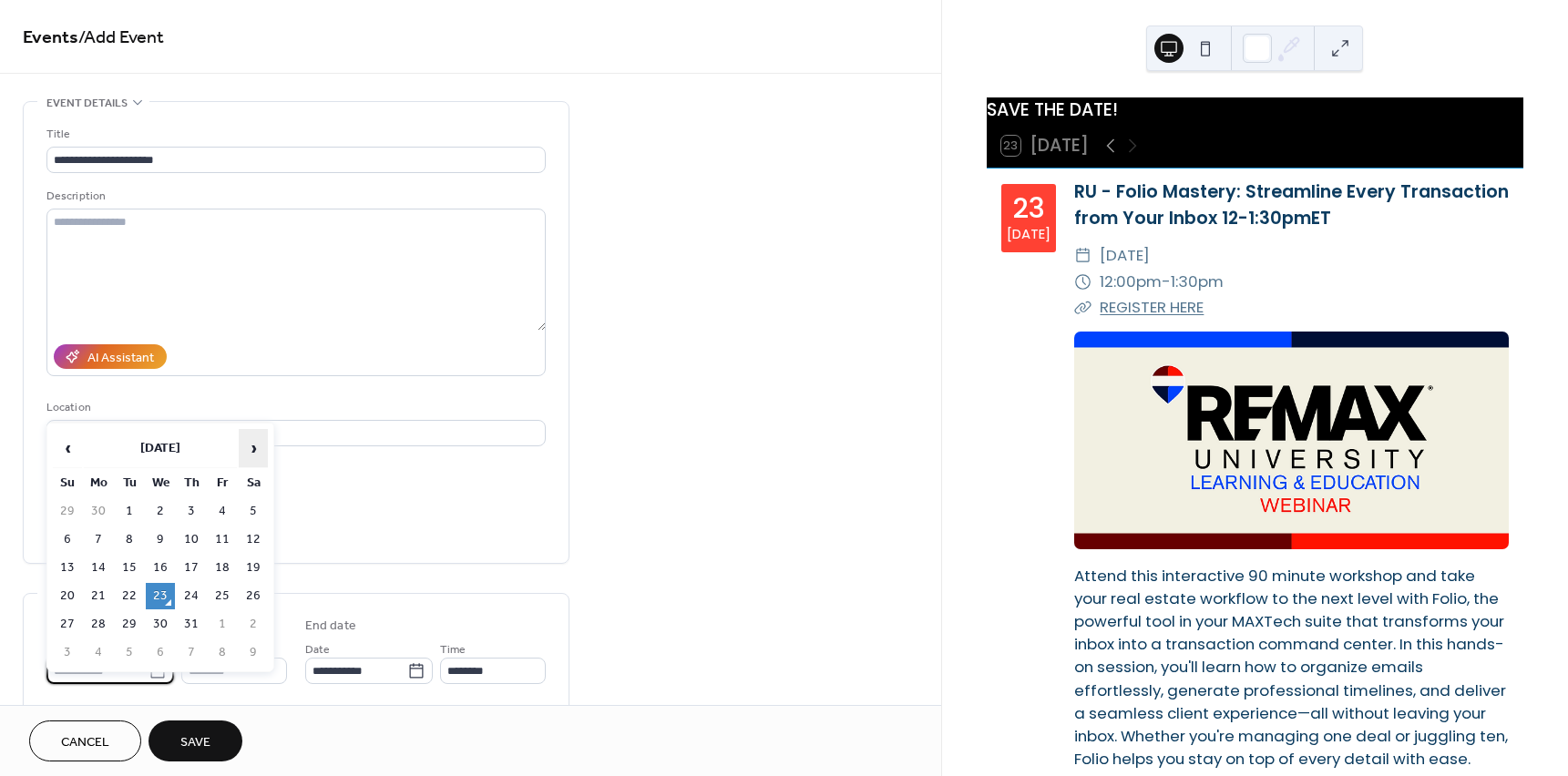click on "›" at bounding box center [253, 448] 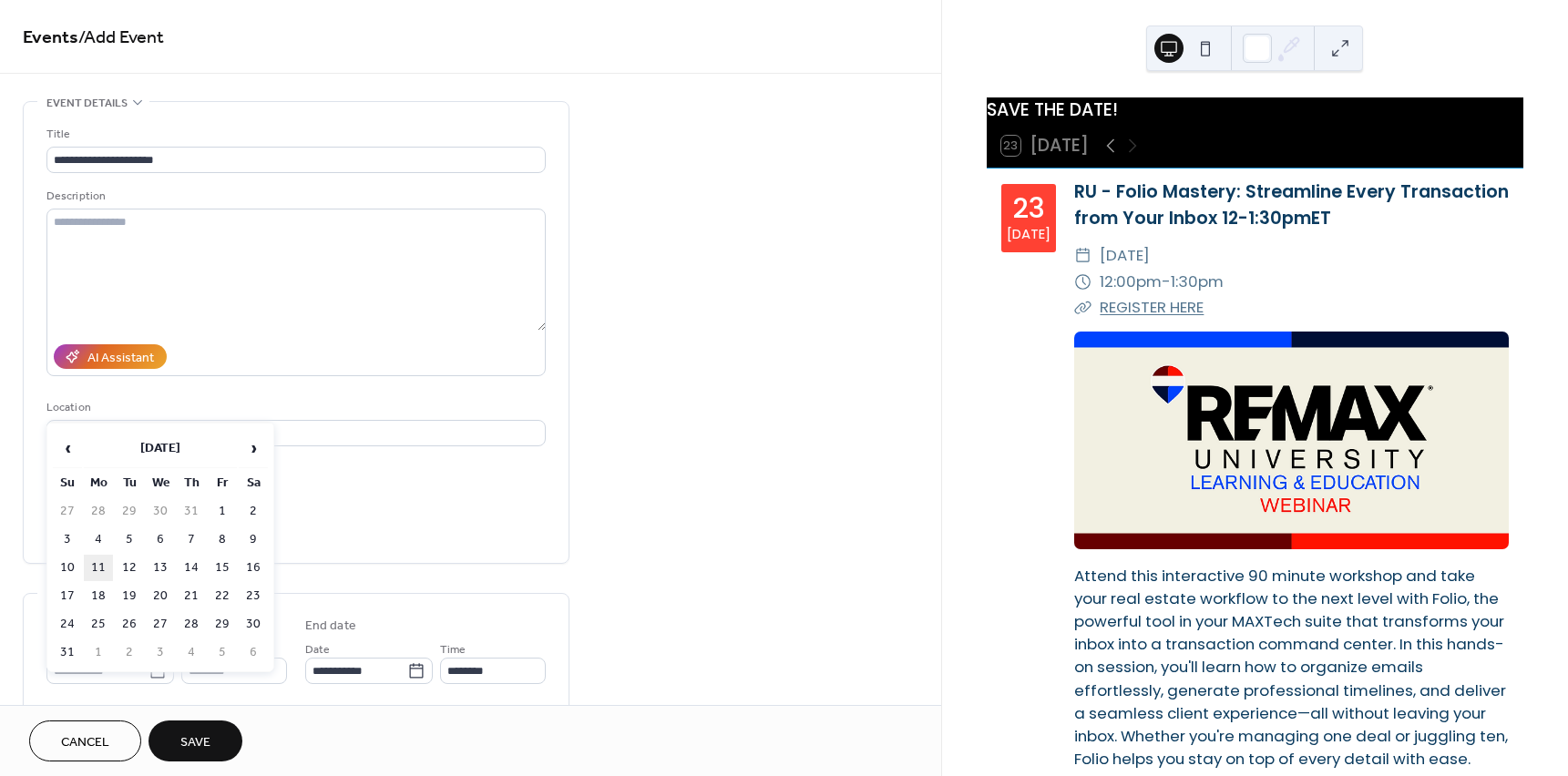 click on "11" at bounding box center [98, 567] 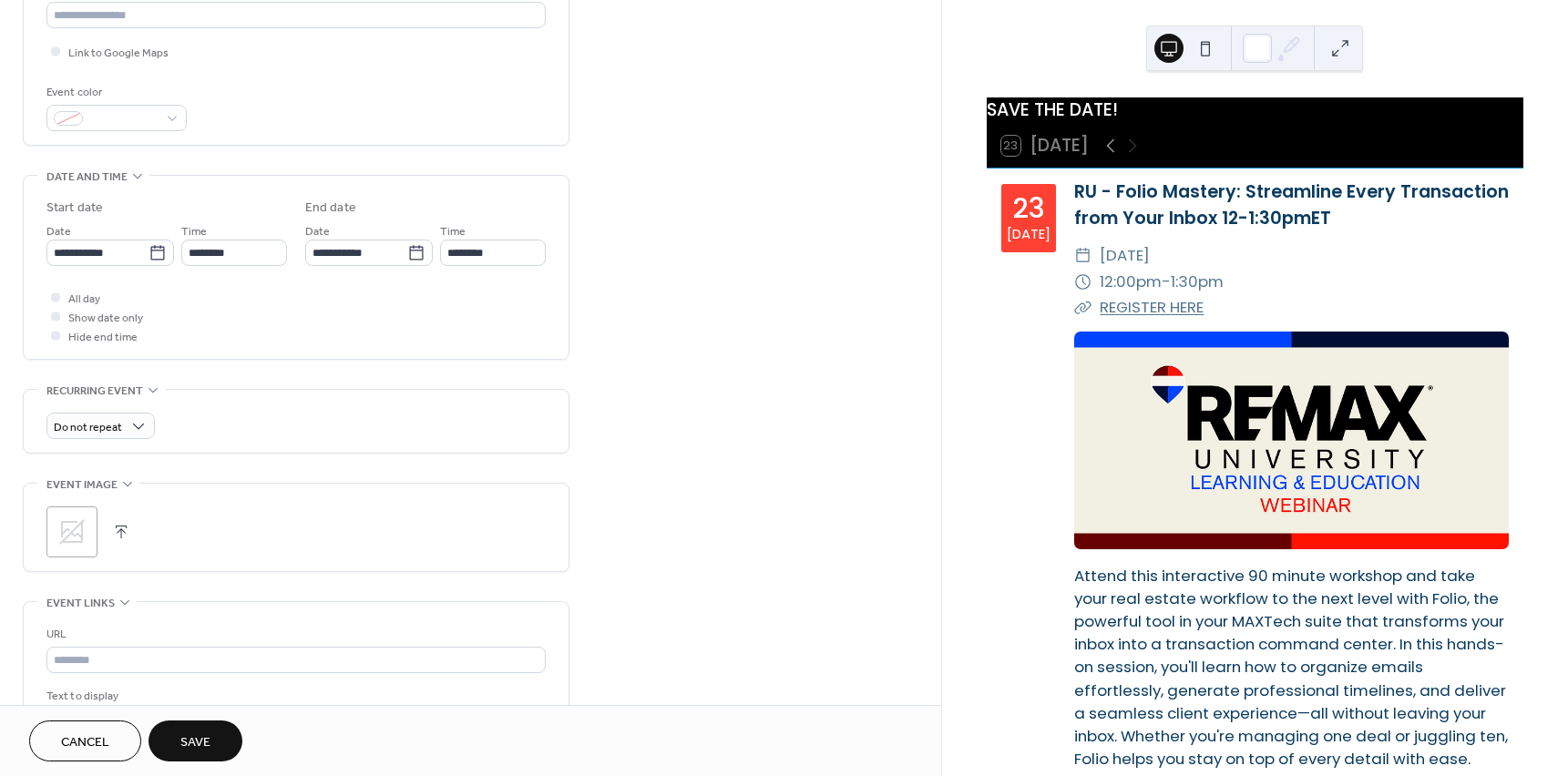 scroll, scrollTop: 455, scrollLeft: 0, axis: vertical 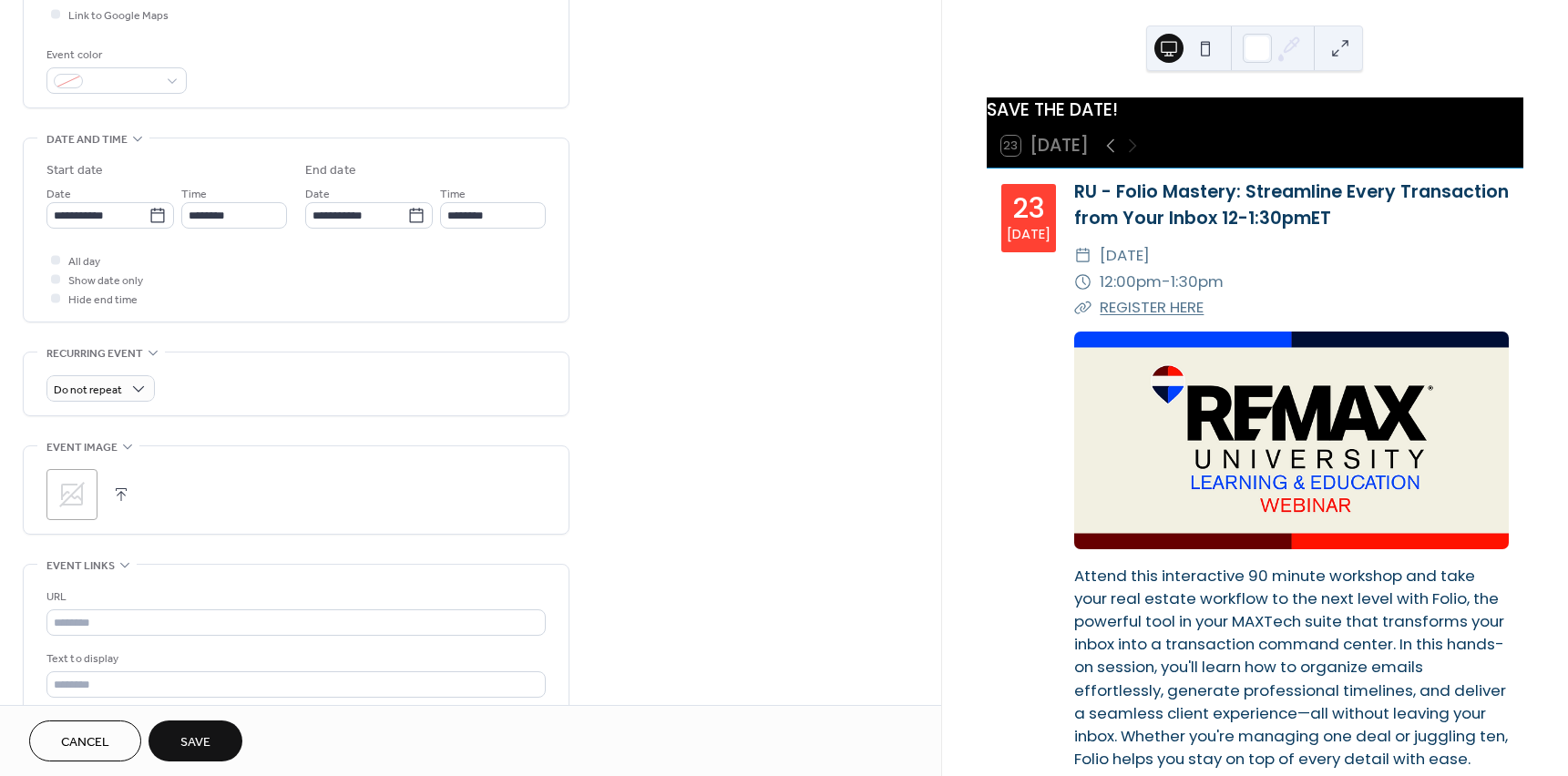 click at bounding box center [121, 495] 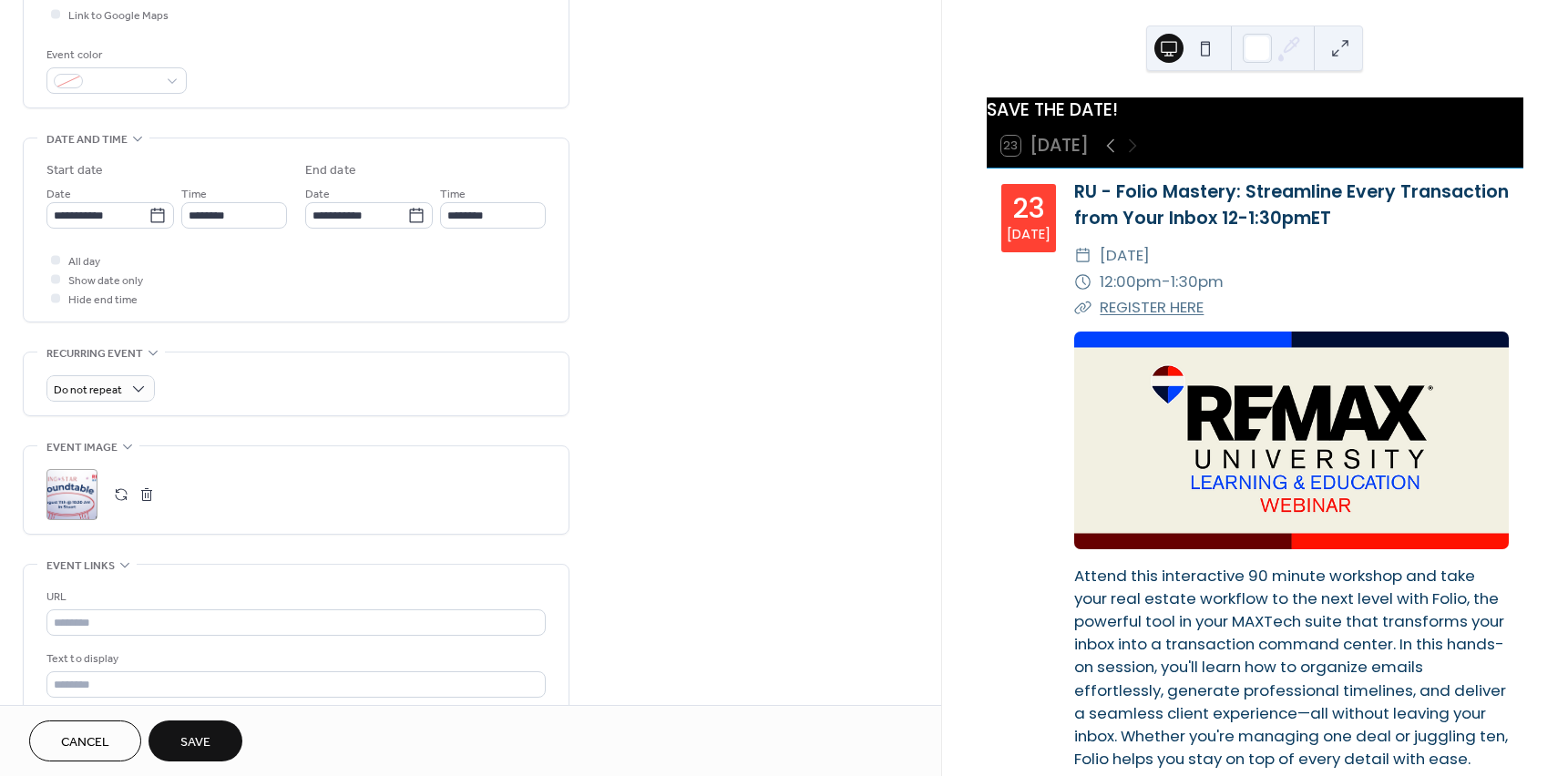 click on "Save" at bounding box center (195, 740) 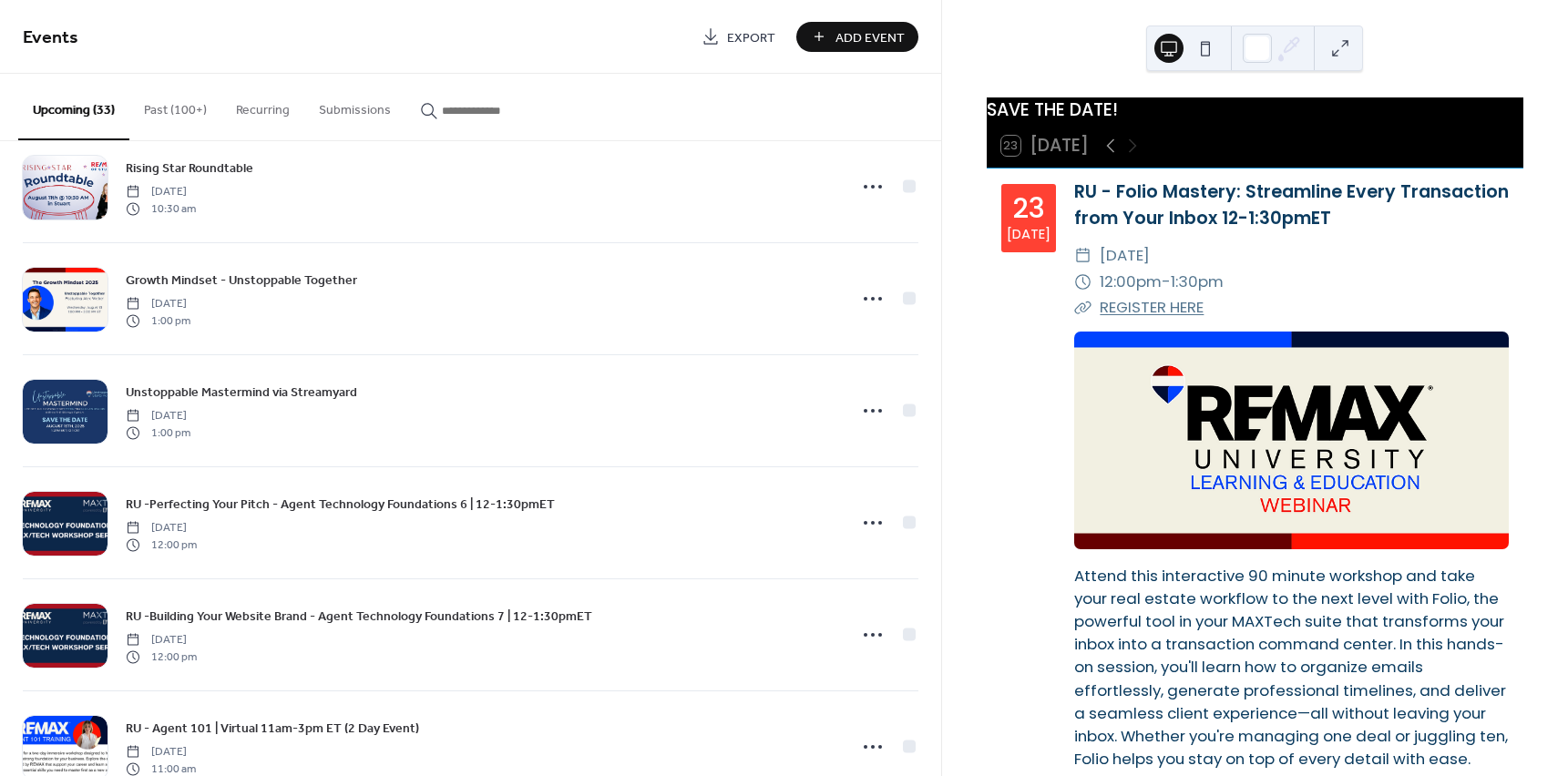 scroll, scrollTop: 1548, scrollLeft: 0, axis: vertical 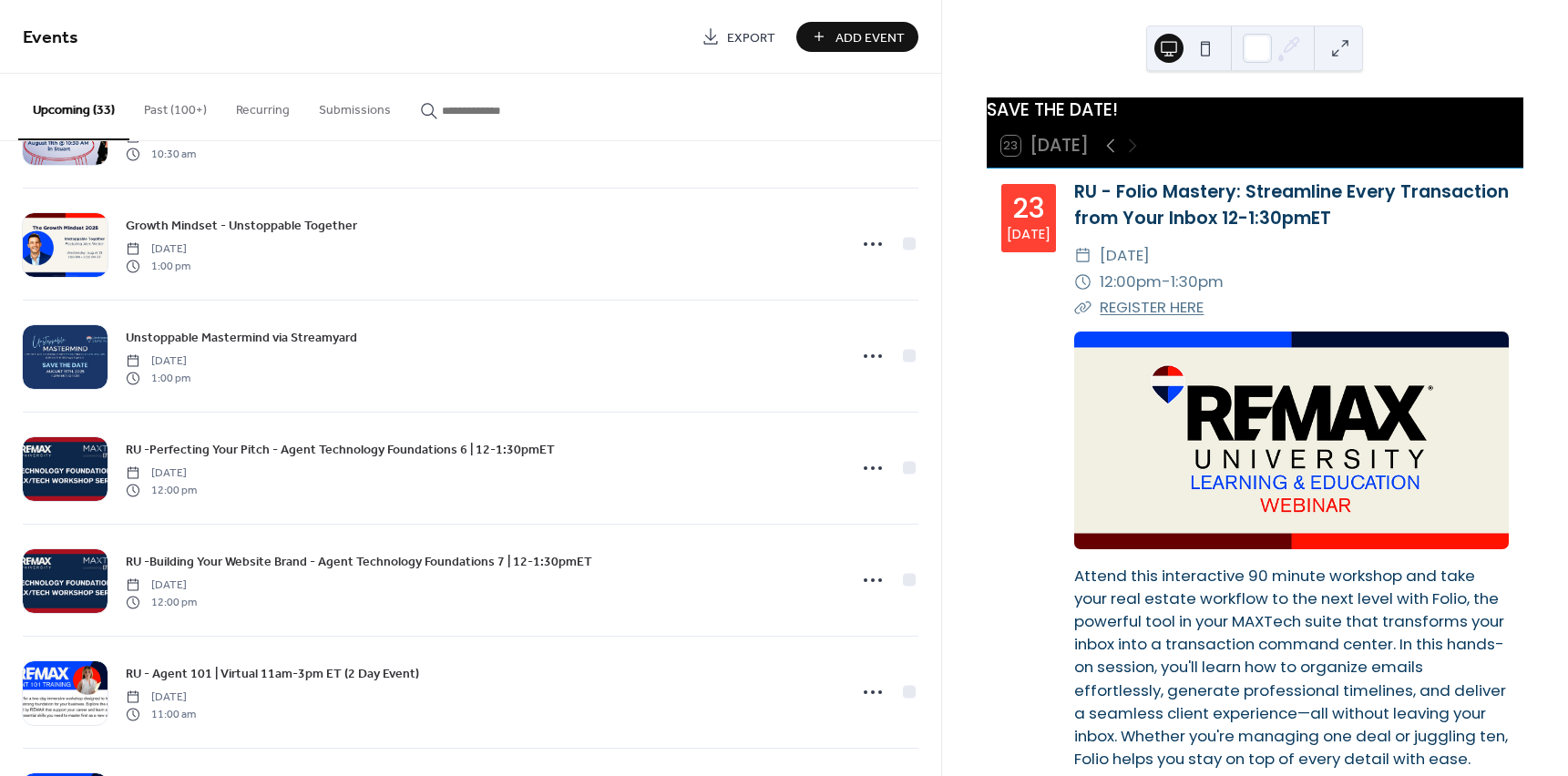 click on "Add Event" at bounding box center [857, 36] 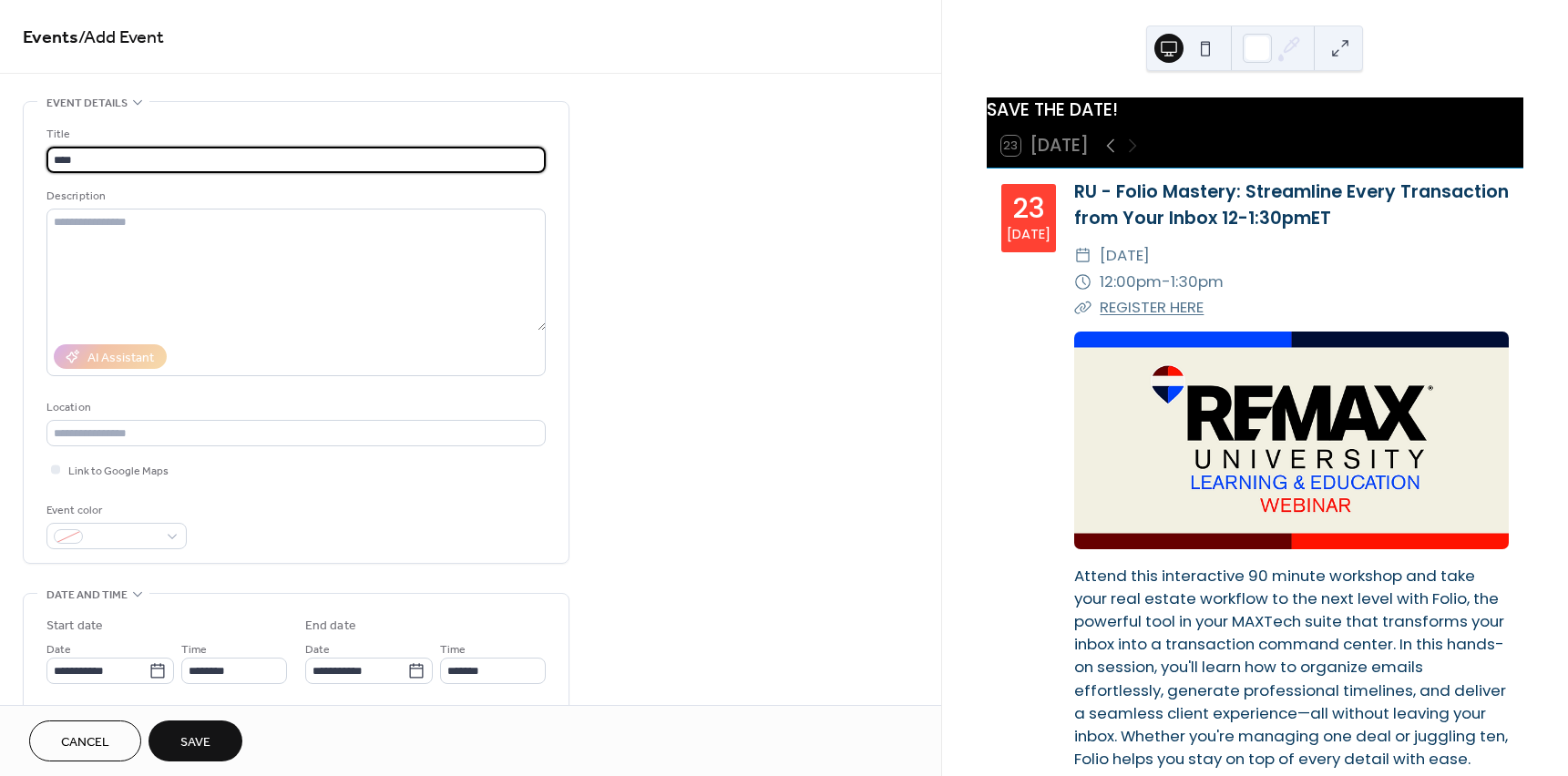 type on "**********" 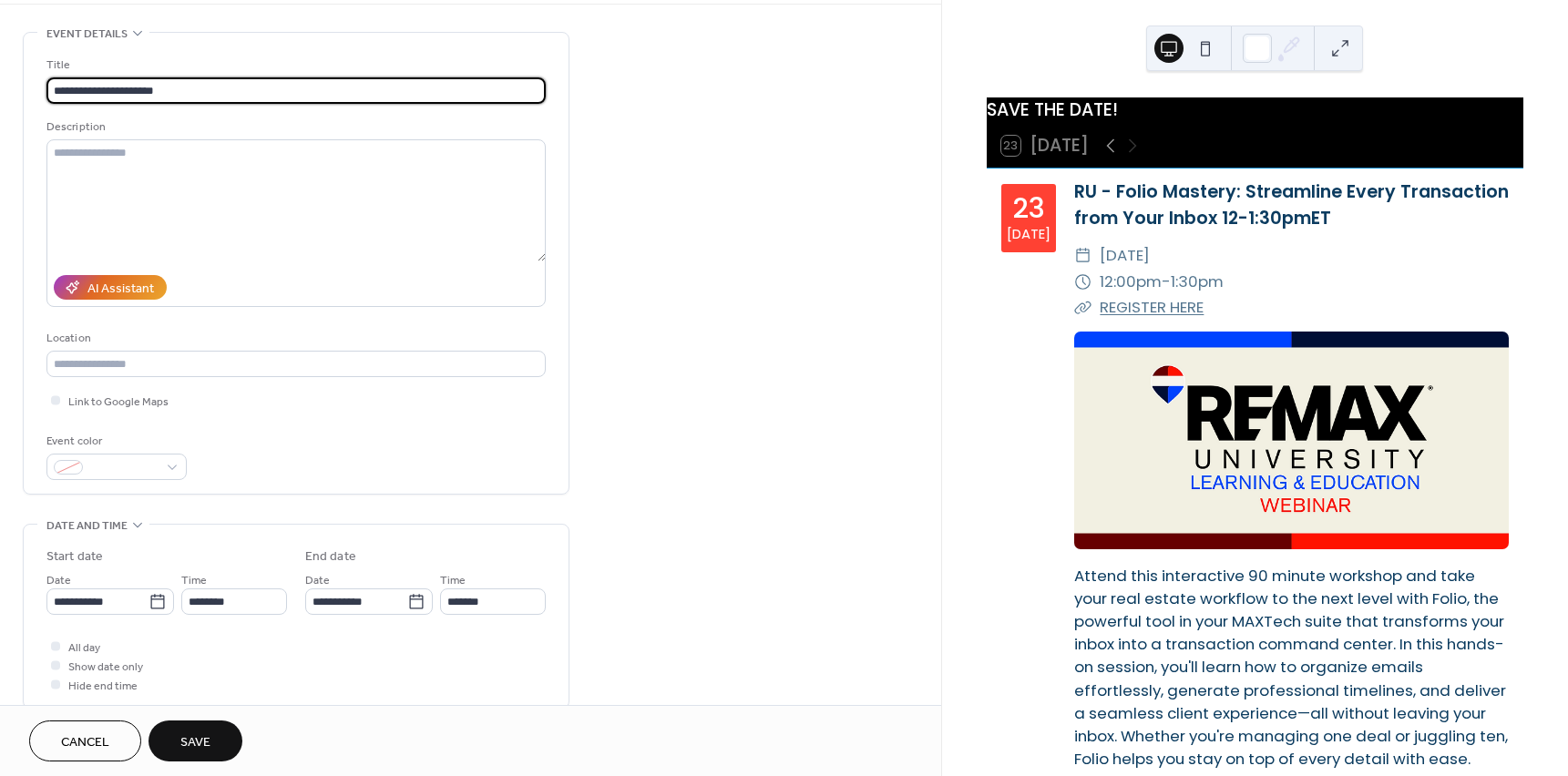scroll, scrollTop: 364, scrollLeft: 0, axis: vertical 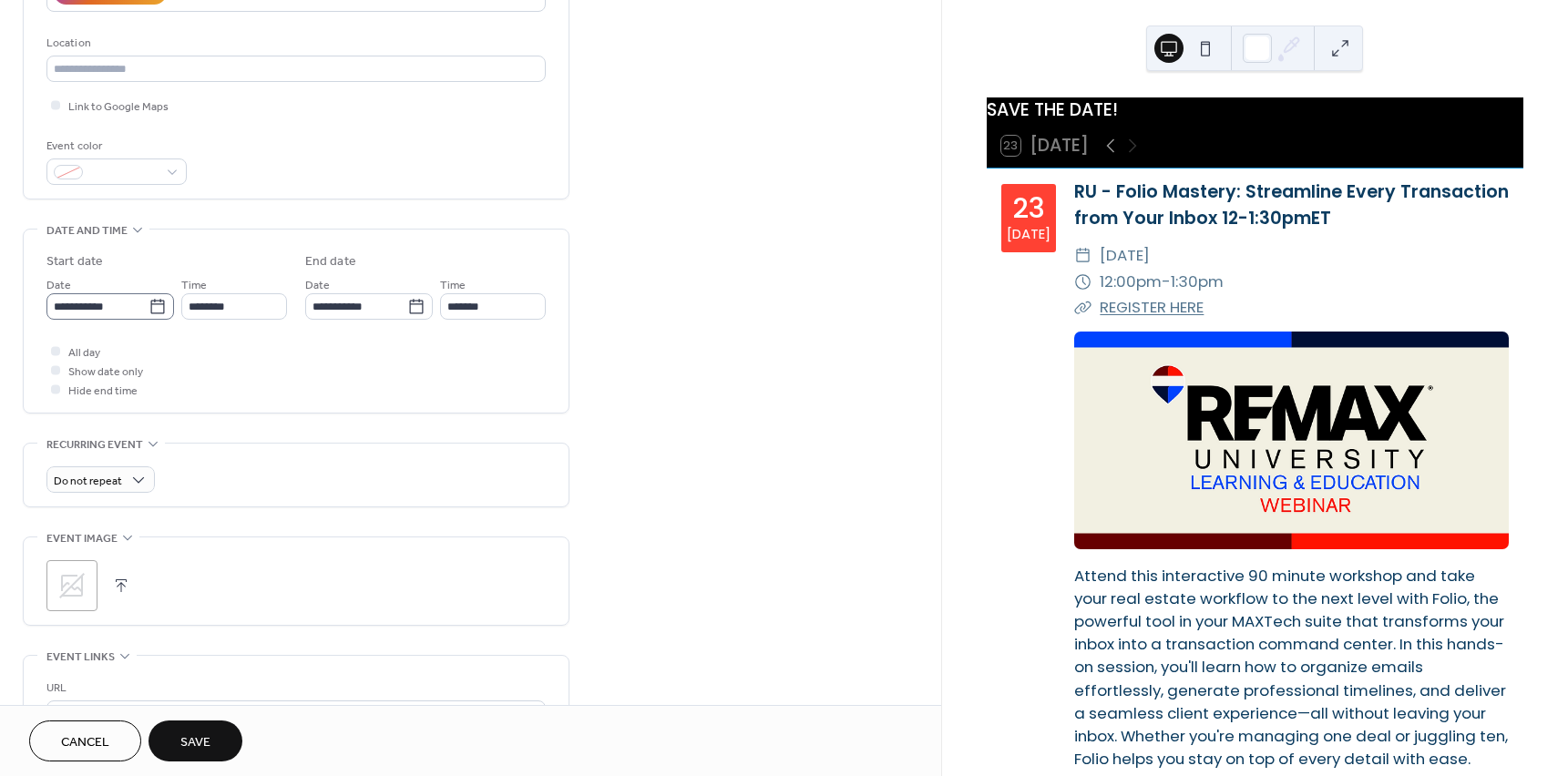 click 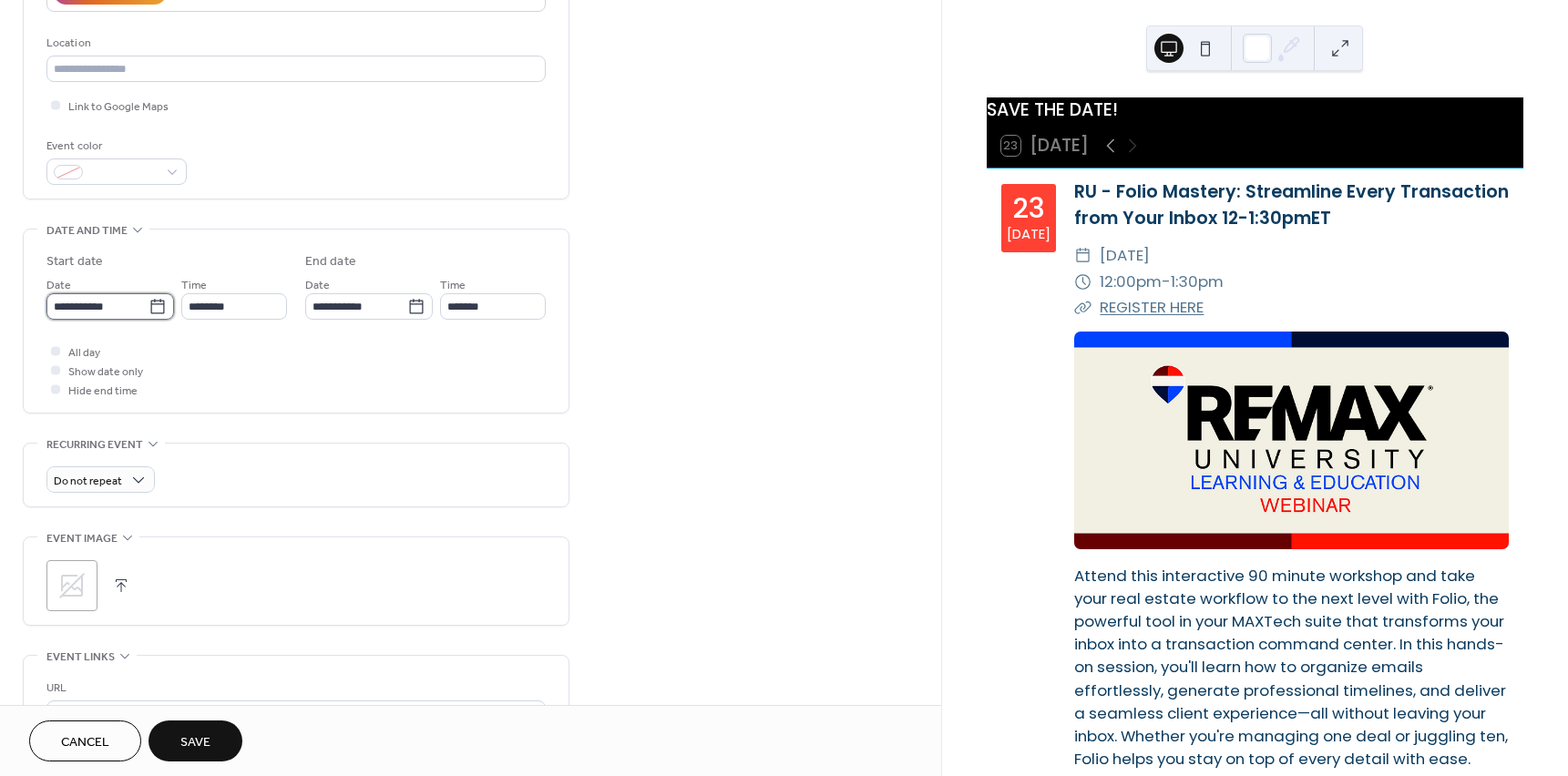 click on "**********" at bounding box center (97, 306) 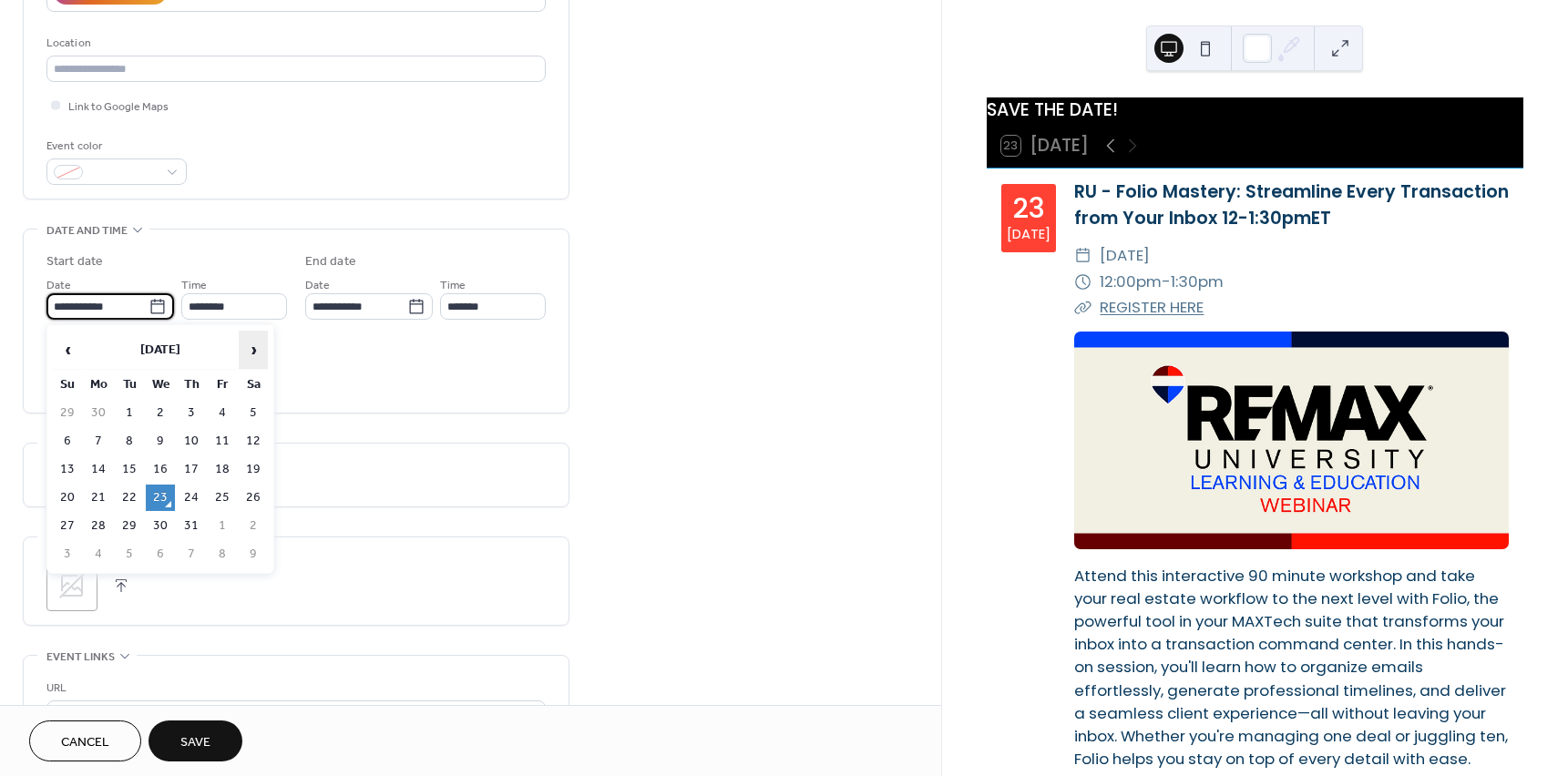 click on "›" at bounding box center [253, 350] 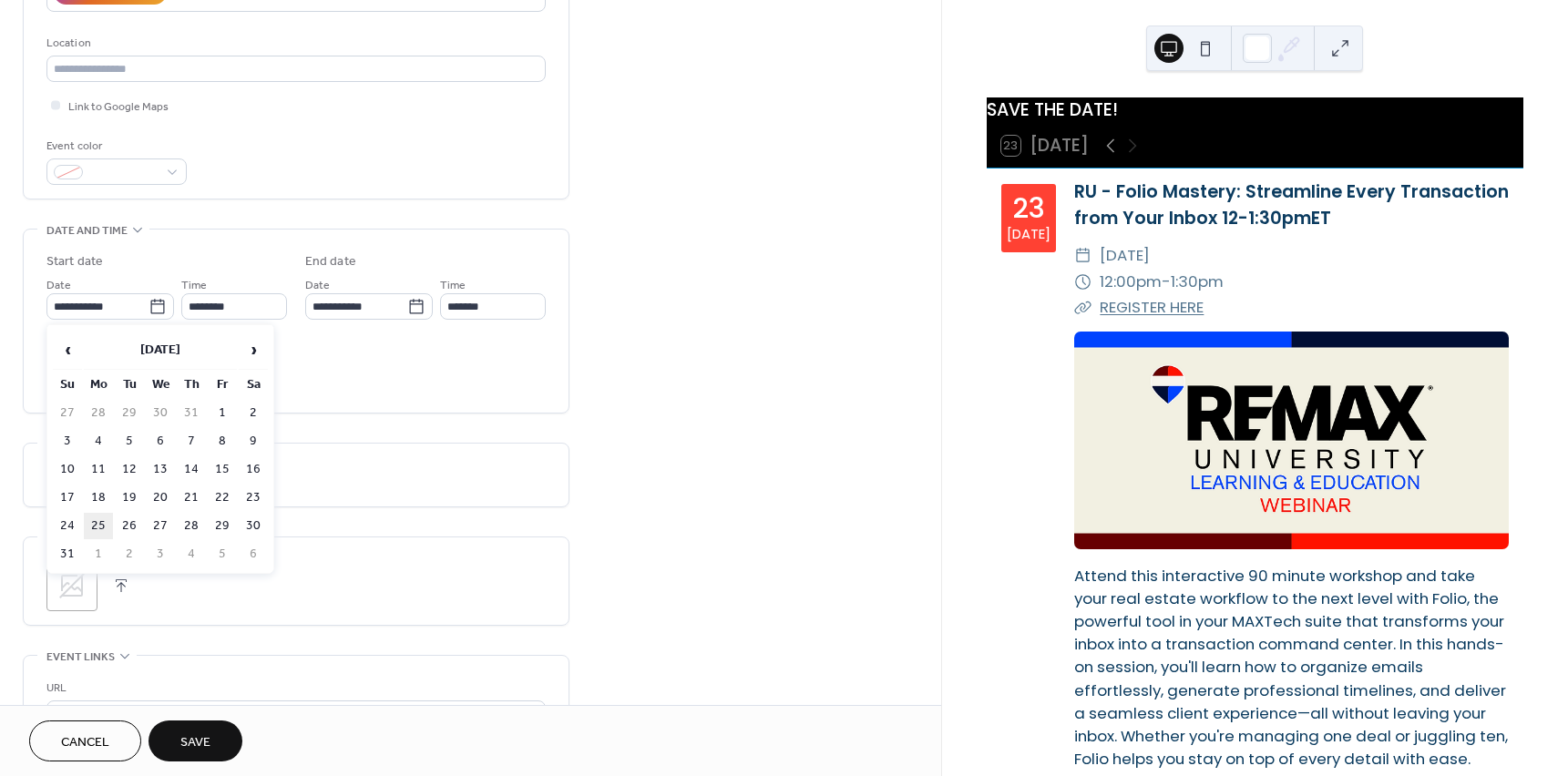 click on "25" at bounding box center (98, 526) 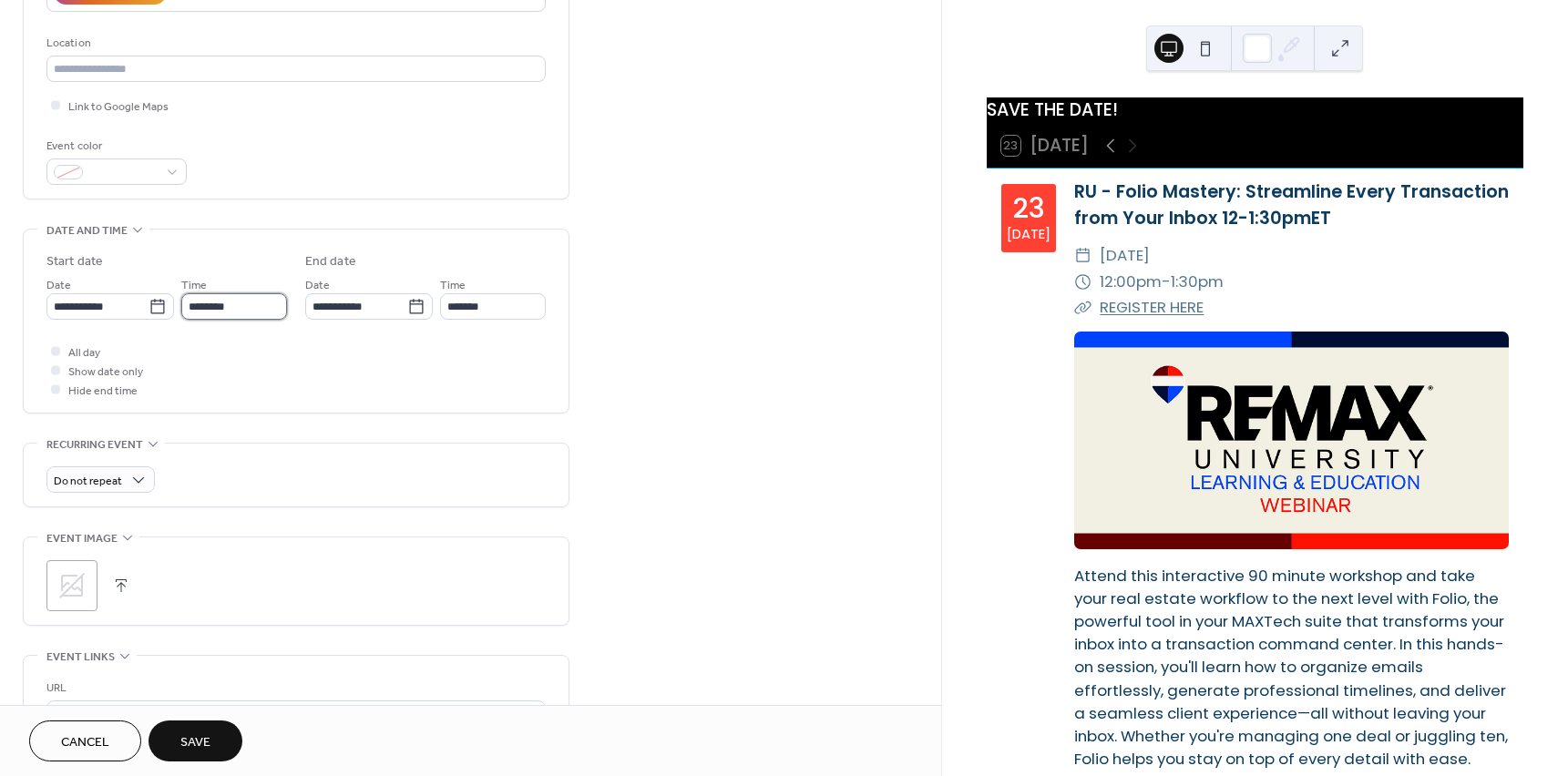 click on "********" at bounding box center [234, 306] 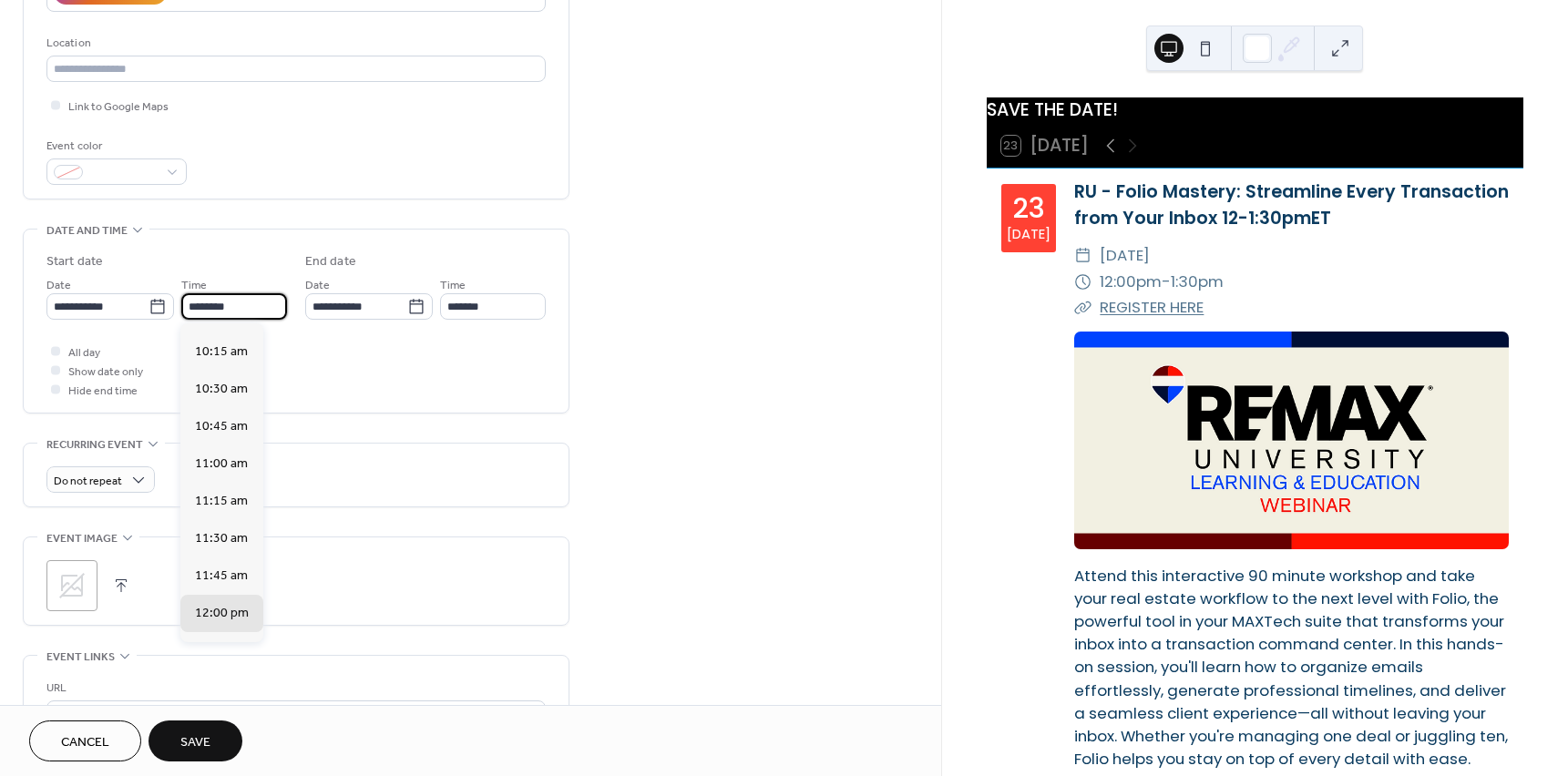 scroll, scrollTop: 1519, scrollLeft: 0, axis: vertical 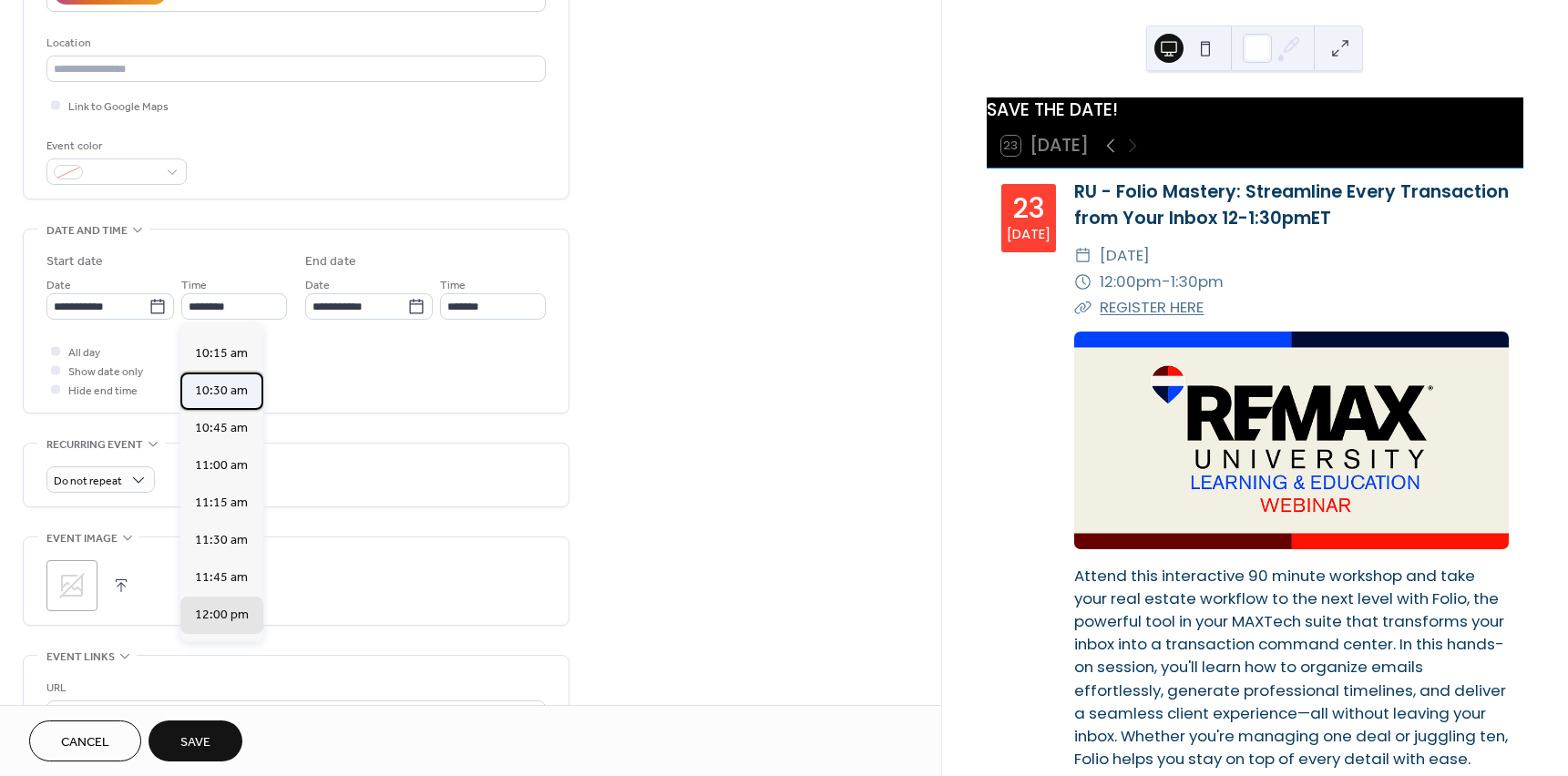 click on "10:30 am" at bounding box center (221, 391) 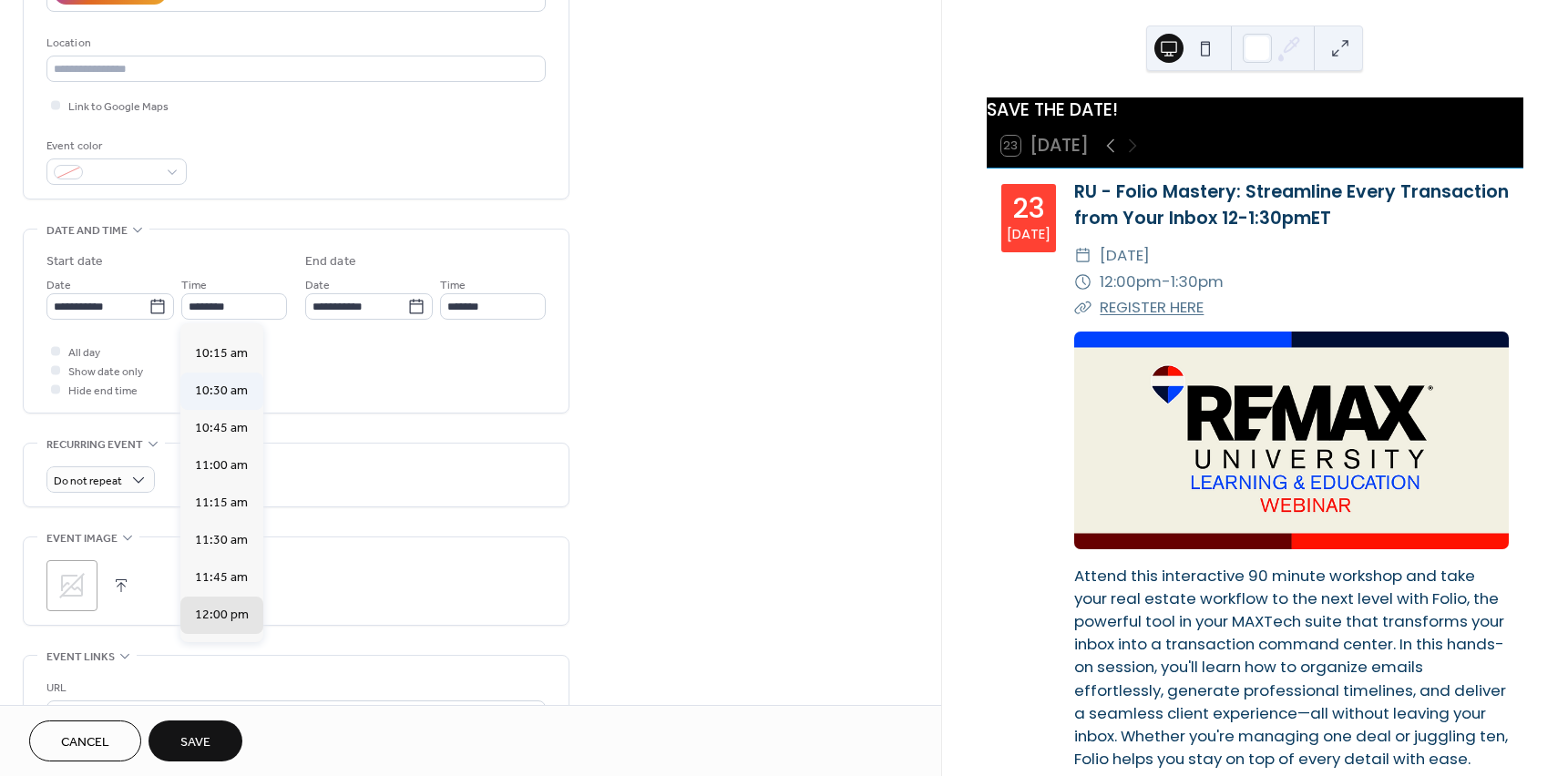 type on "********" 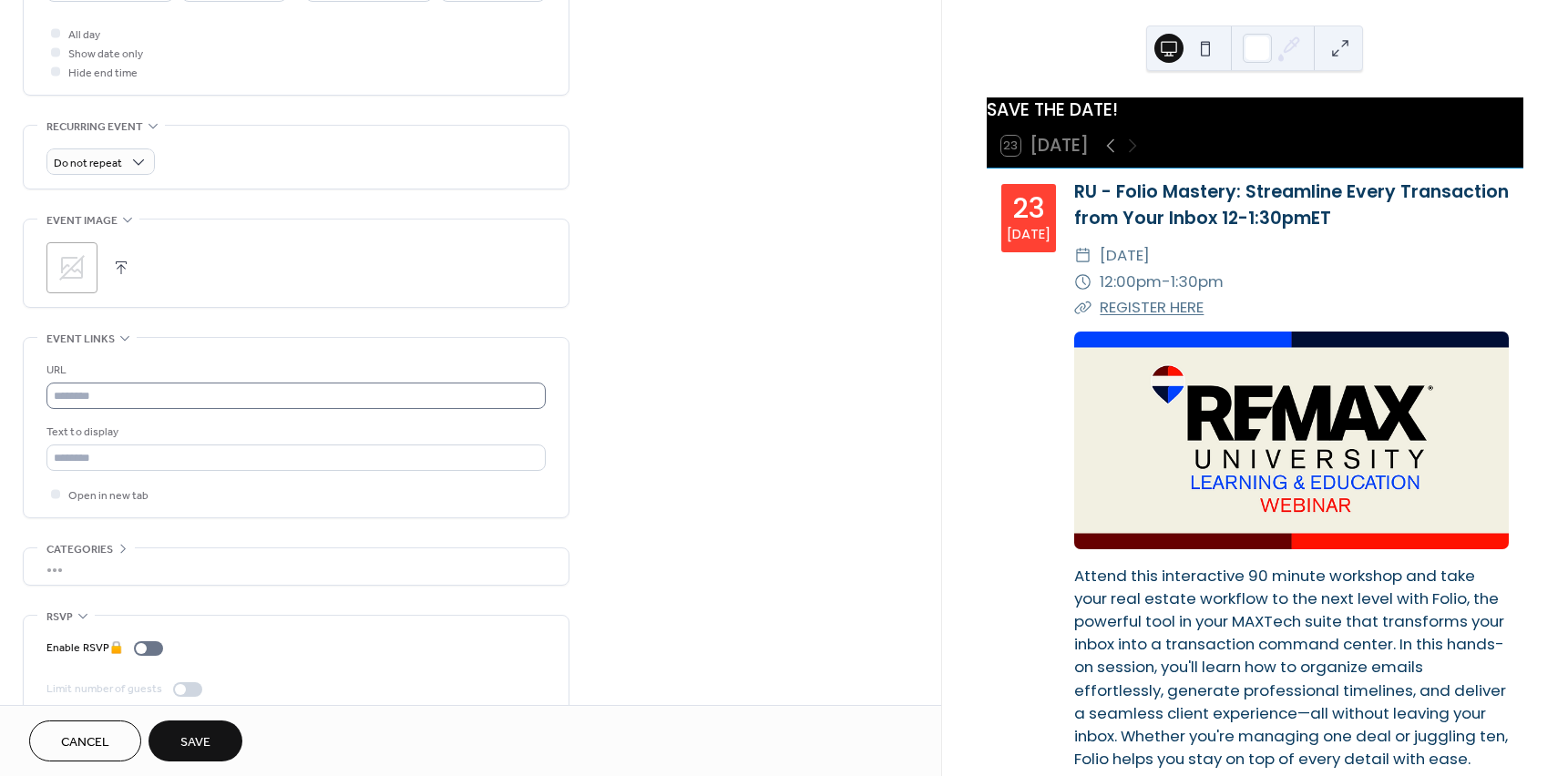 scroll, scrollTop: 709, scrollLeft: 0, axis: vertical 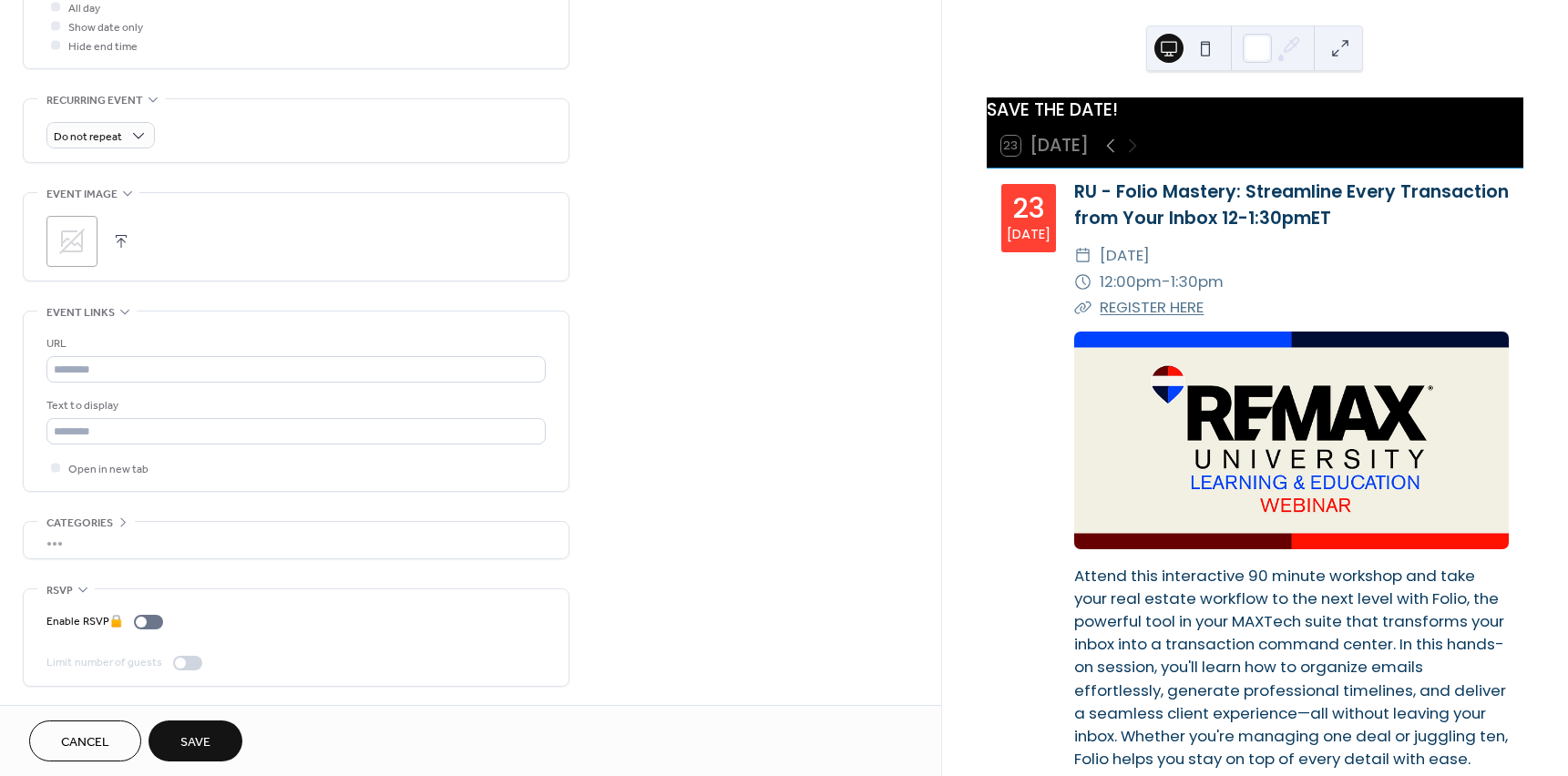 click at bounding box center (121, 241) 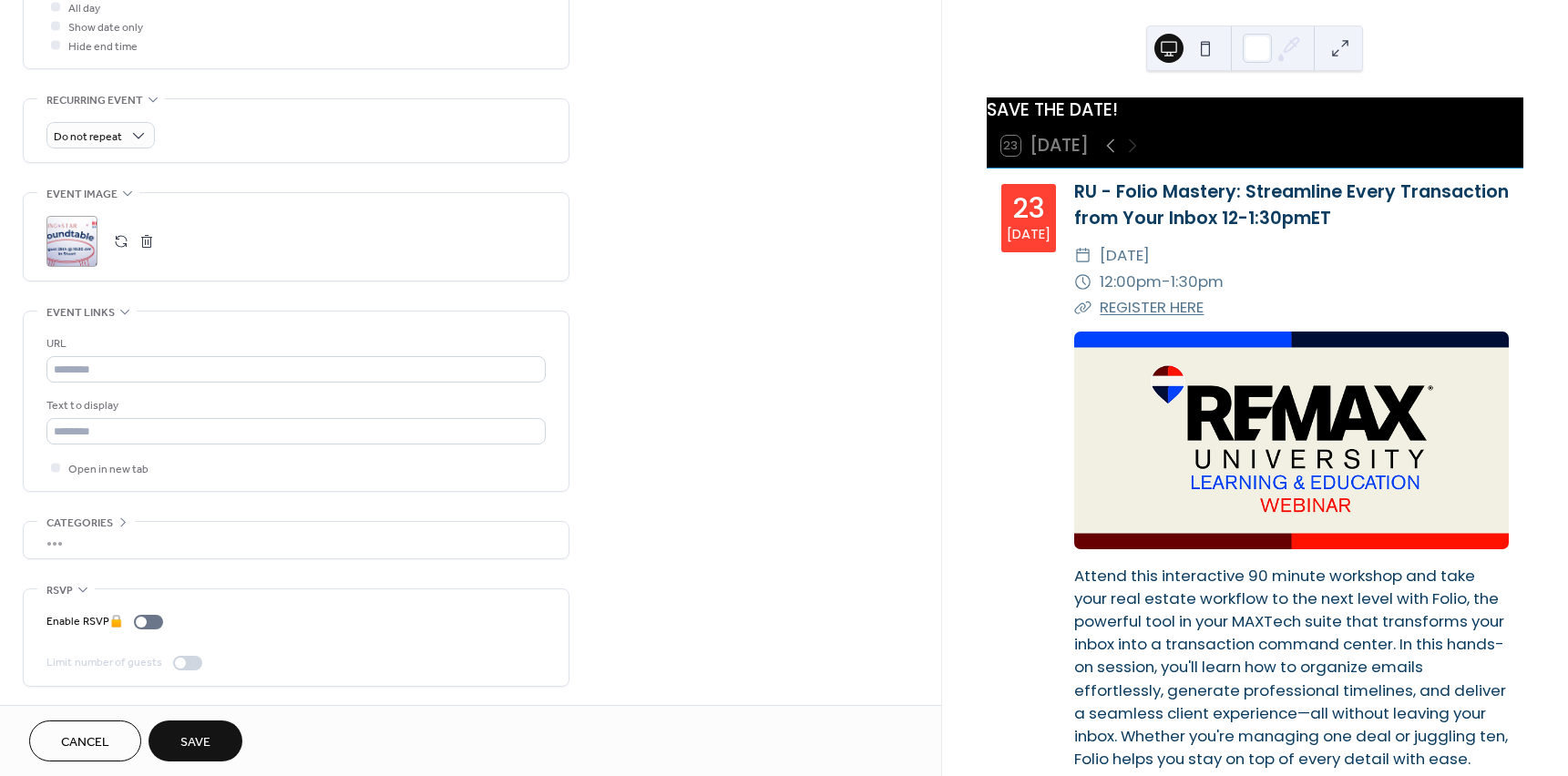 click on "Save" at bounding box center (195, 742) 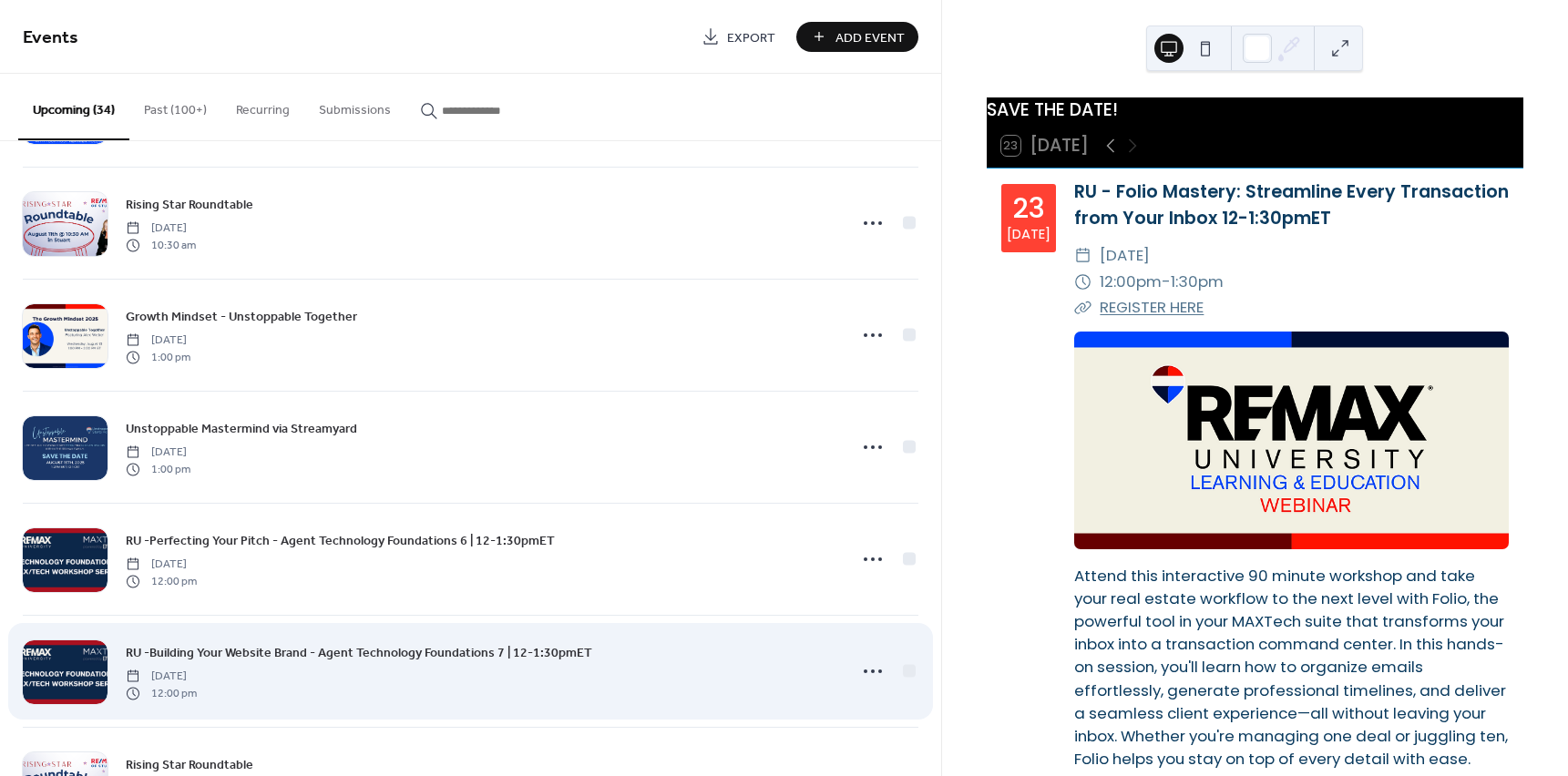 scroll, scrollTop: 1913, scrollLeft: 0, axis: vertical 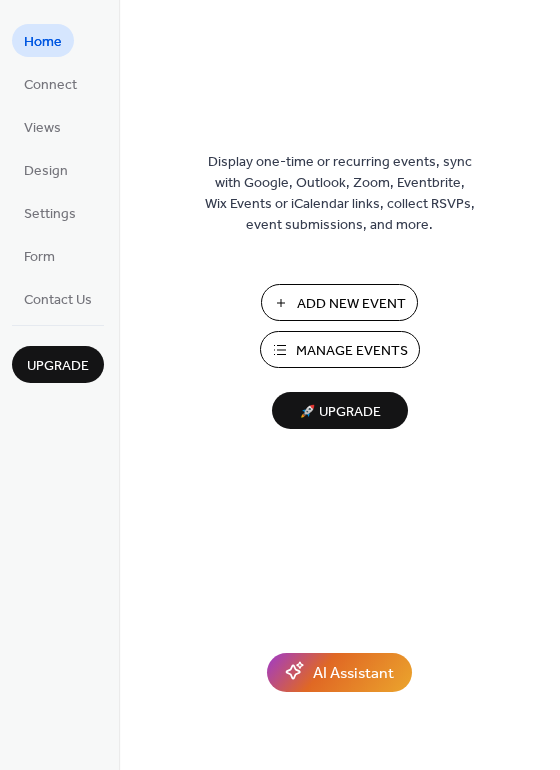 click on "Add New Event" at bounding box center [351, 304] 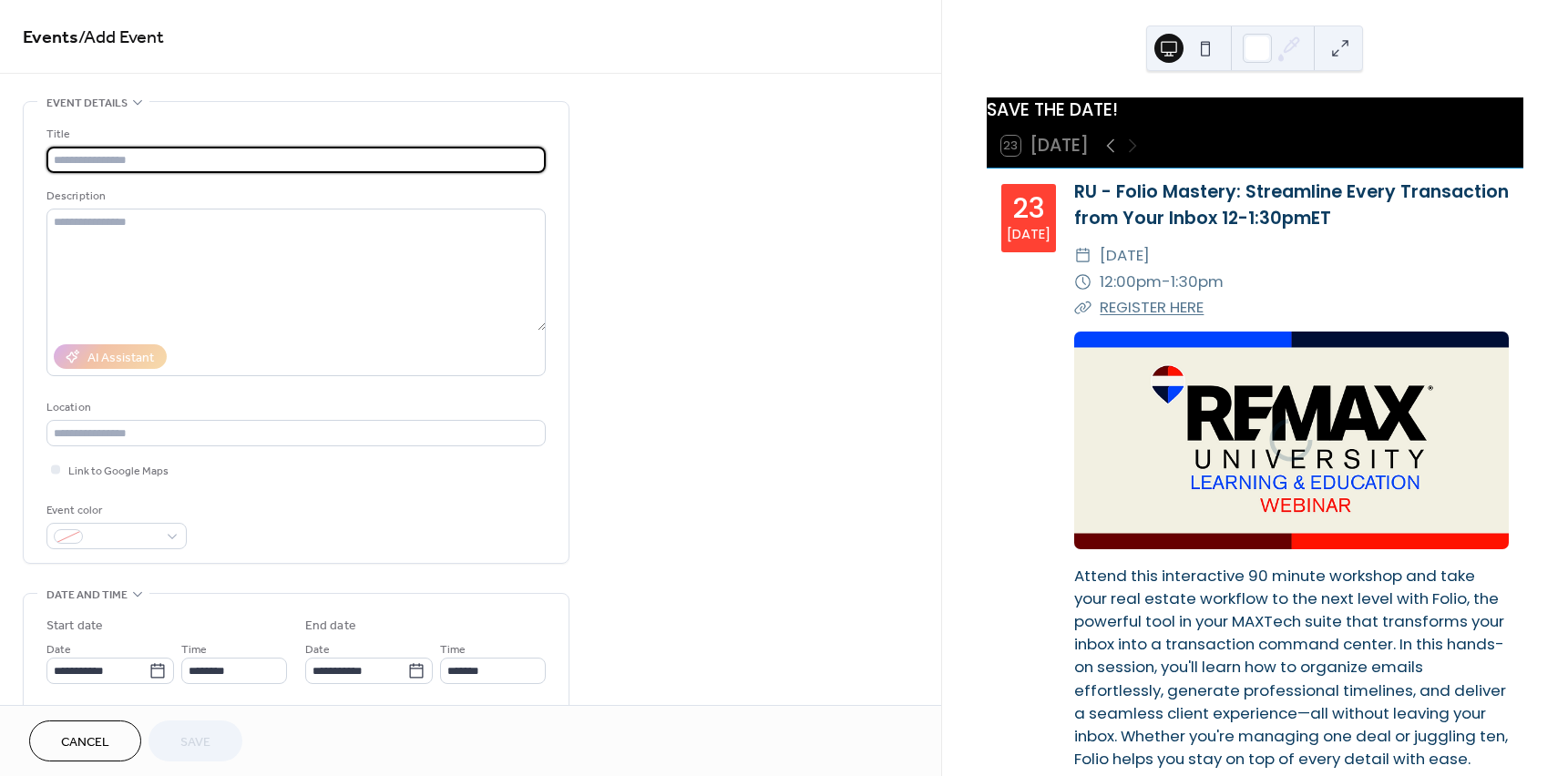 scroll, scrollTop: 0, scrollLeft: 0, axis: both 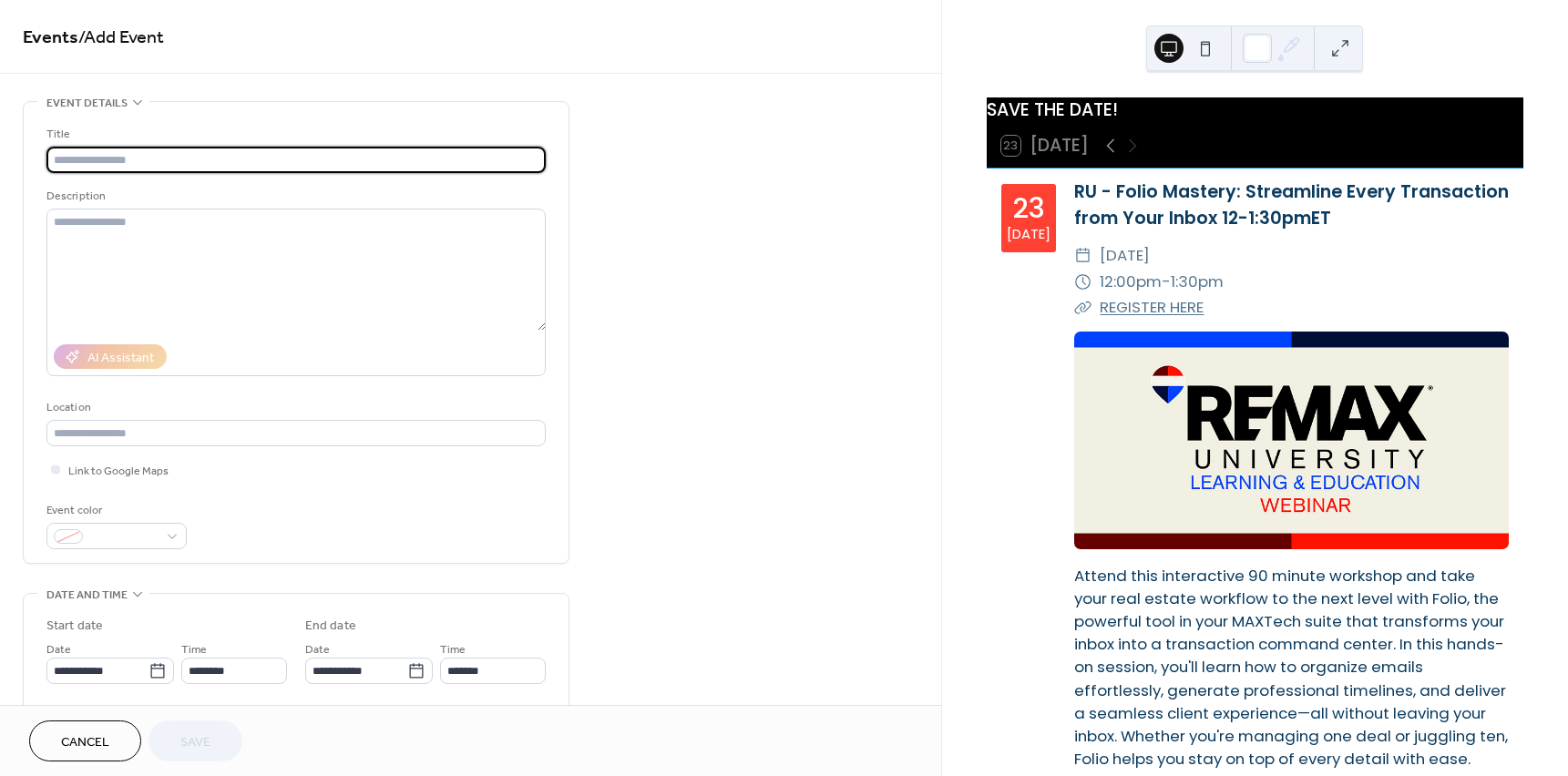 click at bounding box center [296, 159] 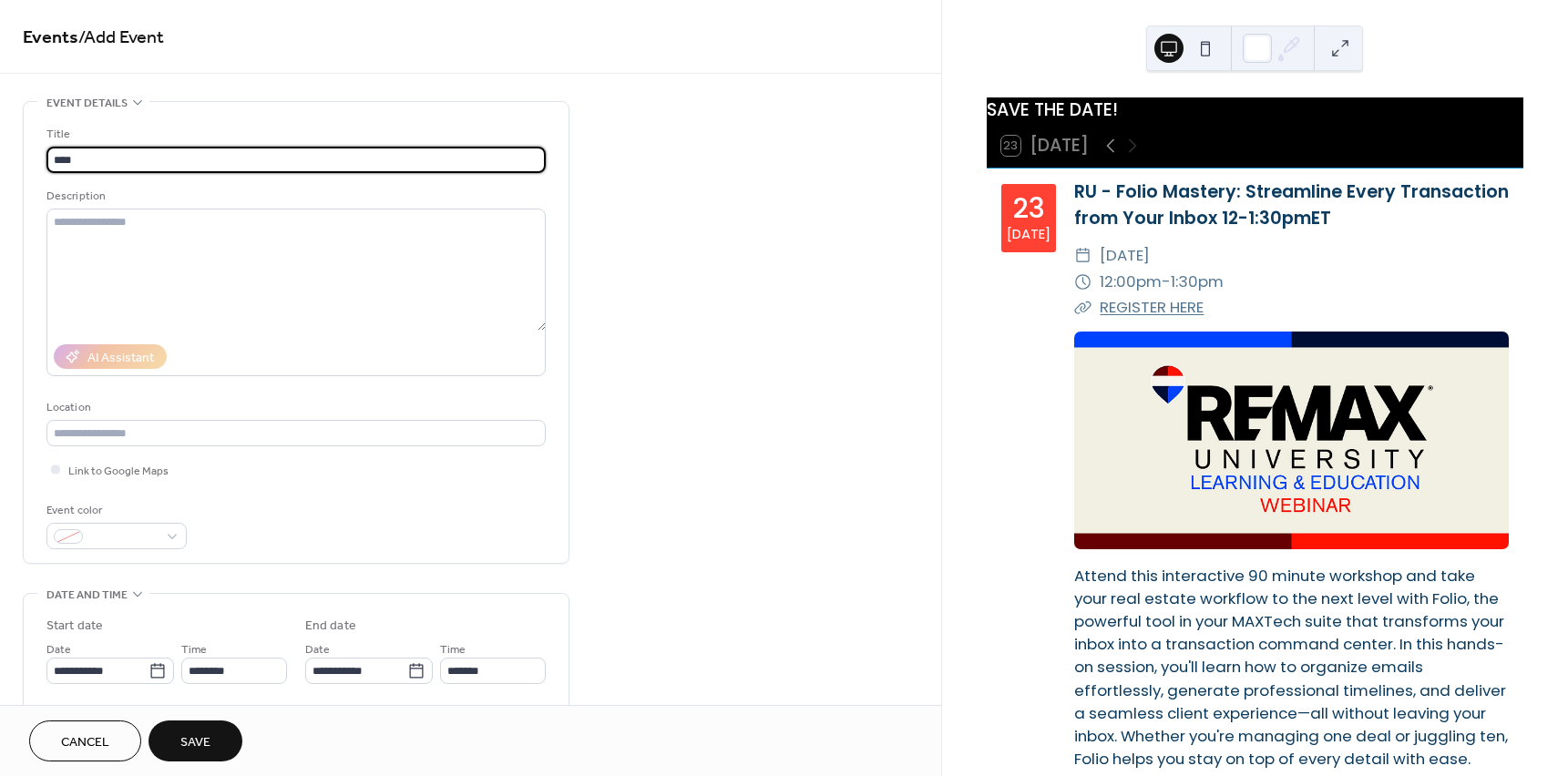 type on "**********" 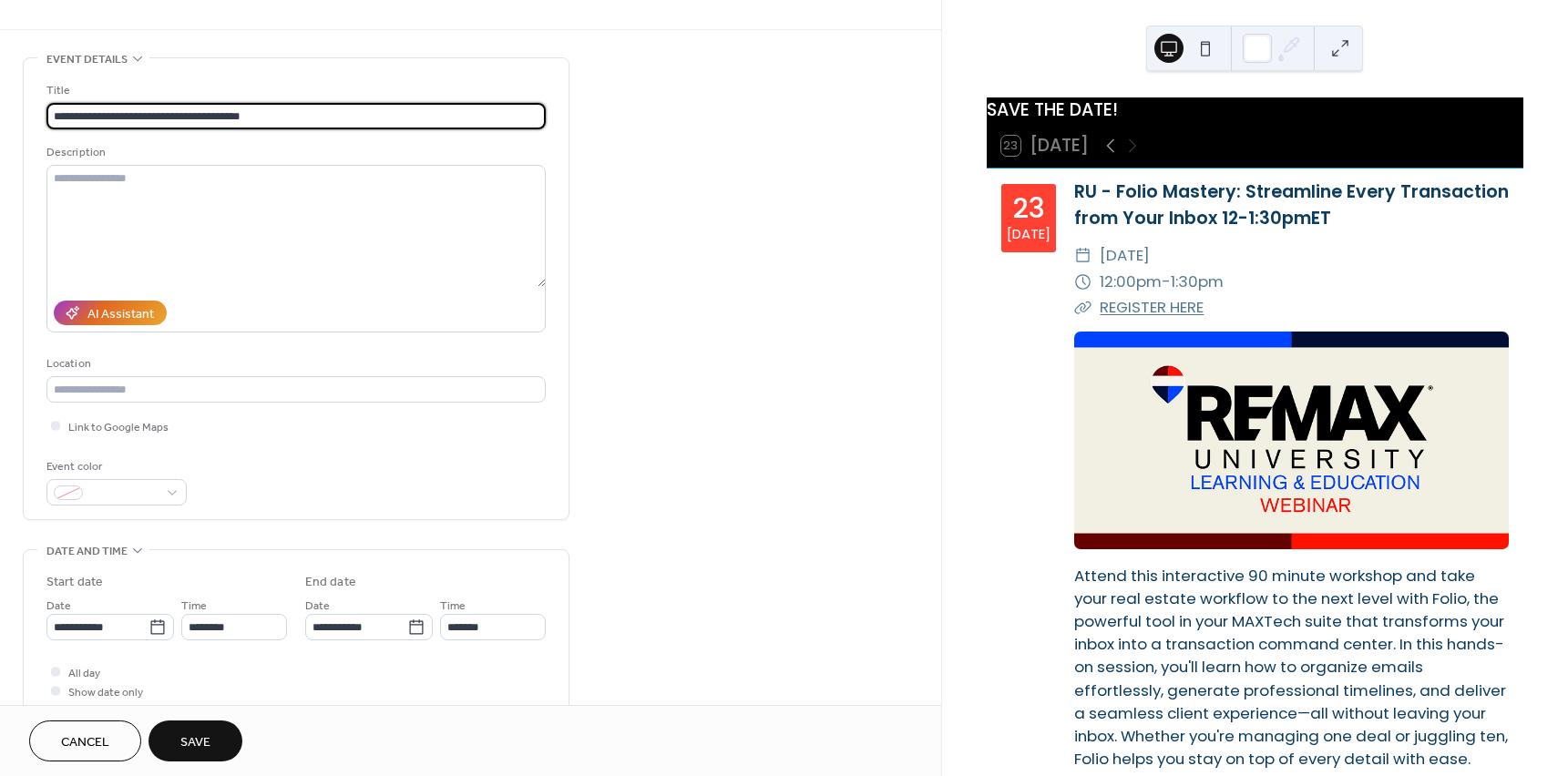 scroll, scrollTop: 273, scrollLeft: 0, axis: vertical 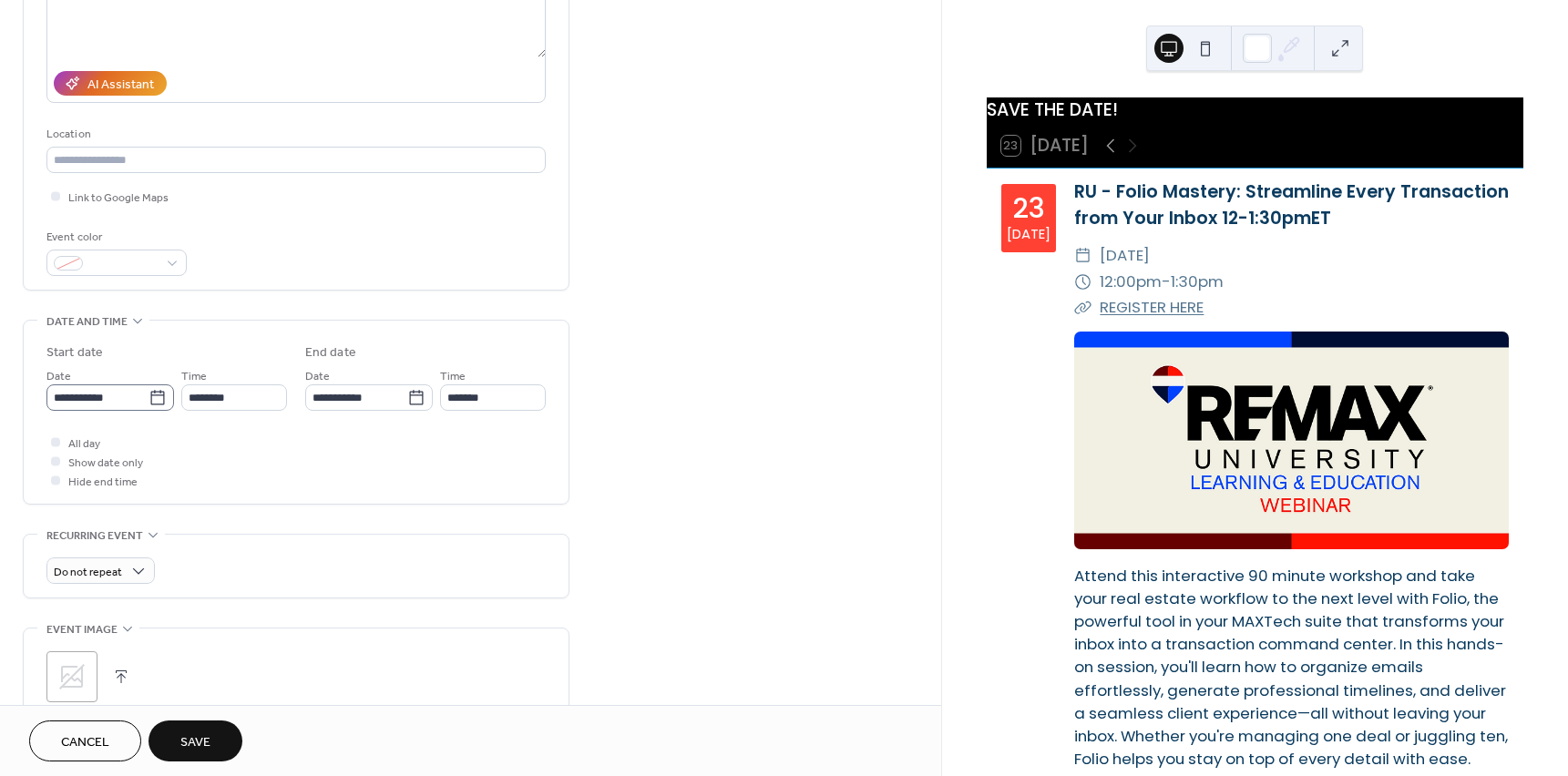 click 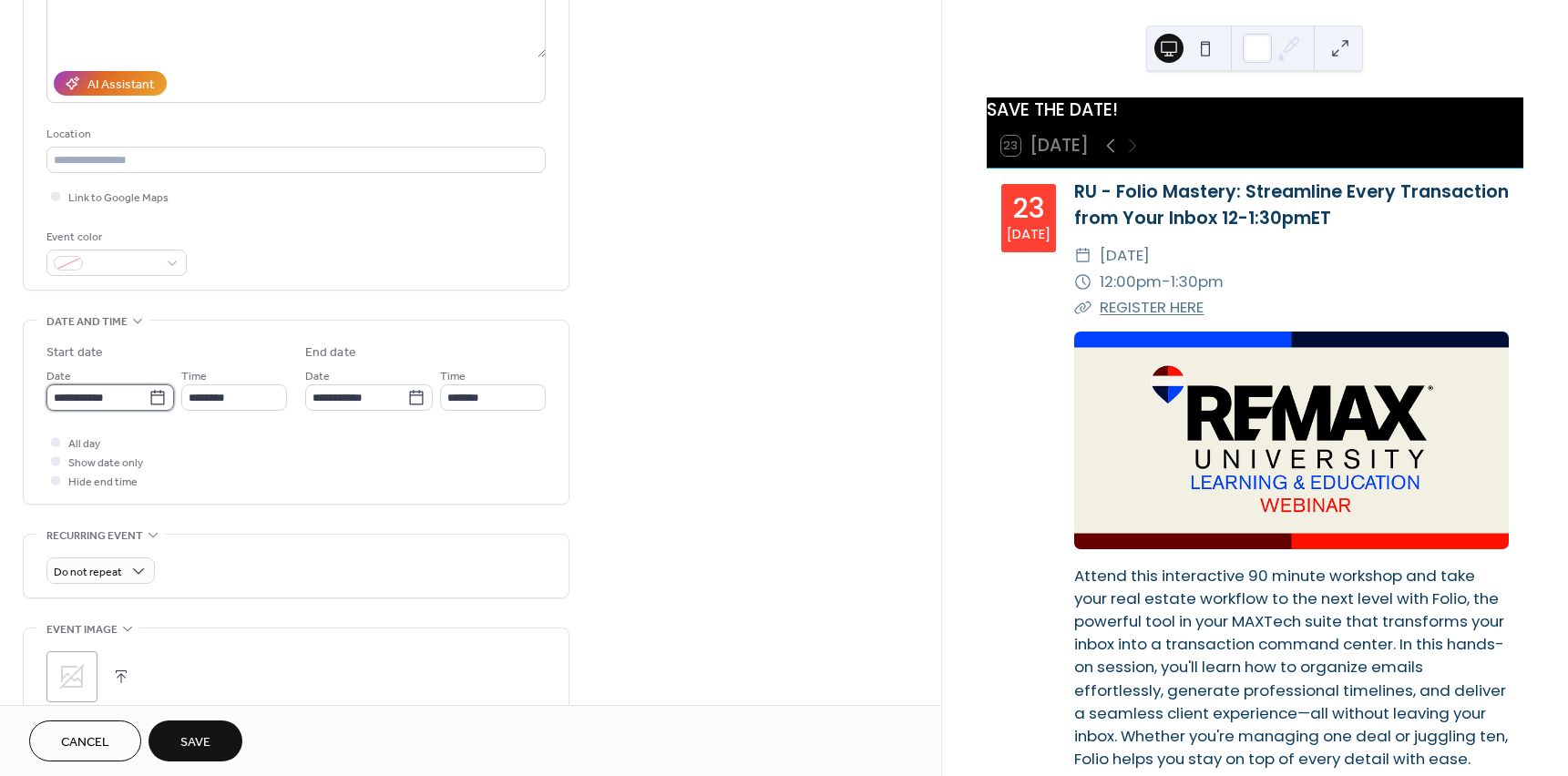 click on "**********" at bounding box center (97, 397) 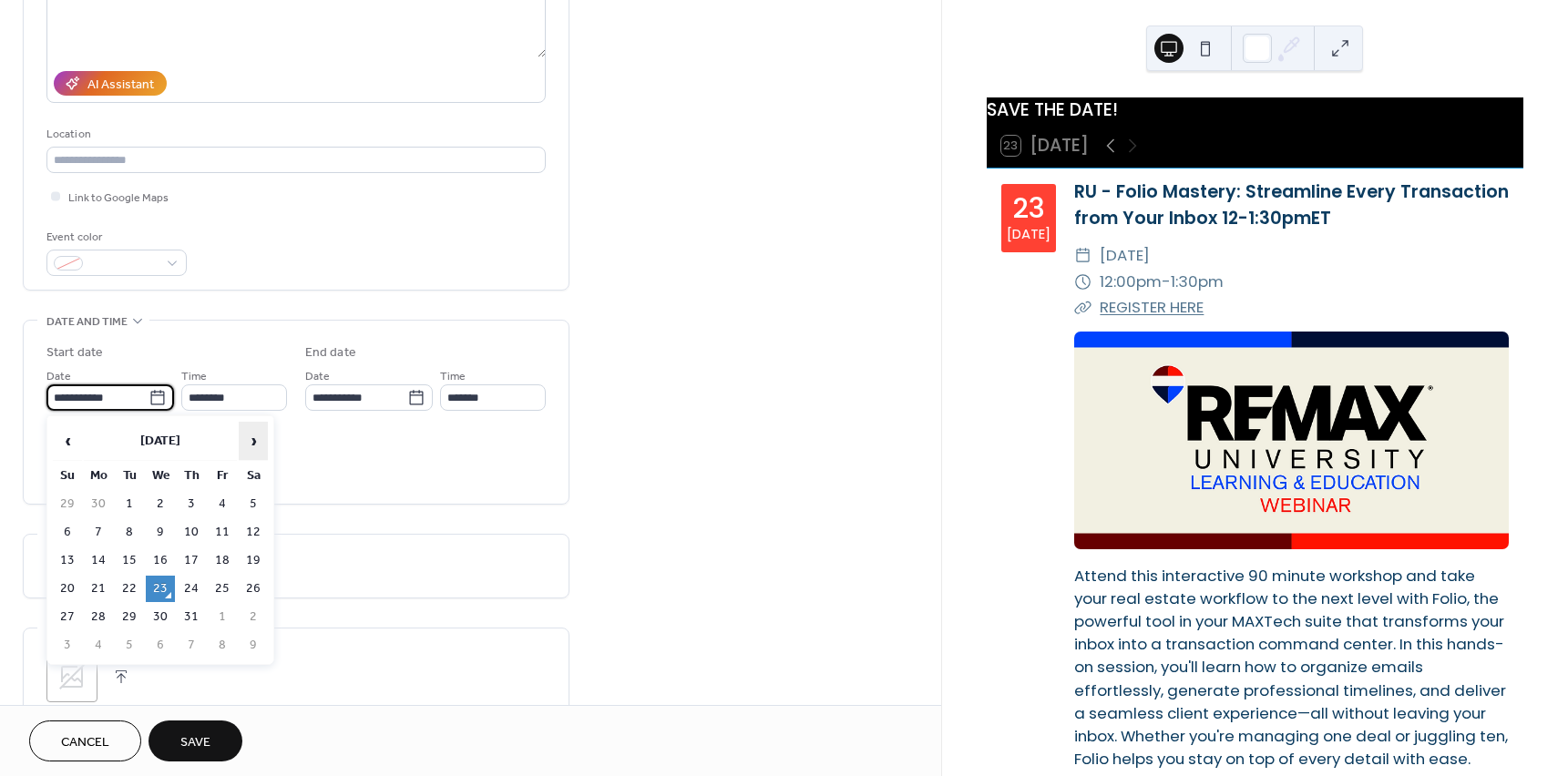 click on "›" at bounding box center (253, 441) 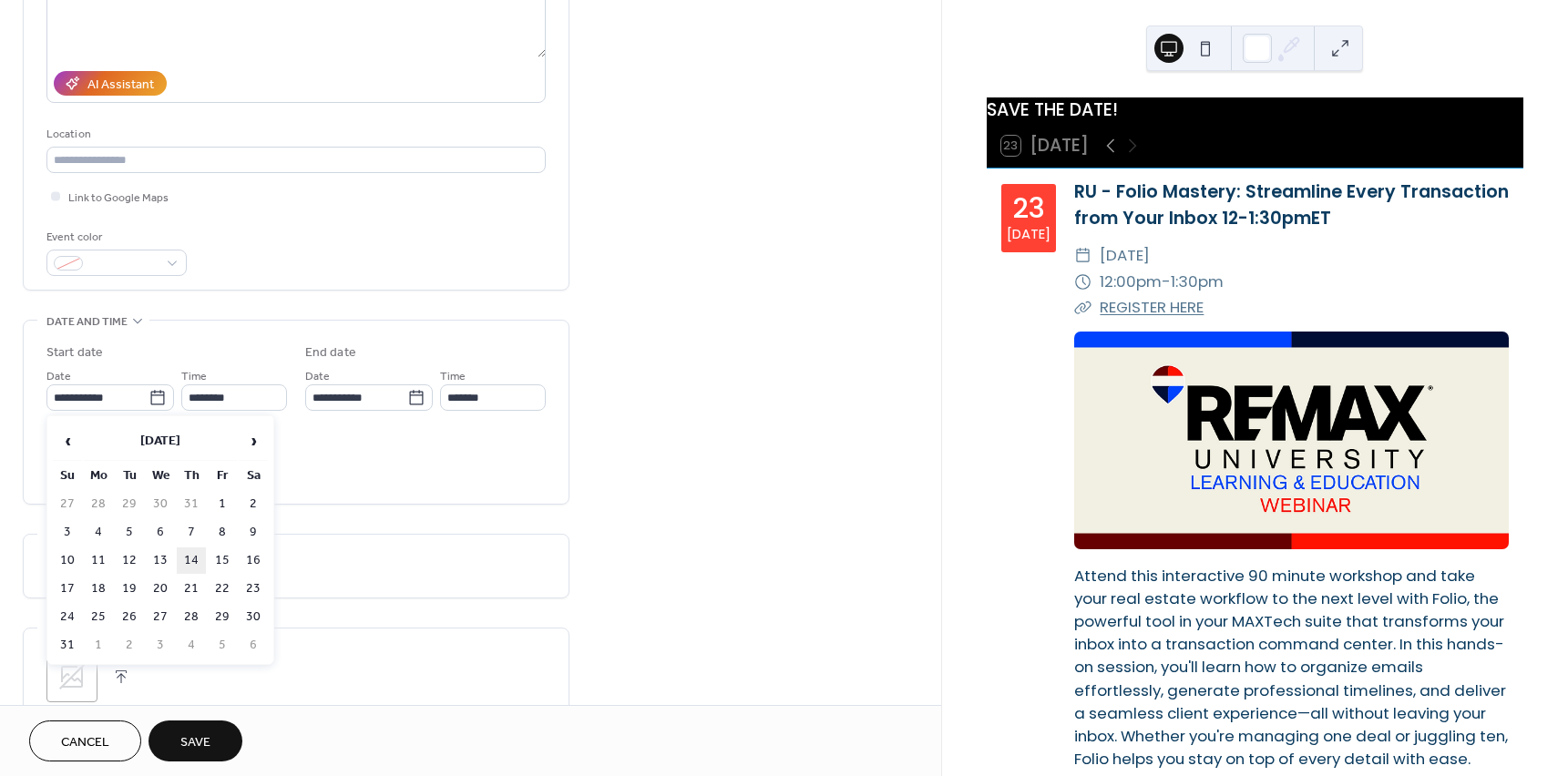 click on "14" at bounding box center (191, 560) 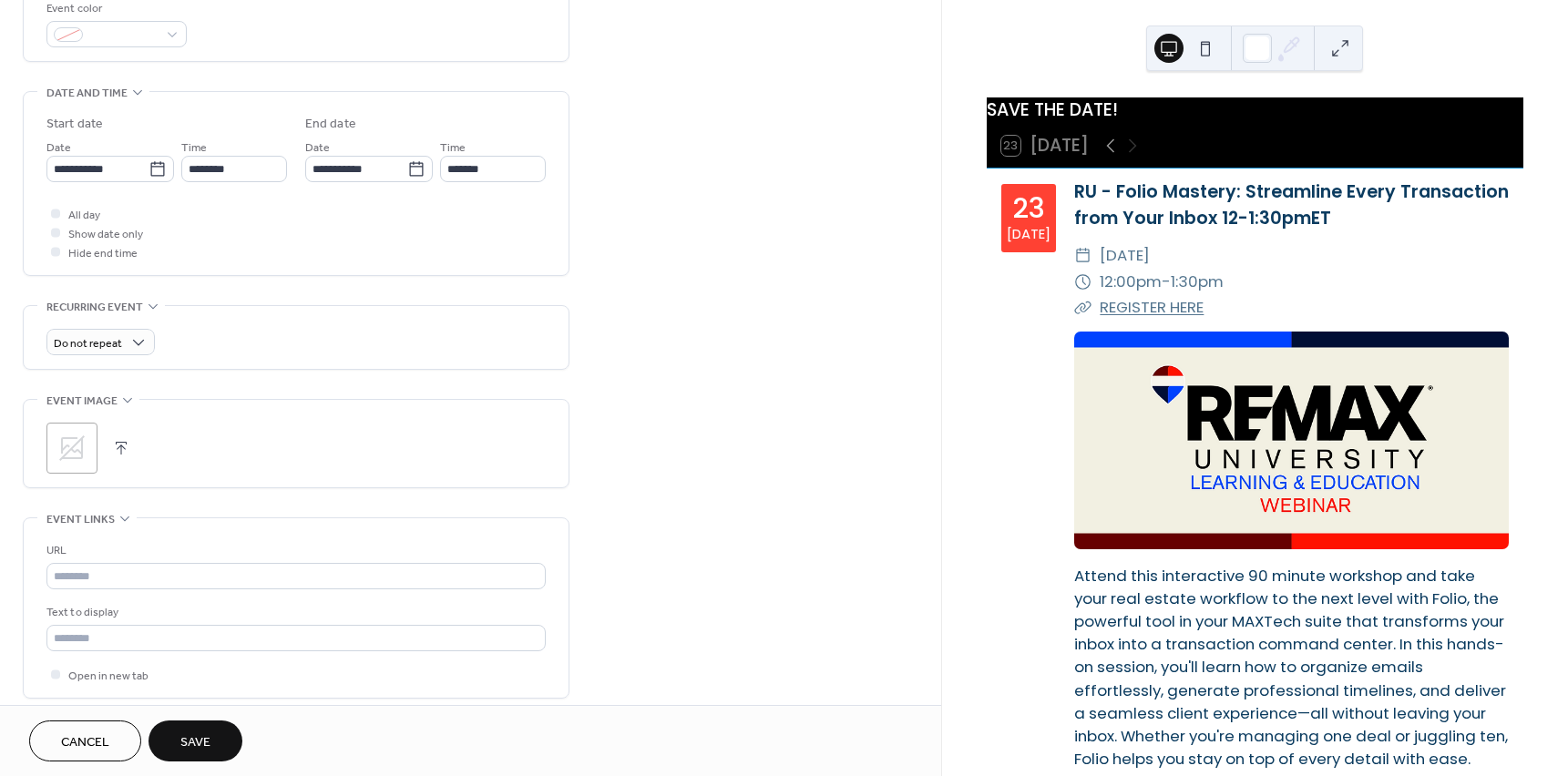 scroll, scrollTop: 546, scrollLeft: 0, axis: vertical 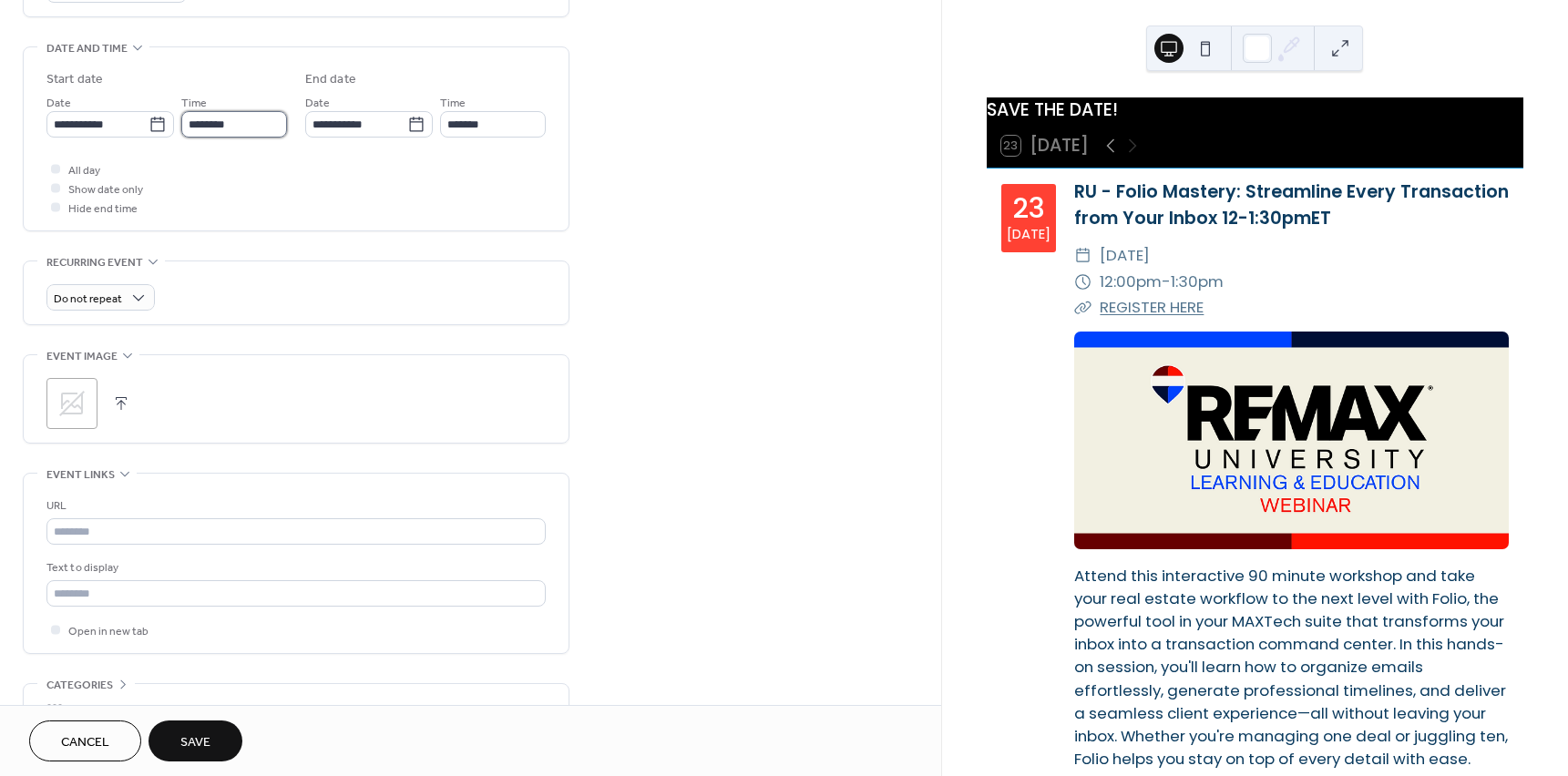 click on "********" at bounding box center [234, 124] 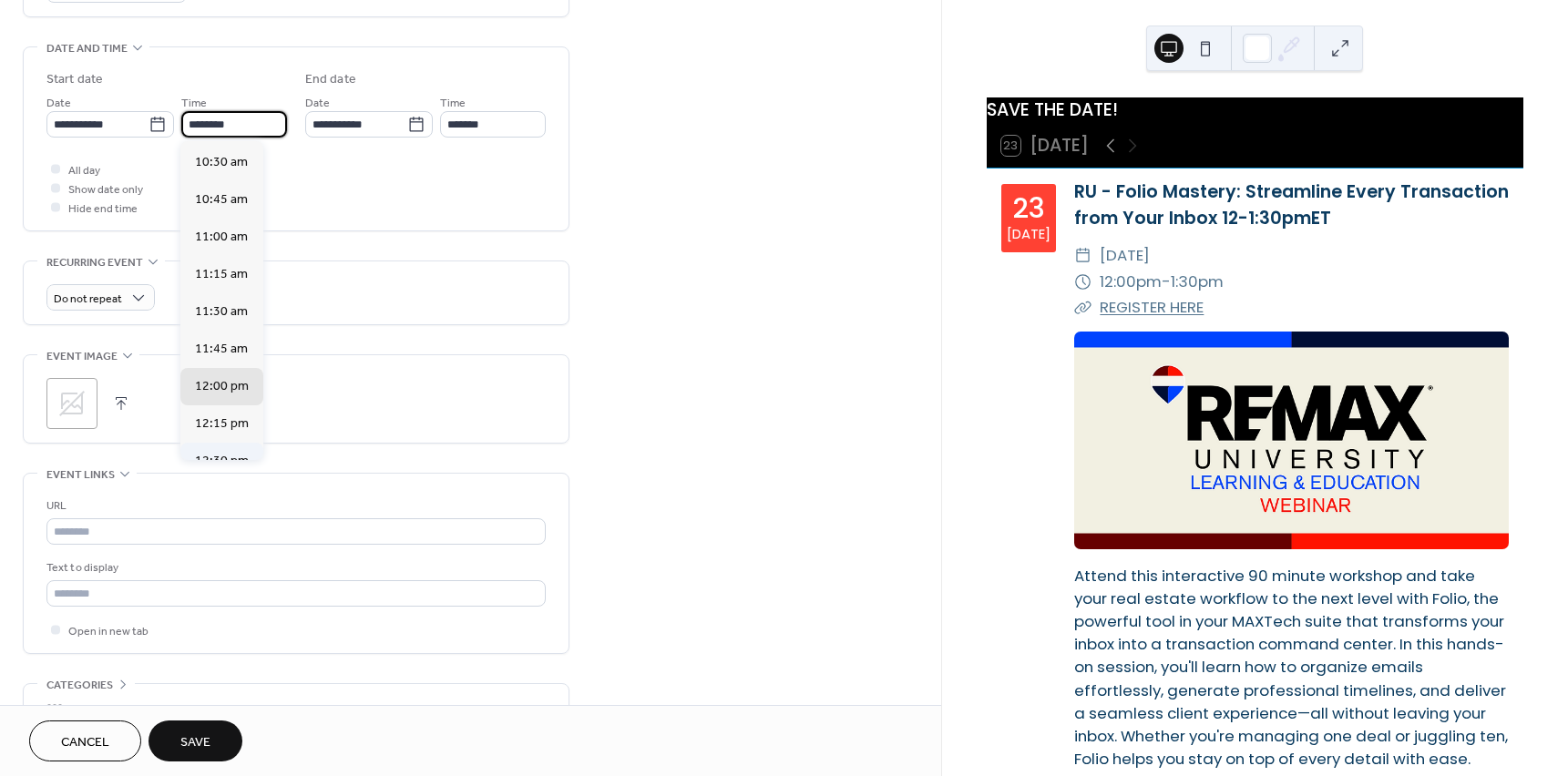 scroll, scrollTop: 1519, scrollLeft: 0, axis: vertical 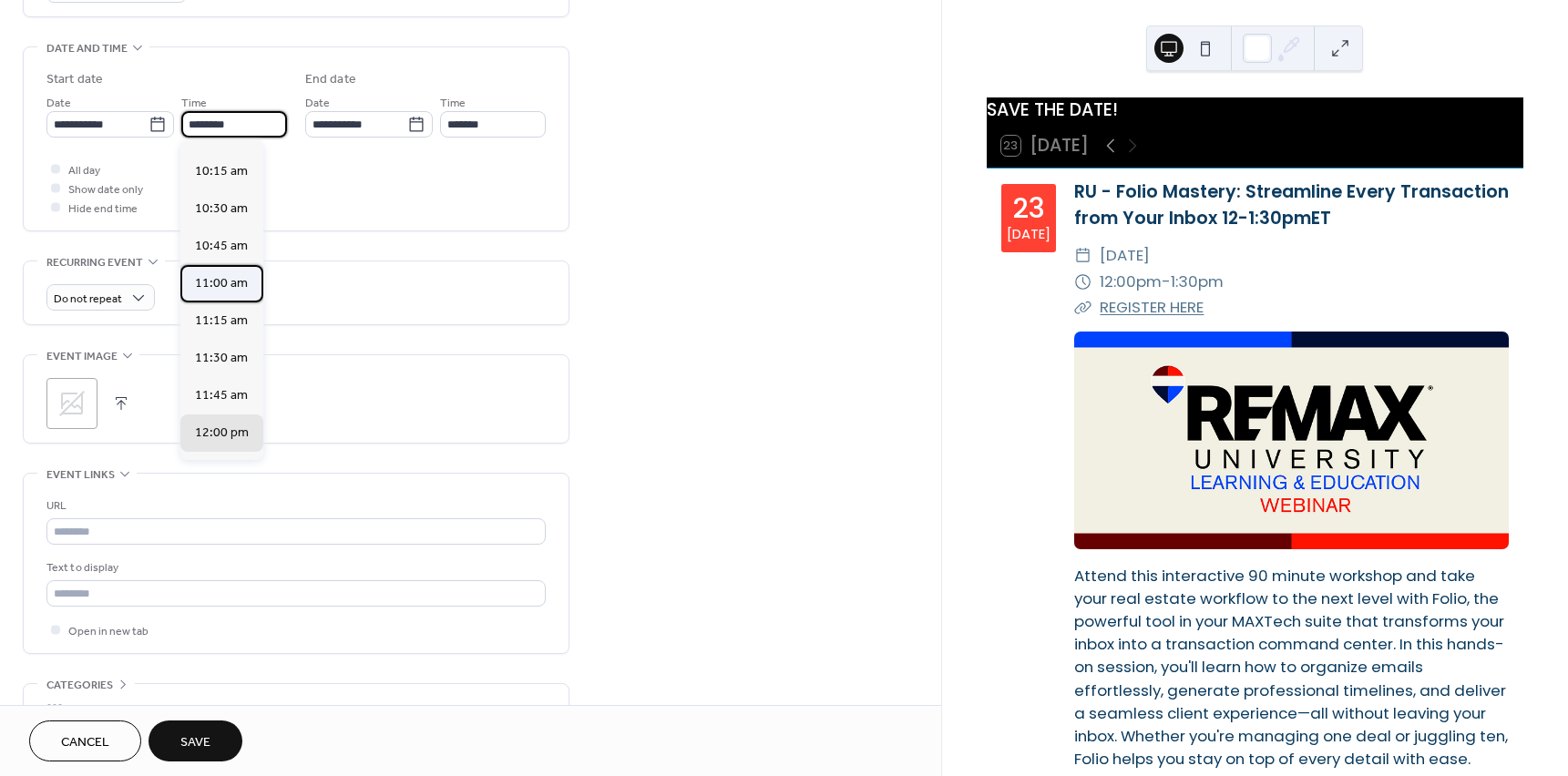 click on "11:00 am" at bounding box center (221, 283) 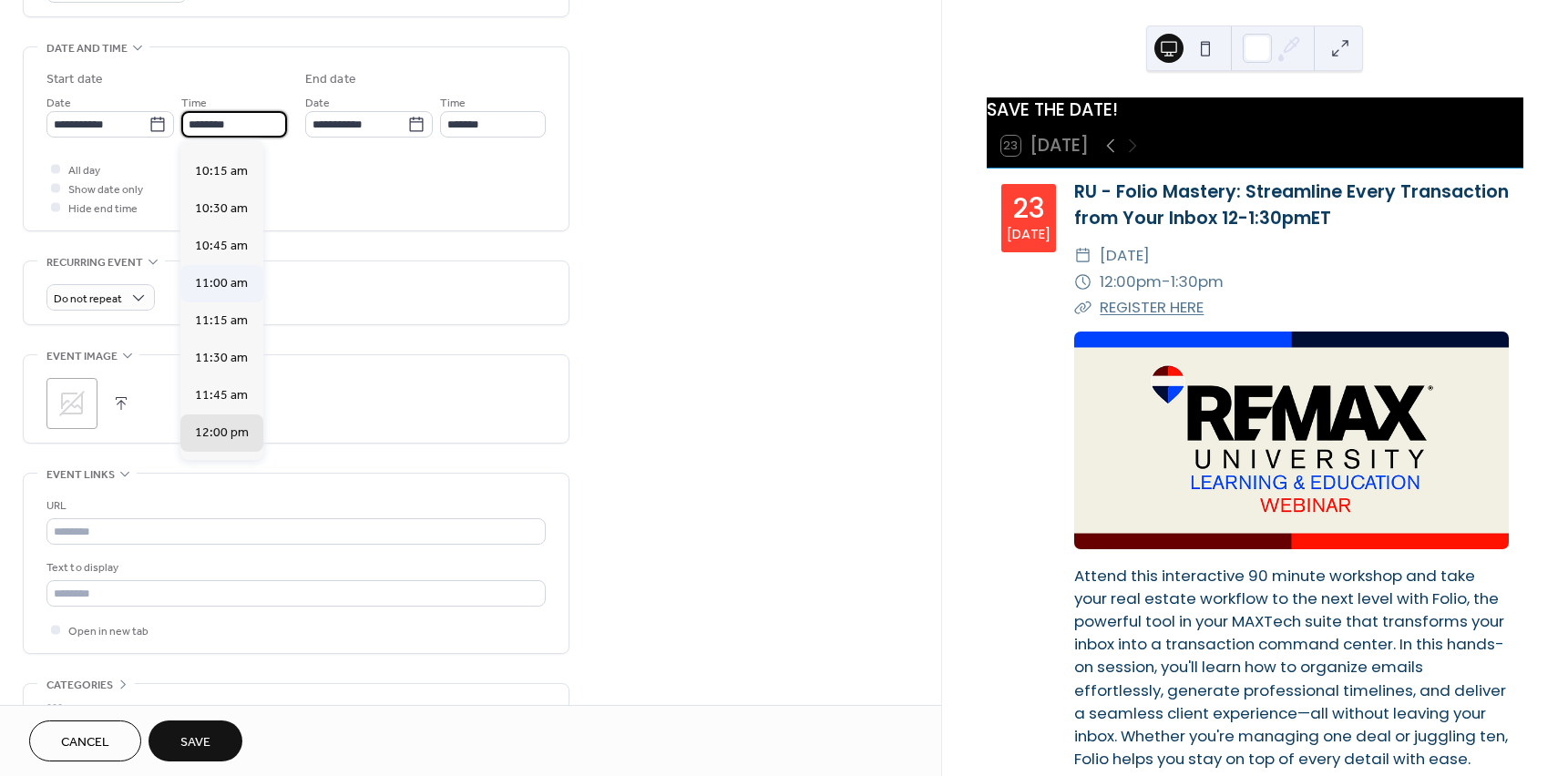 type on "********" 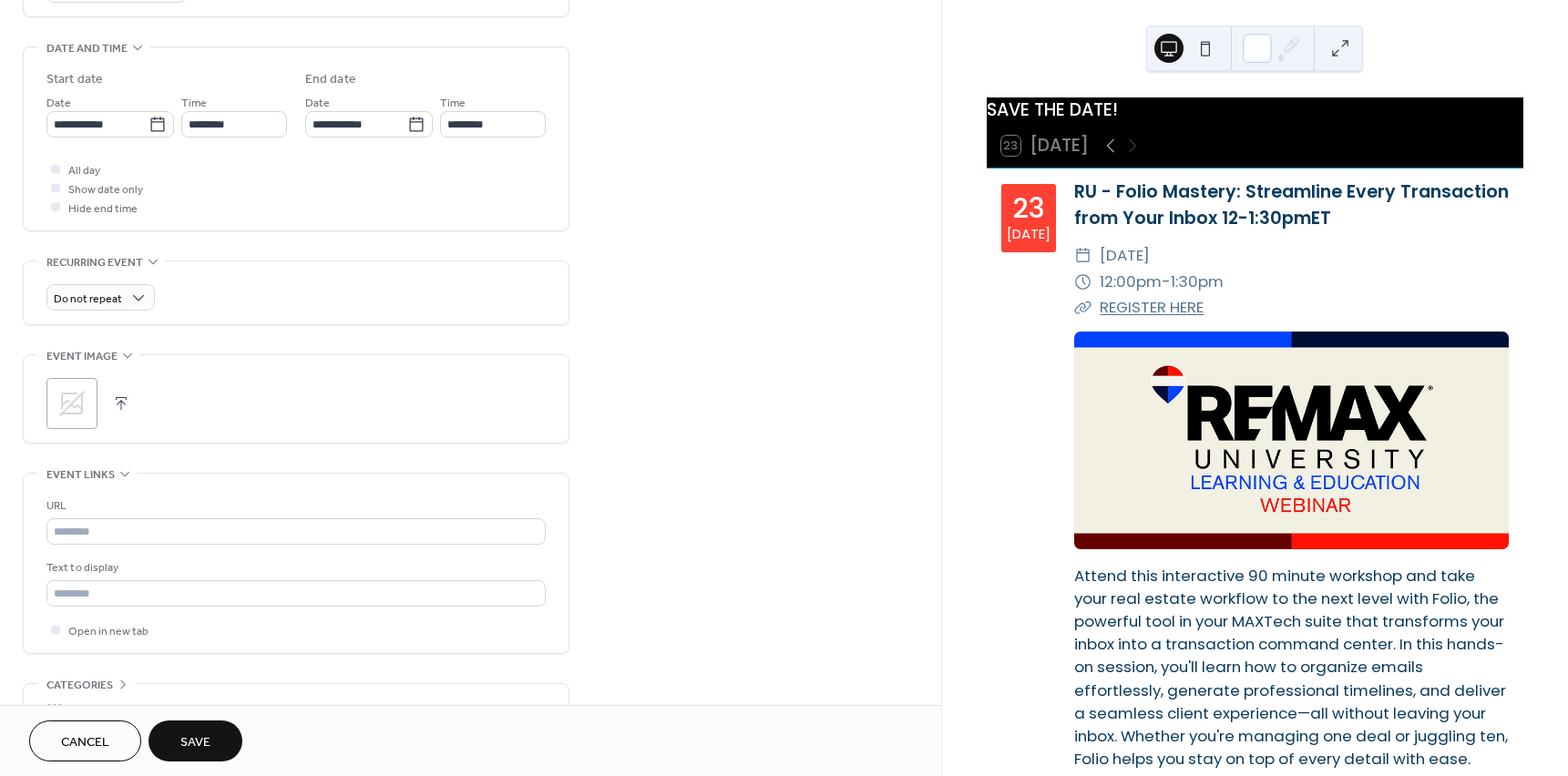 click at bounding box center [121, 403] 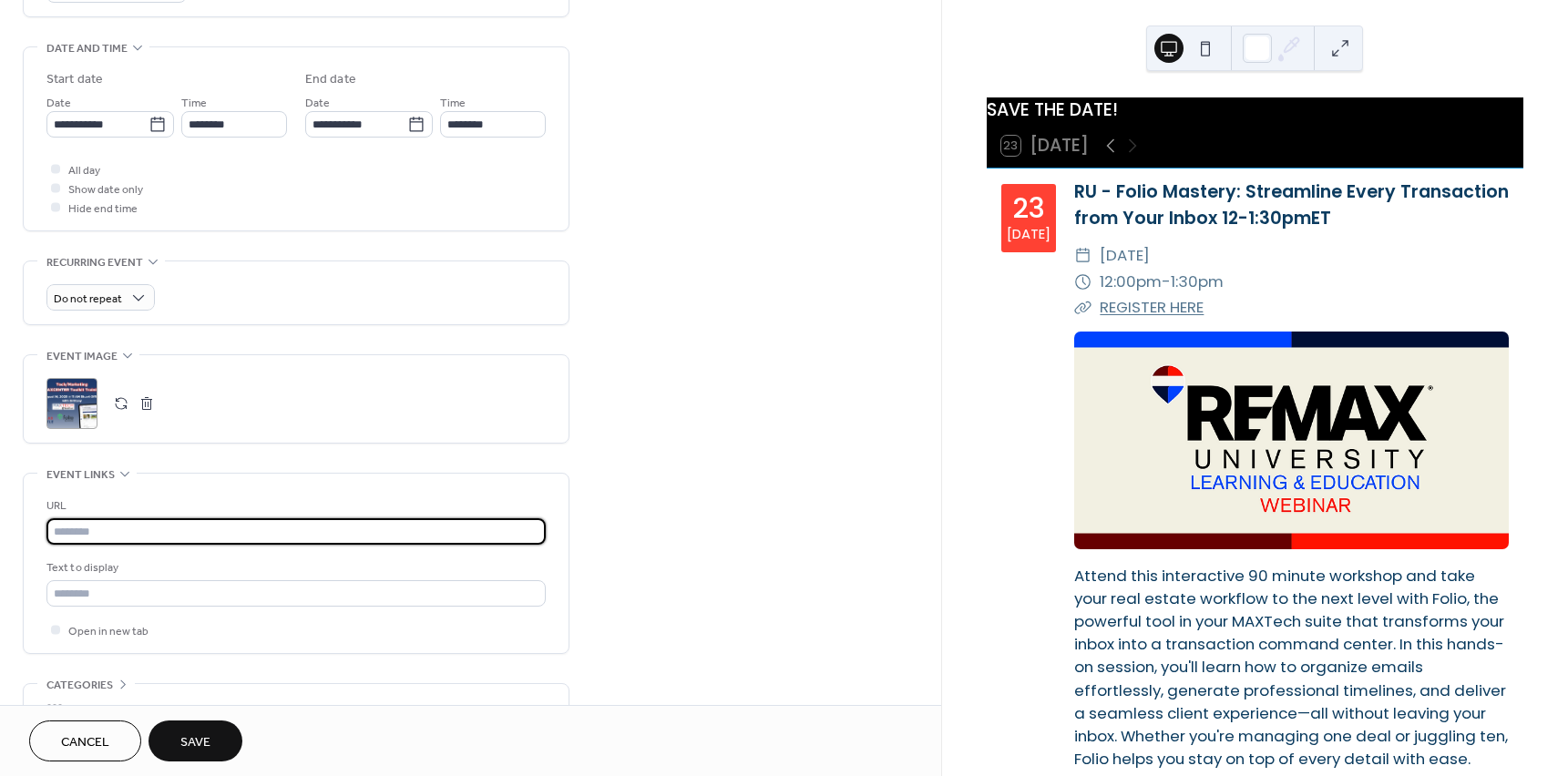 click at bounding box center (296, 531) 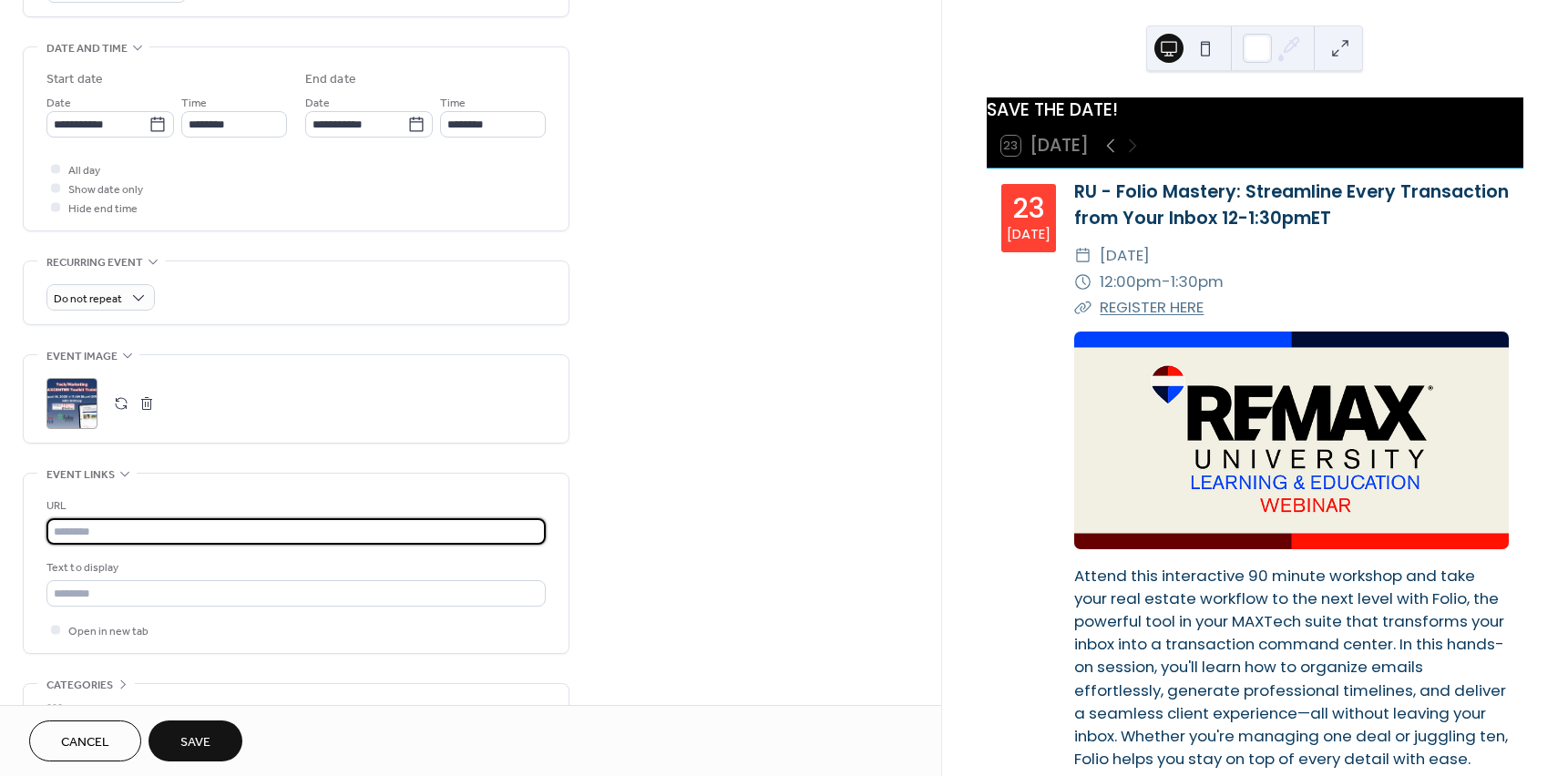 paste on "**********" 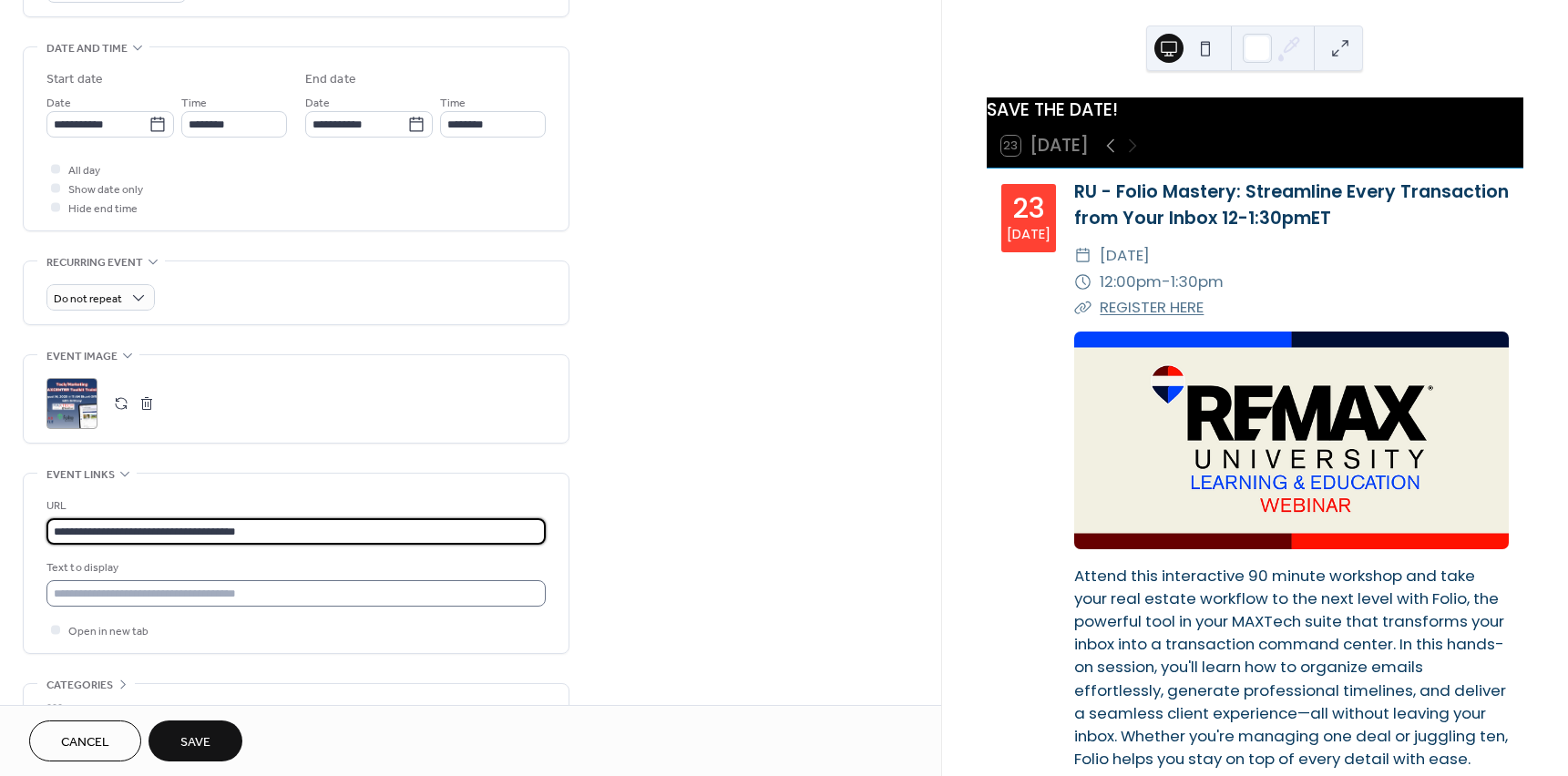 type on "**********" 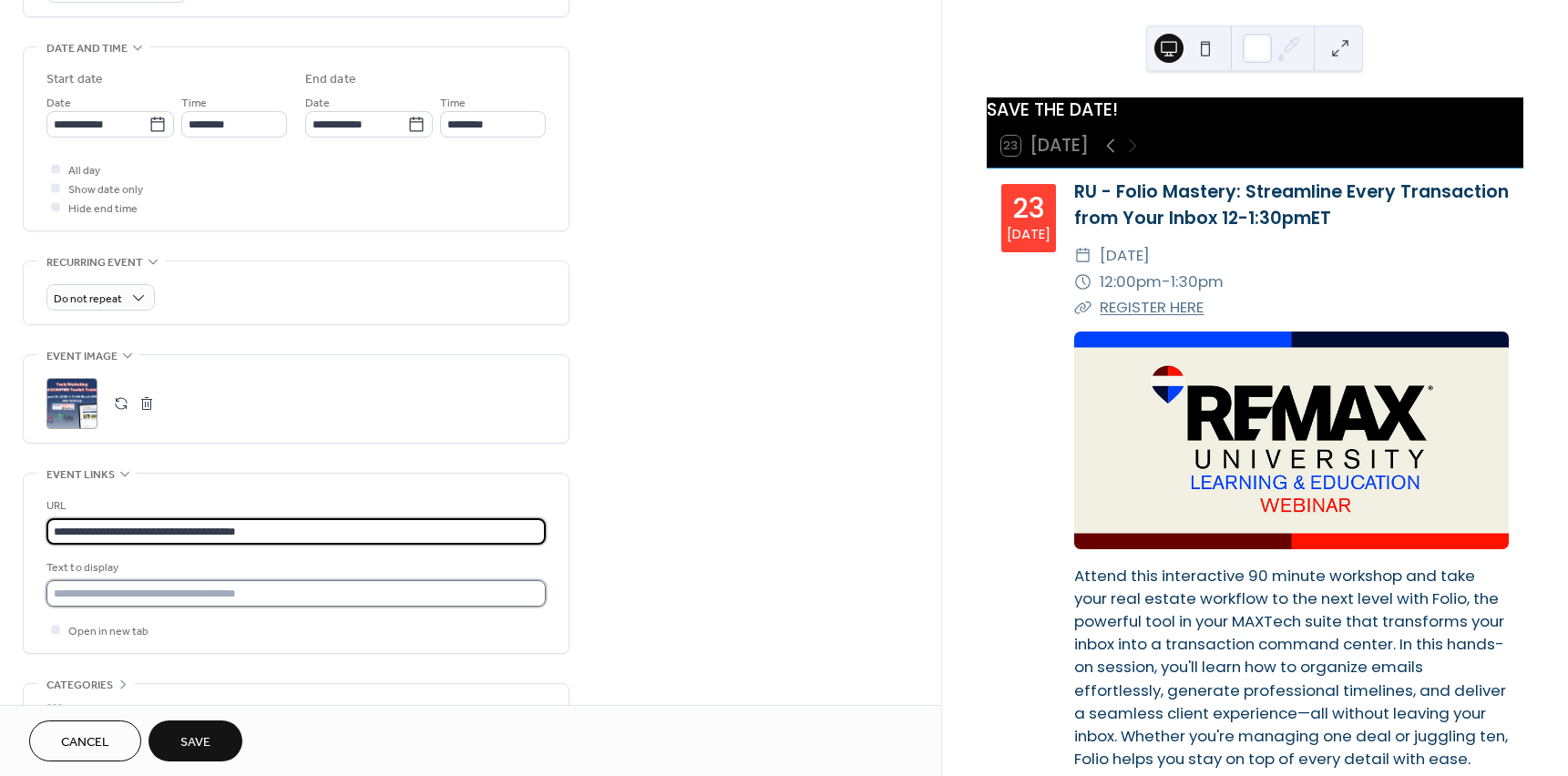 click at bounding box center [296, 593] 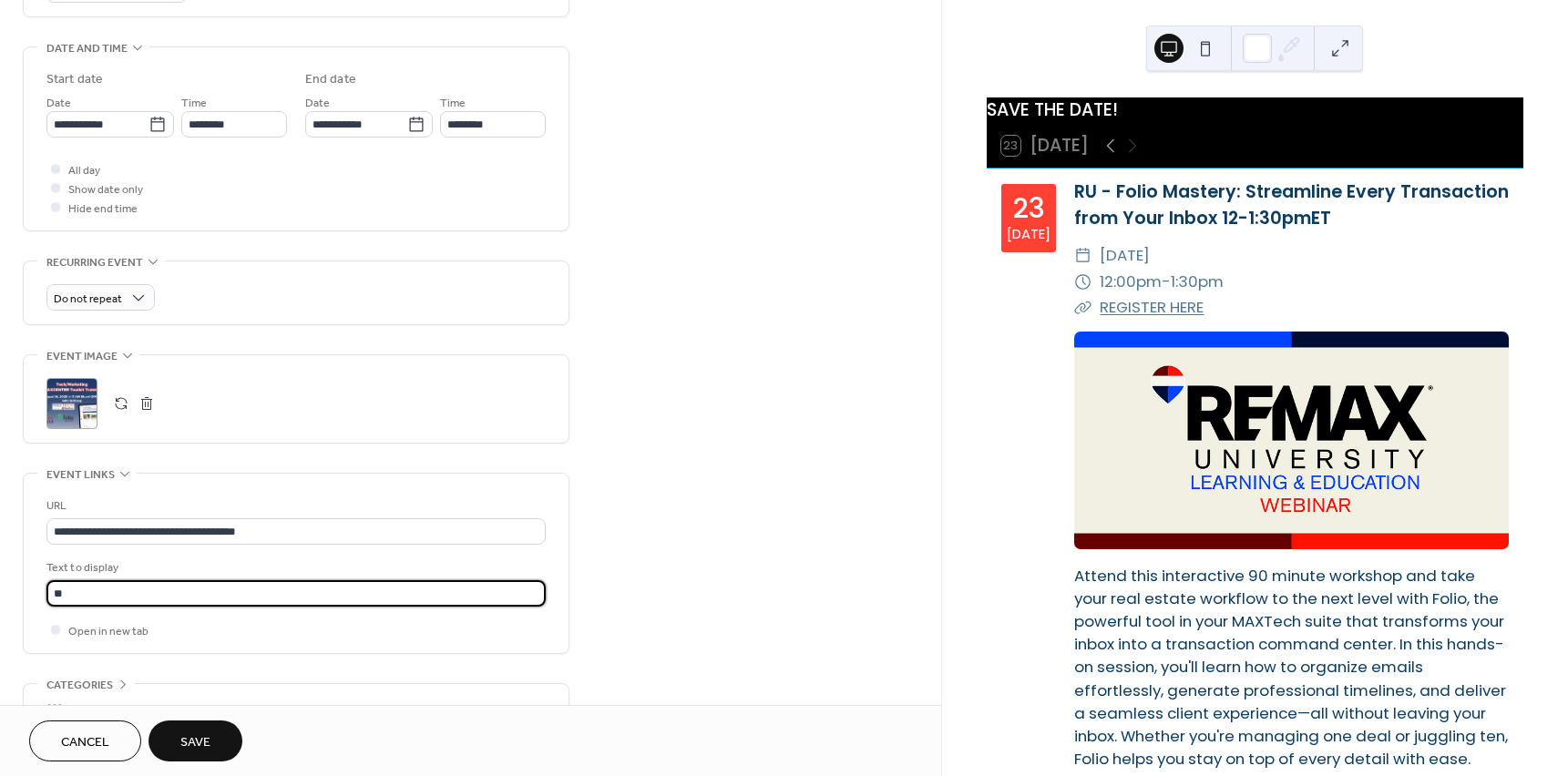type on "**********" 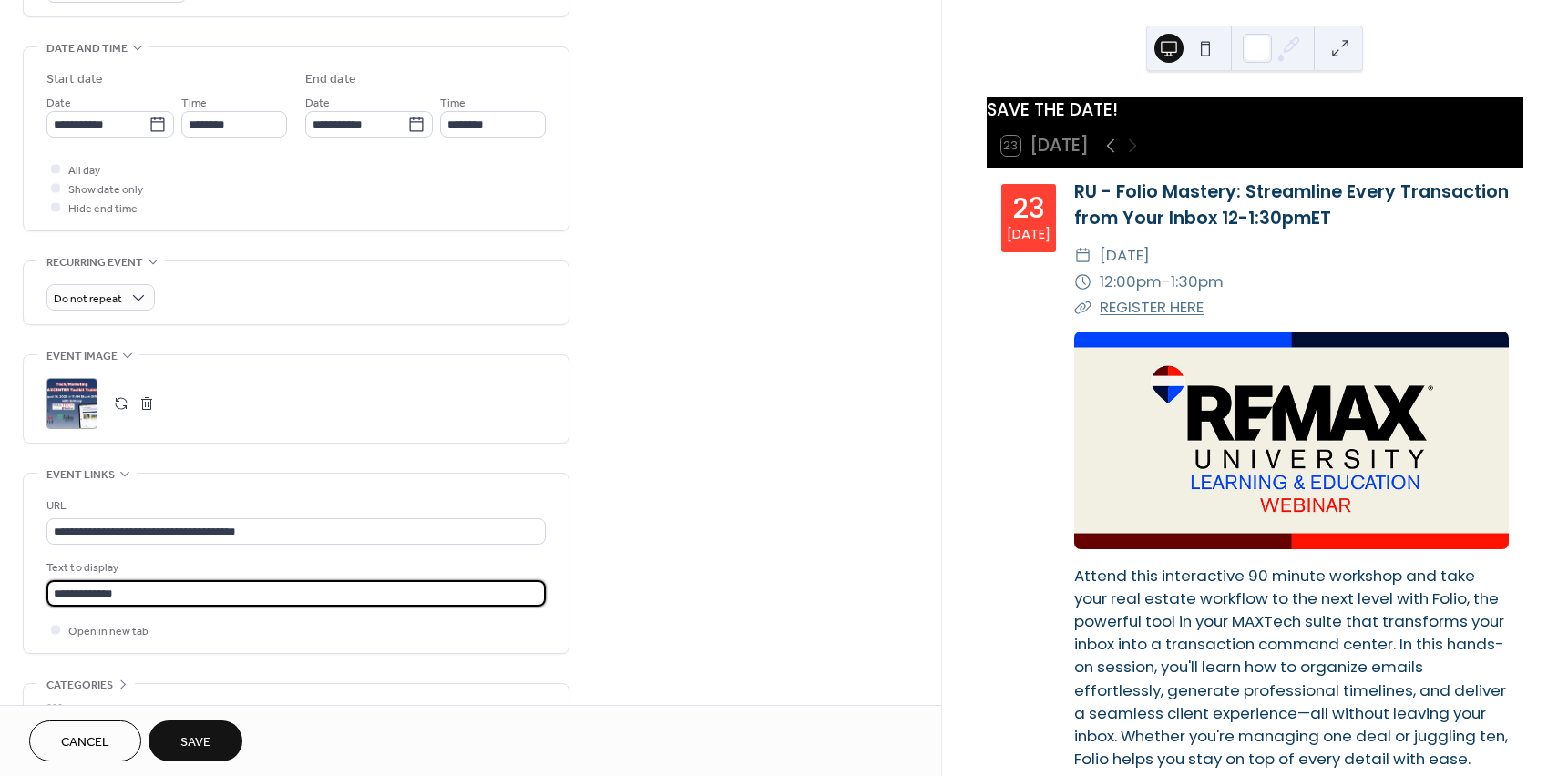 click on "Save" at bounding box center (195, 742) 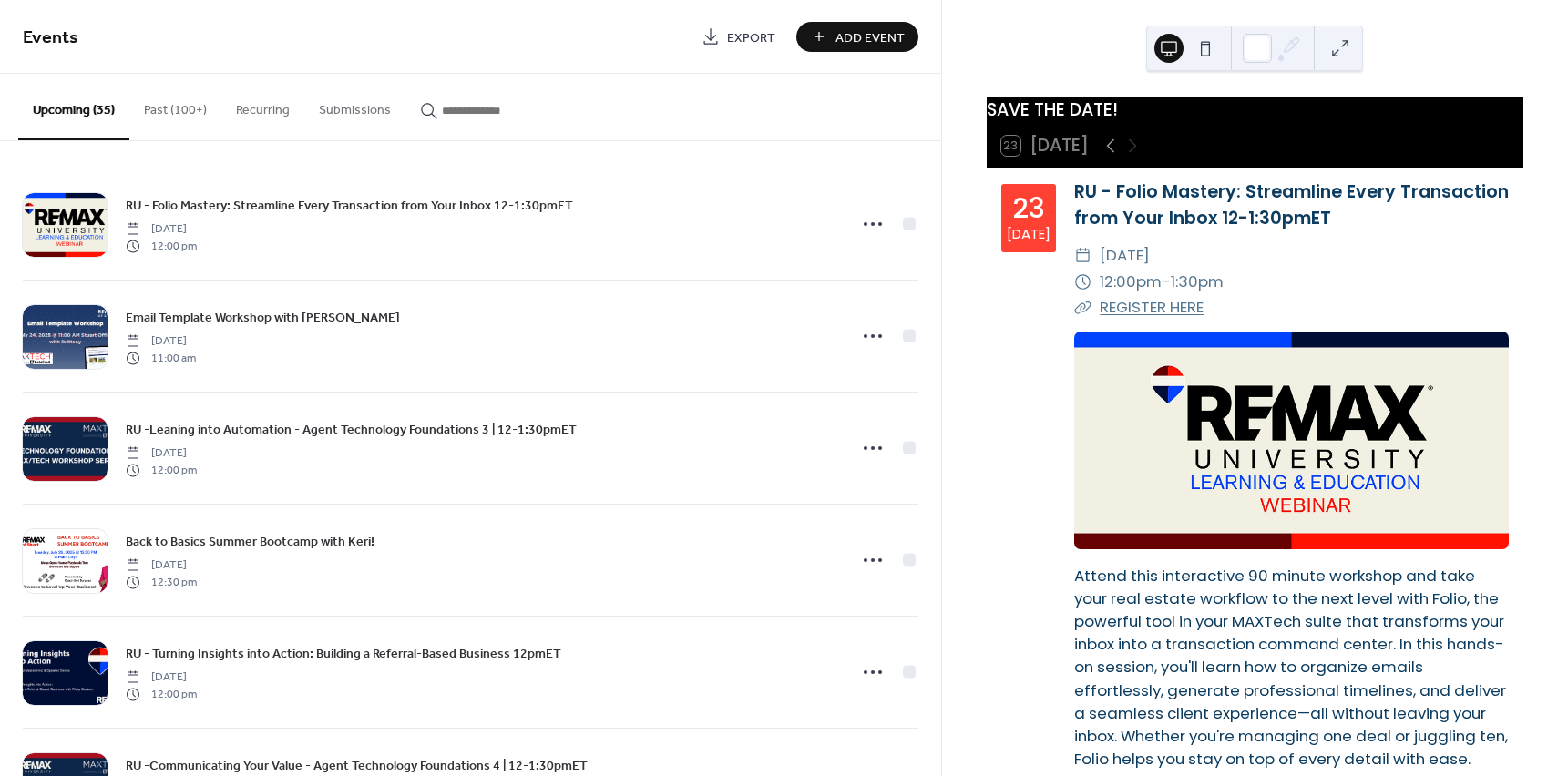 click on "Add Event" at bounding box center [870, 37] 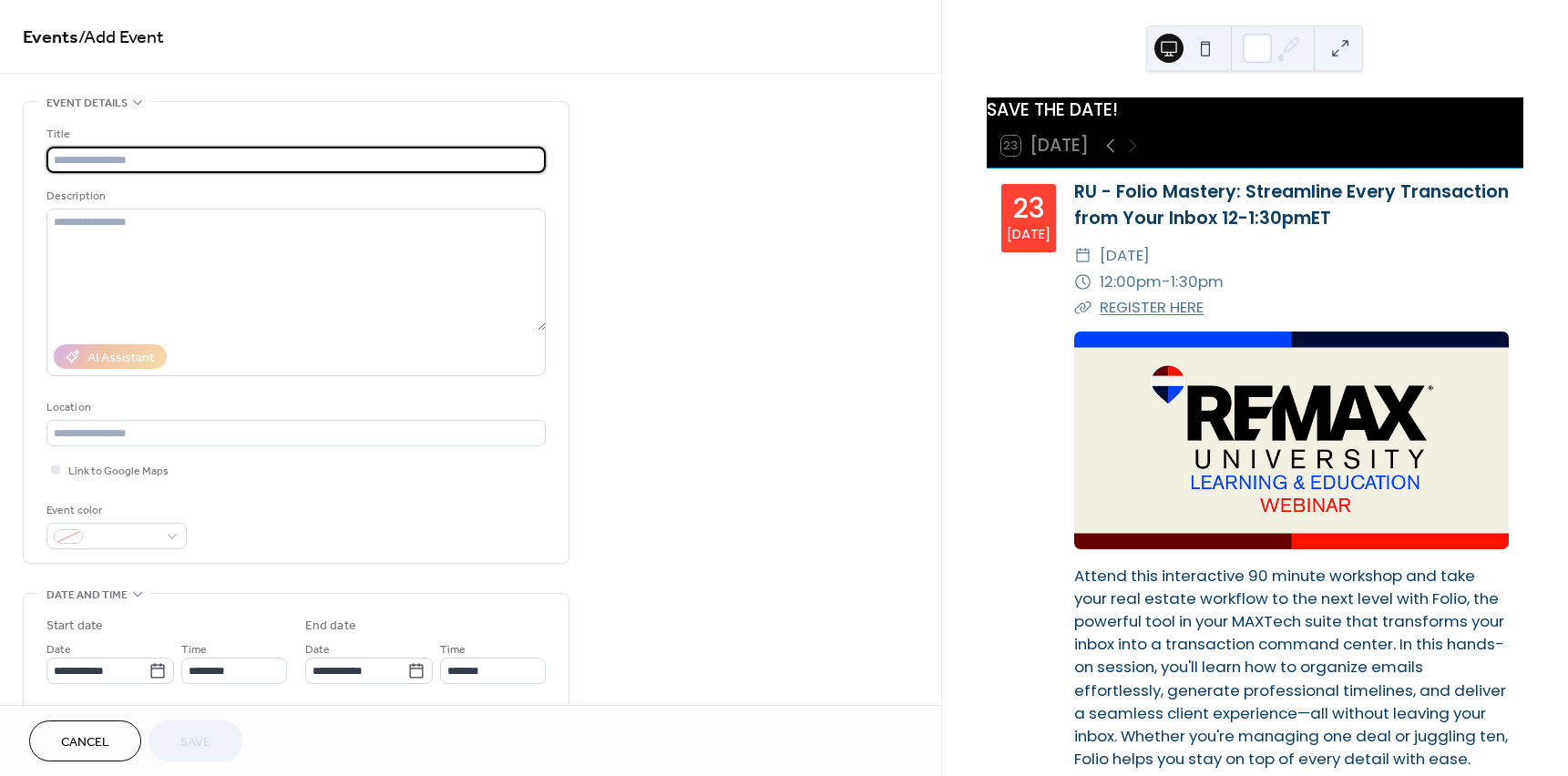 click at bounding box center [296, 159] 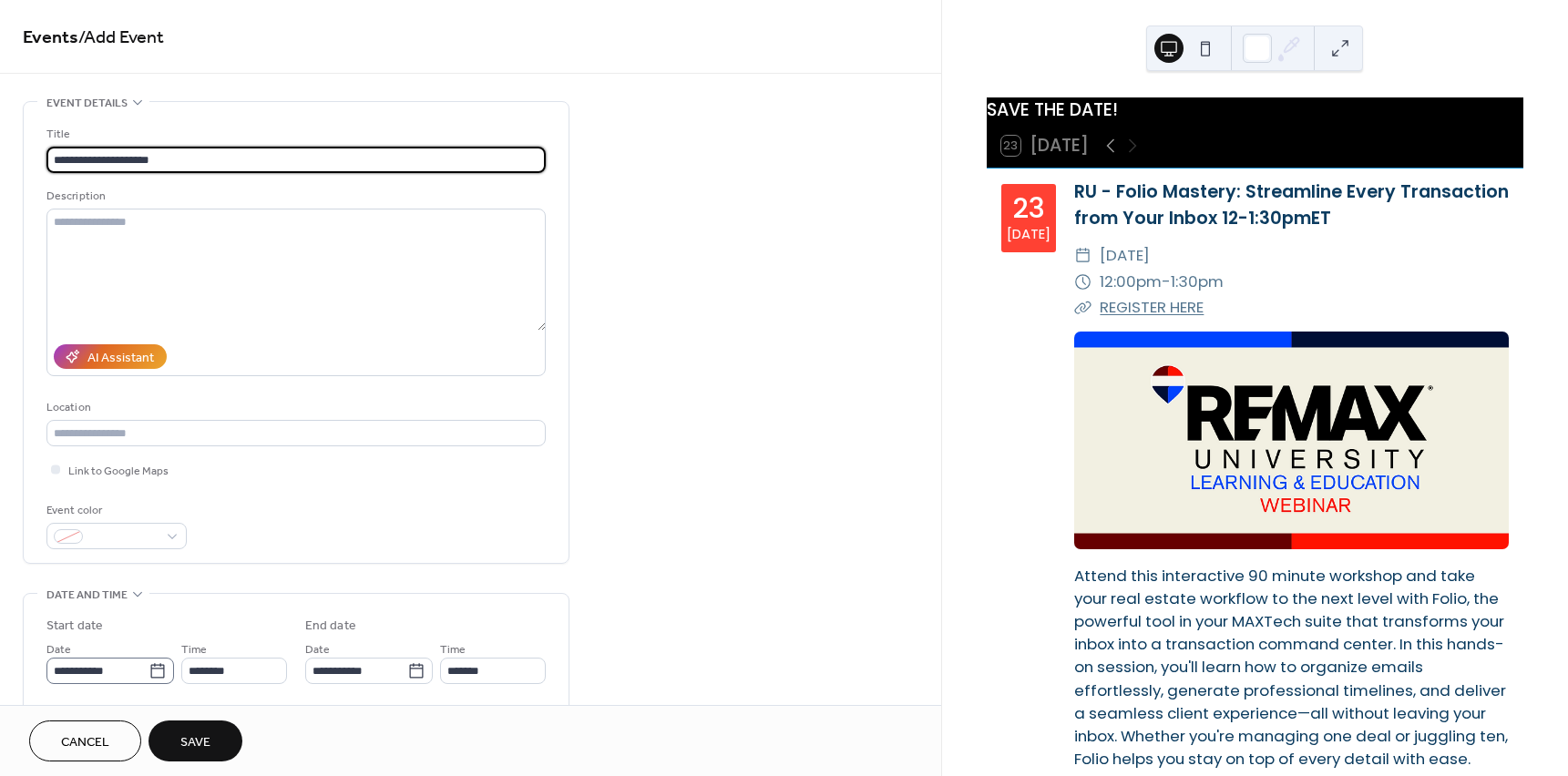 type on "**********" 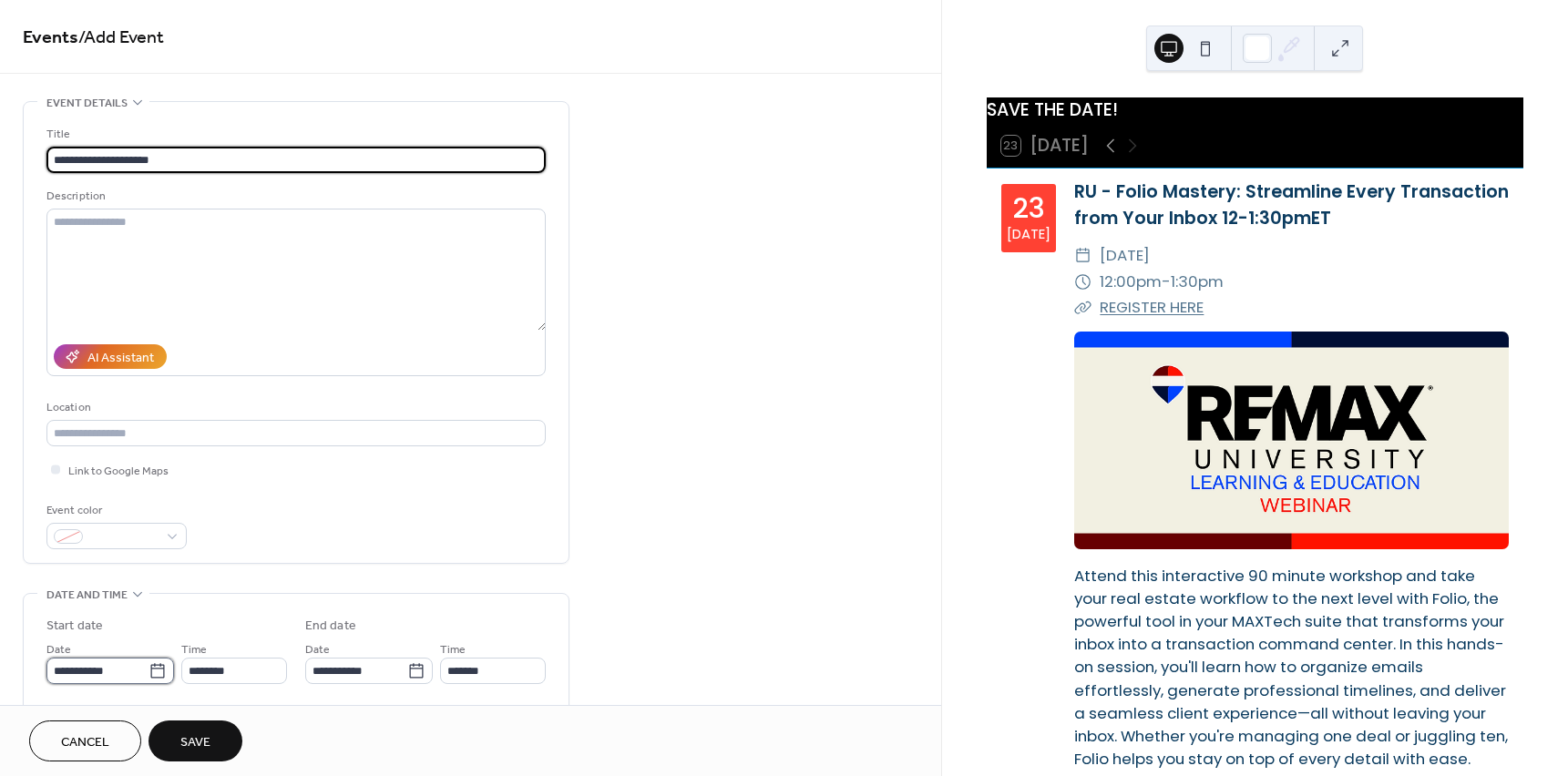 click on "**********" at bounding box center (97, 670) 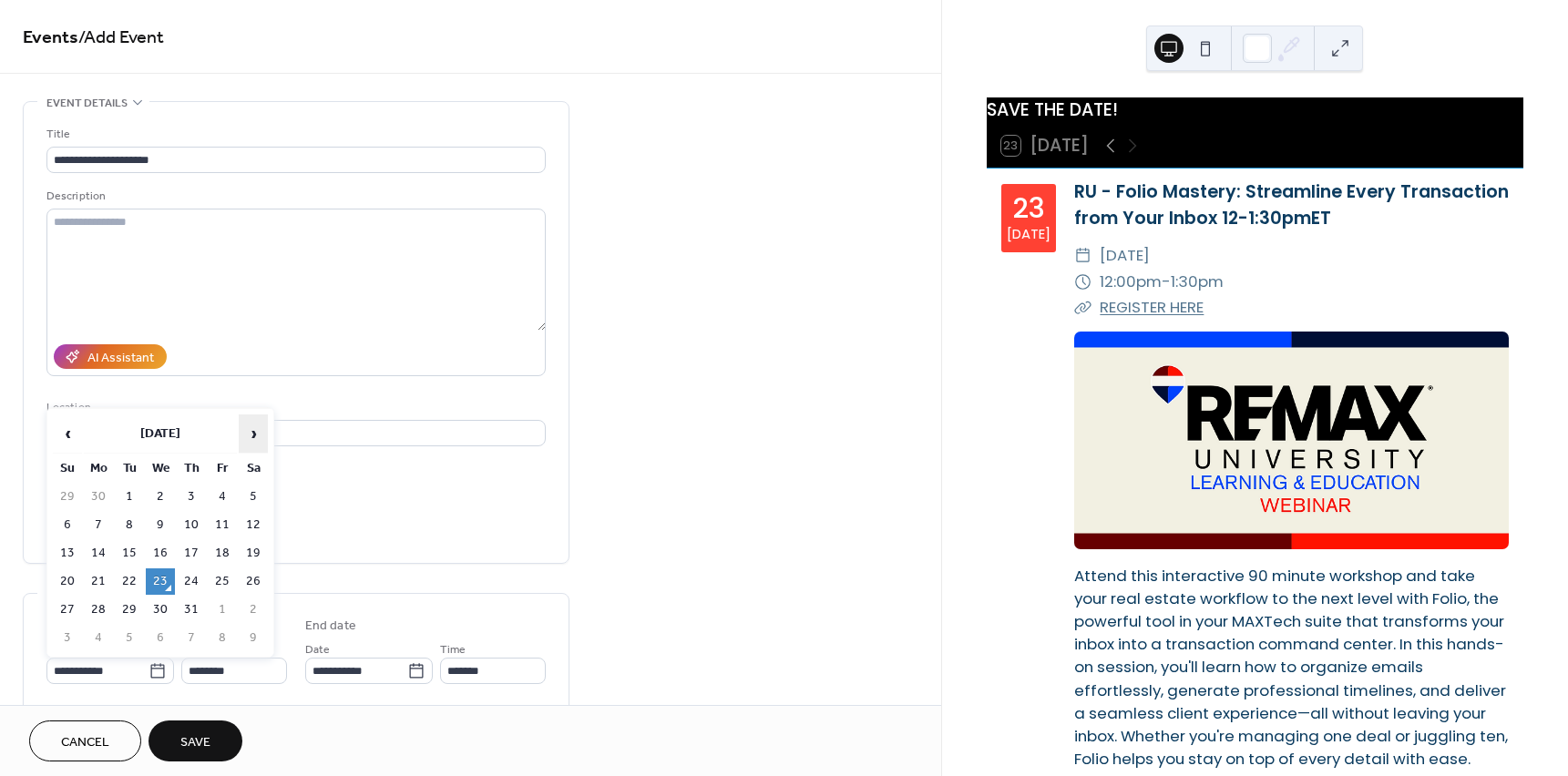click on "›" at bounding box center (253, 434) 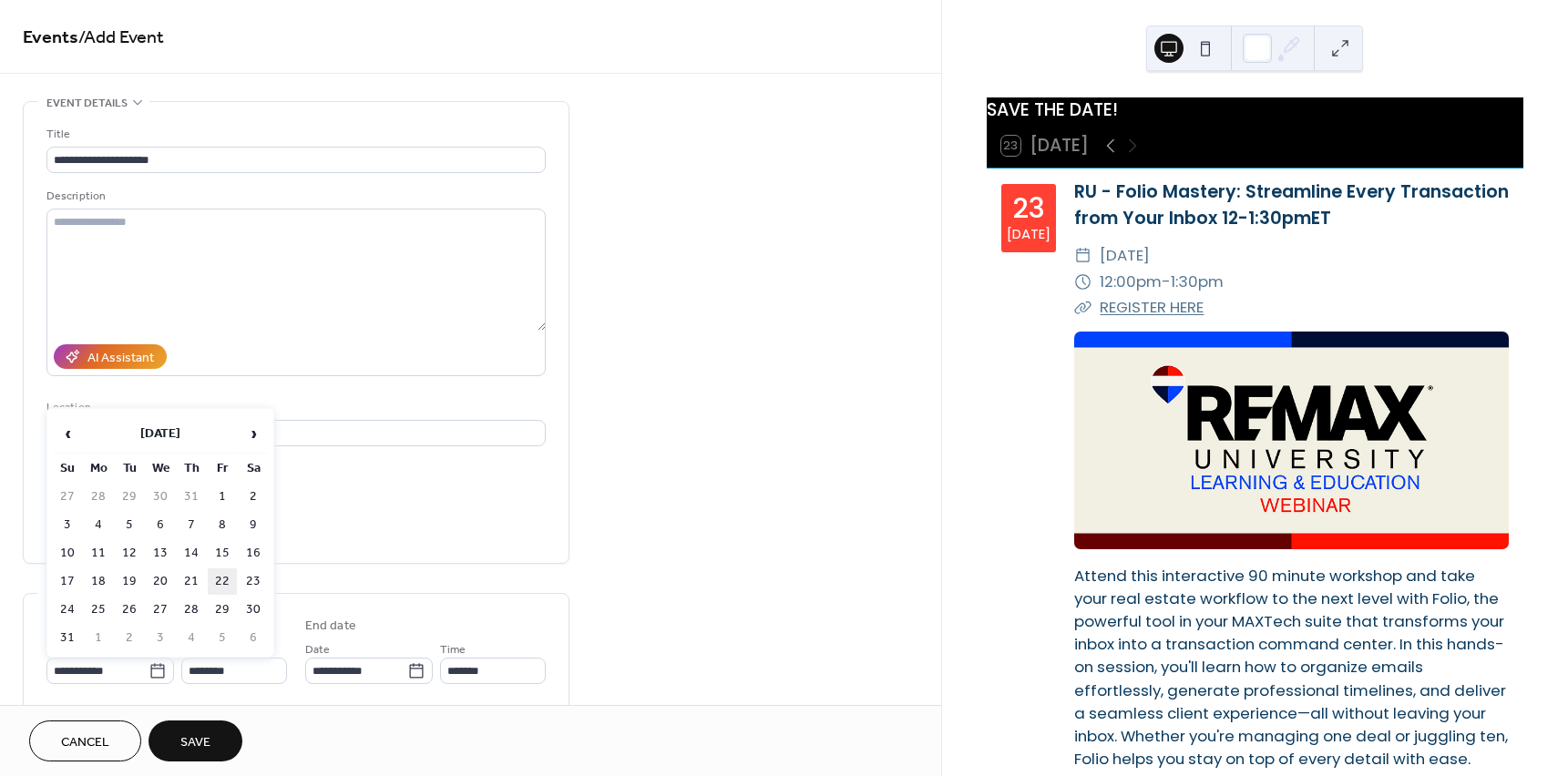 click on "22" at bounding box center (222, 581) 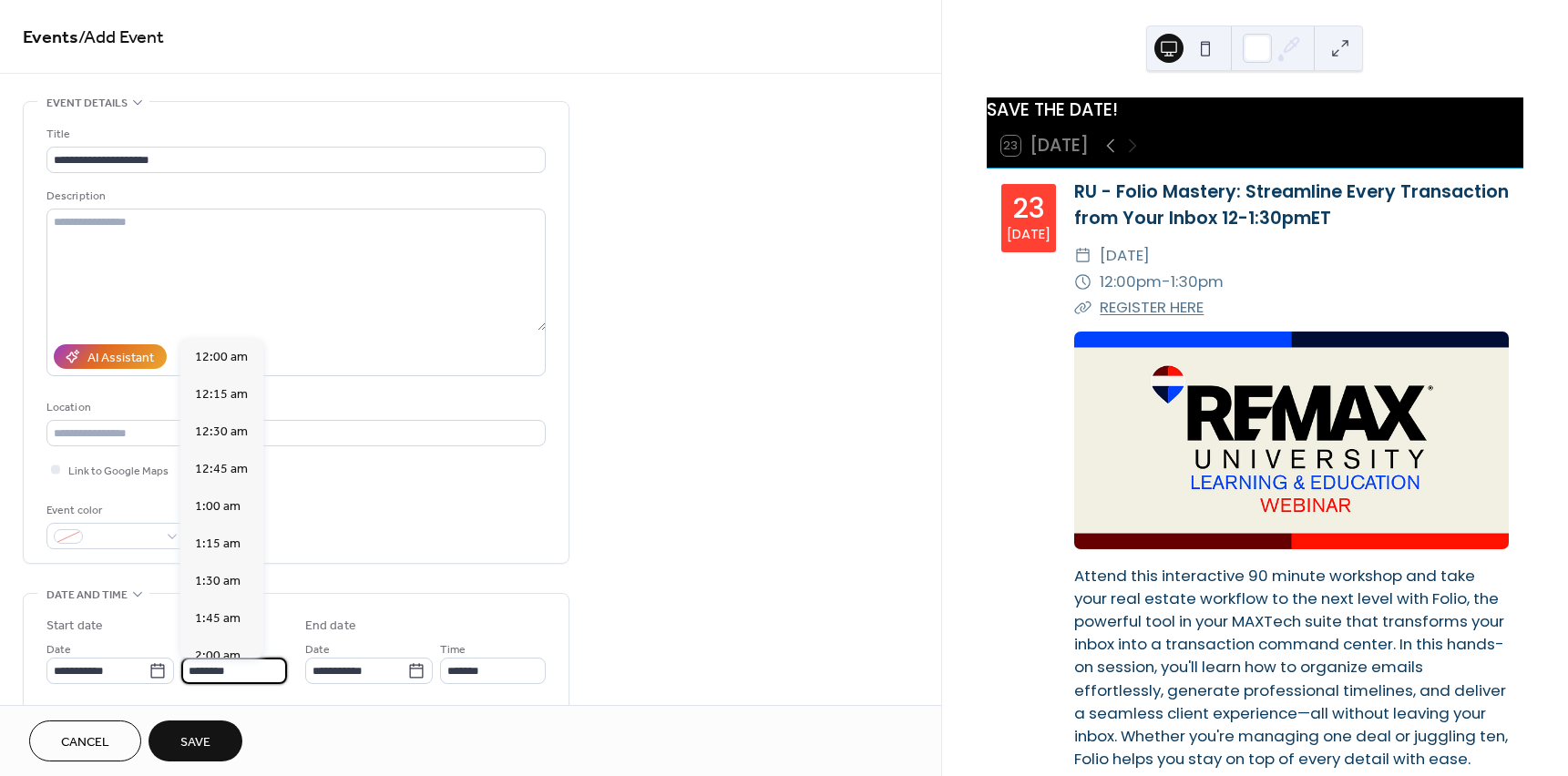 click on "********" at bounding box center [234, 670] 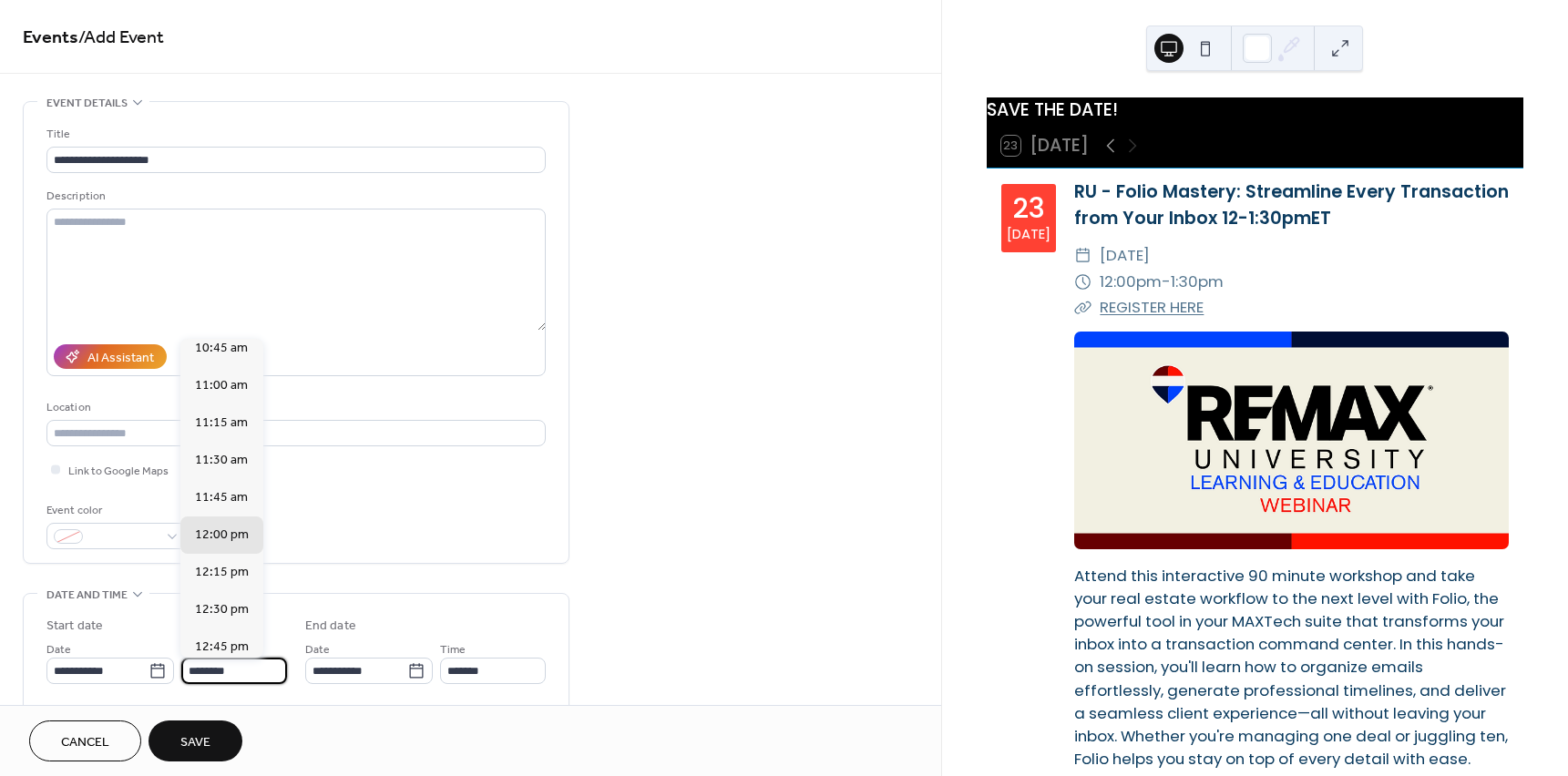 scroll, scrollTop: 1610, scrollLeft: 0, axis: vertical 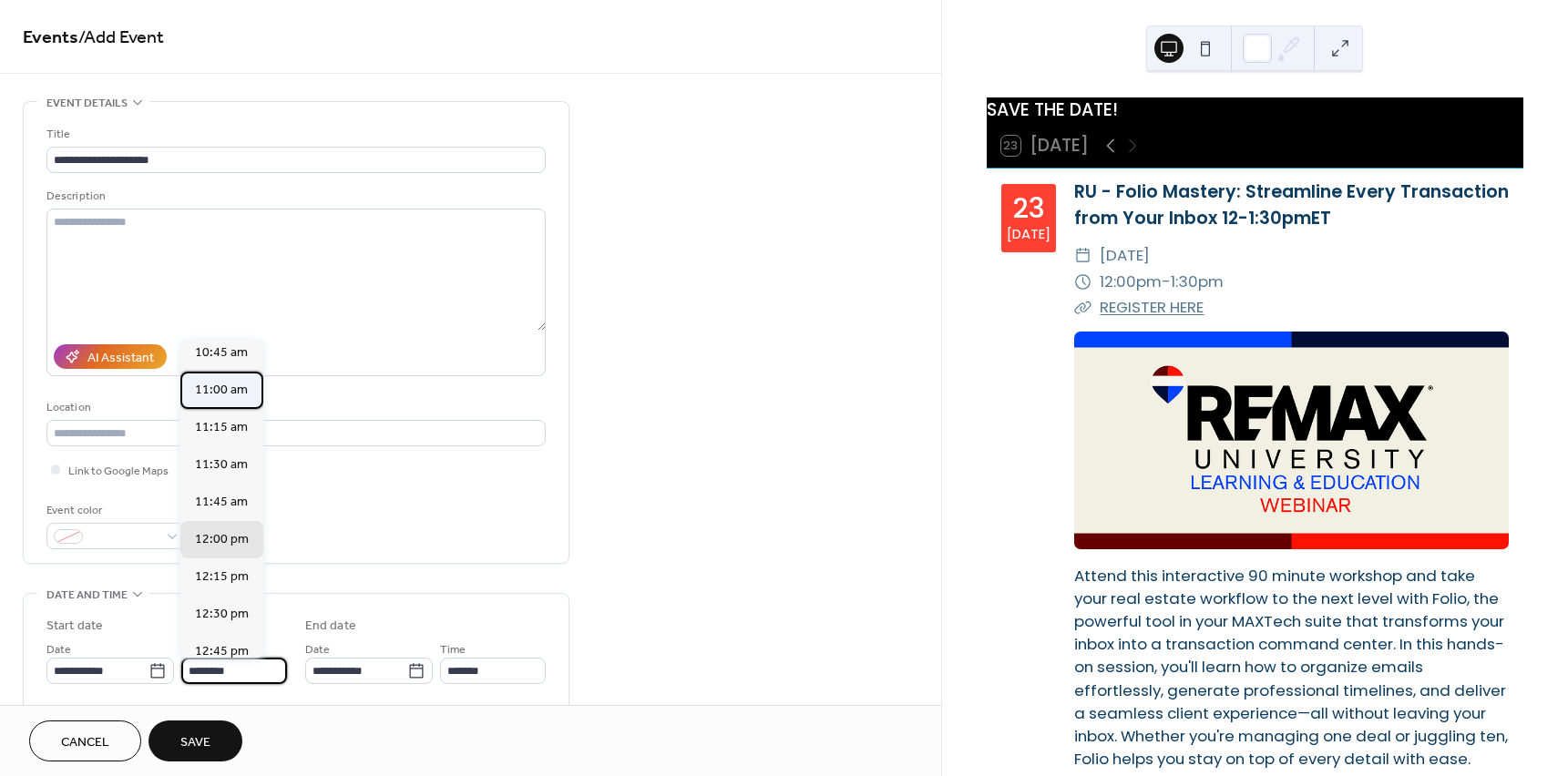 click on "11:00 am" at bounding box center (221, 390) 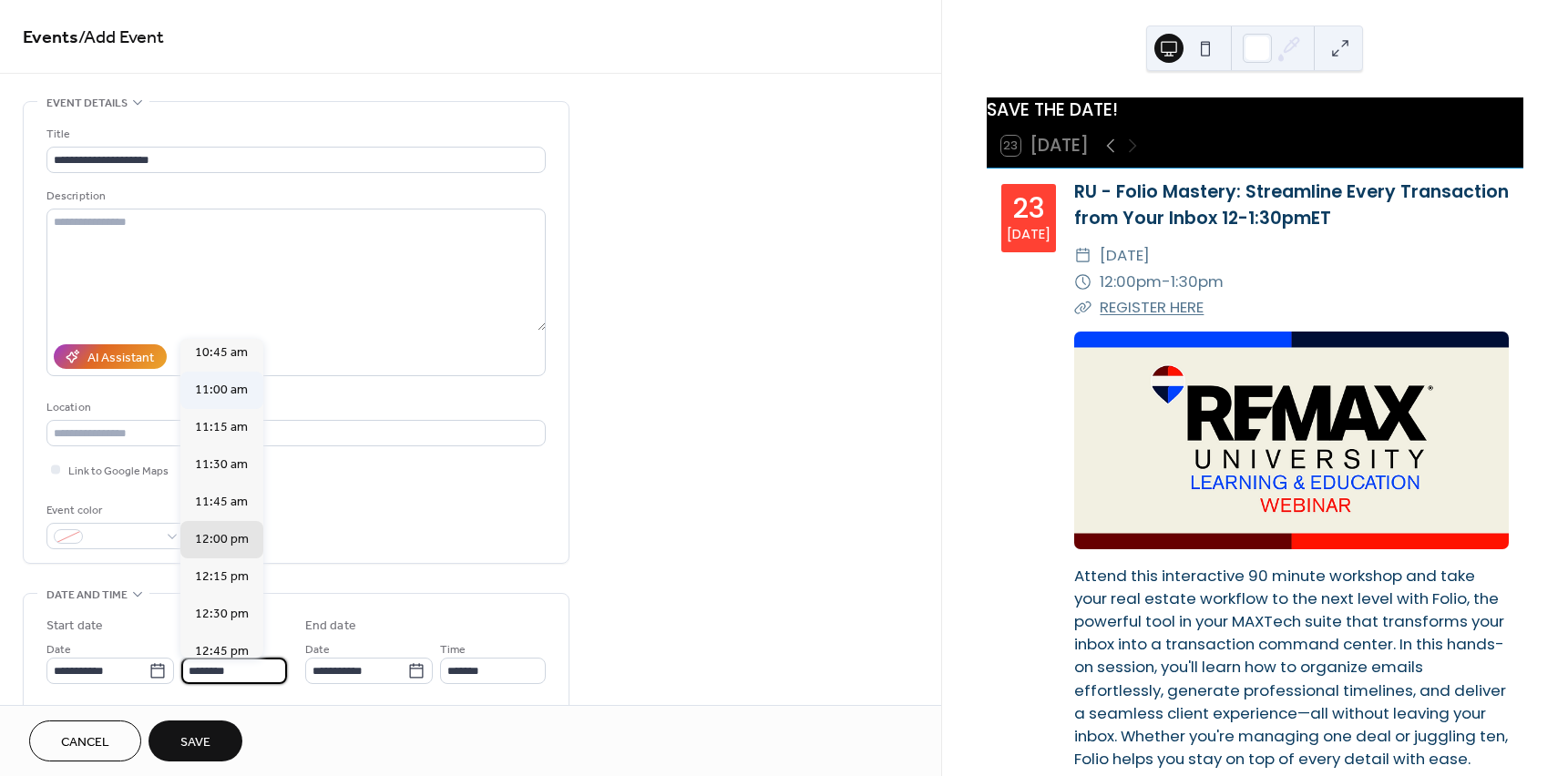 type on "********" 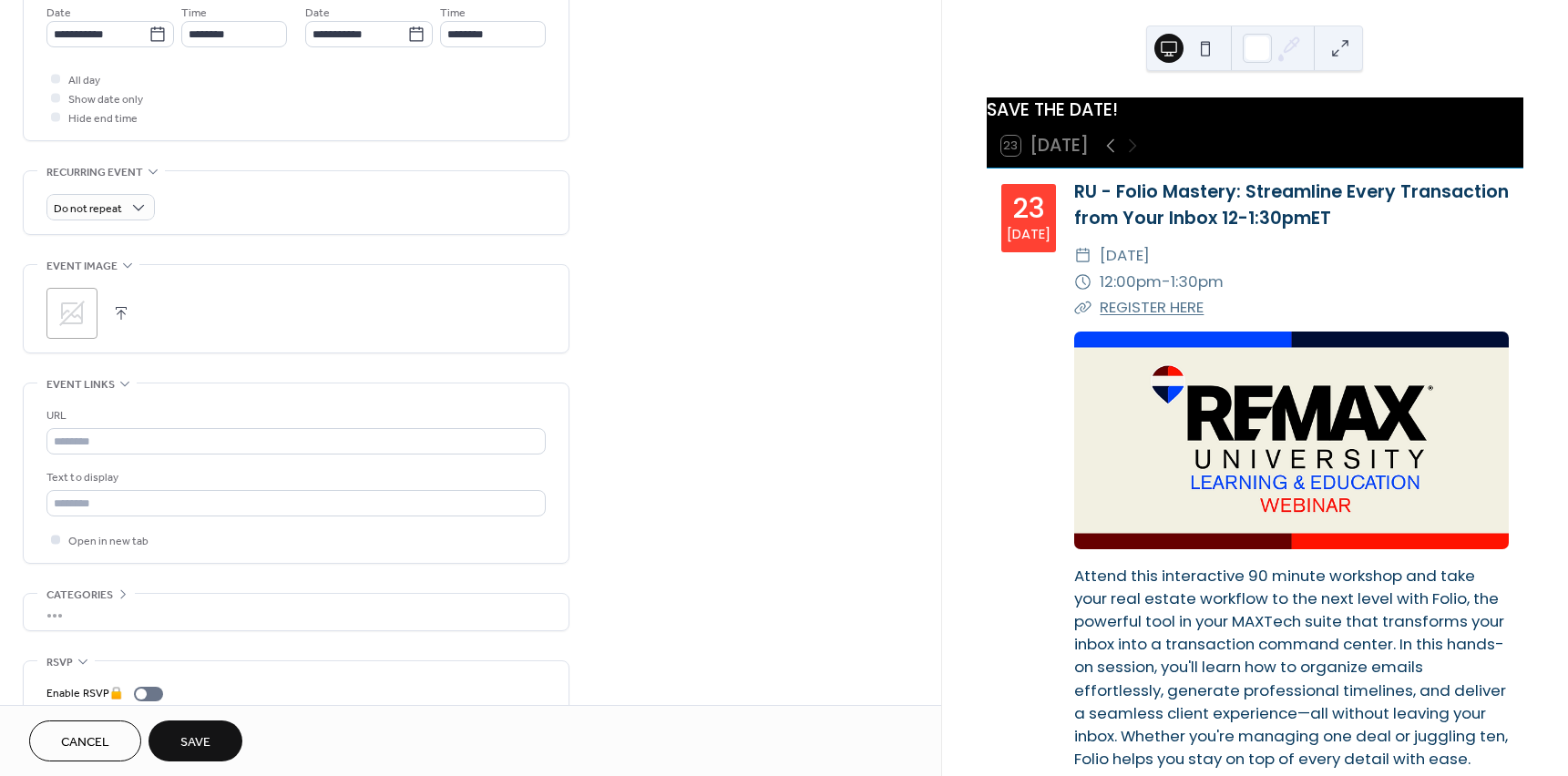 scroll, scrollTop: 638, scrollLeft: 0, axis: vertical 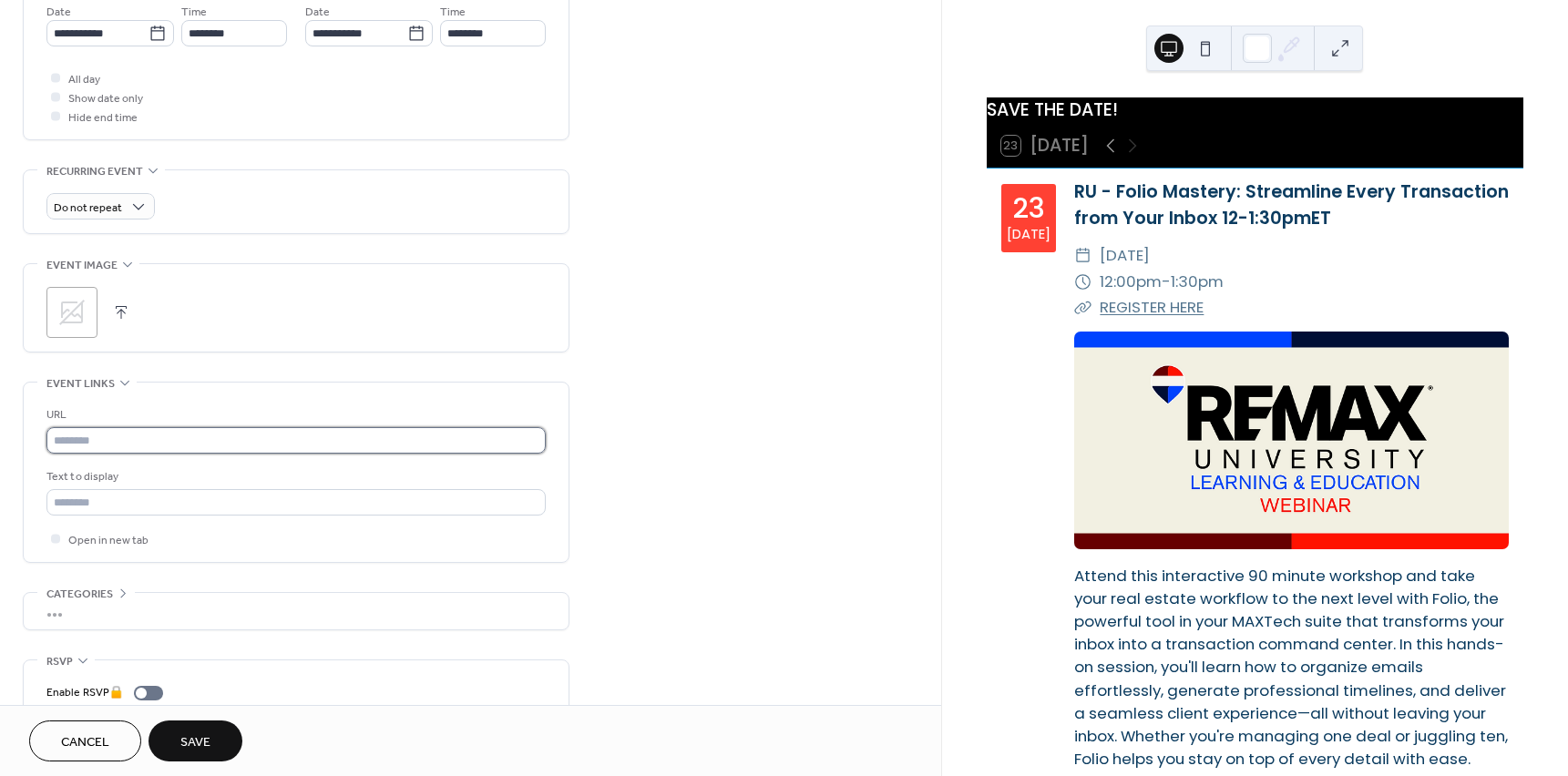 click at bounding box center [296, 440] 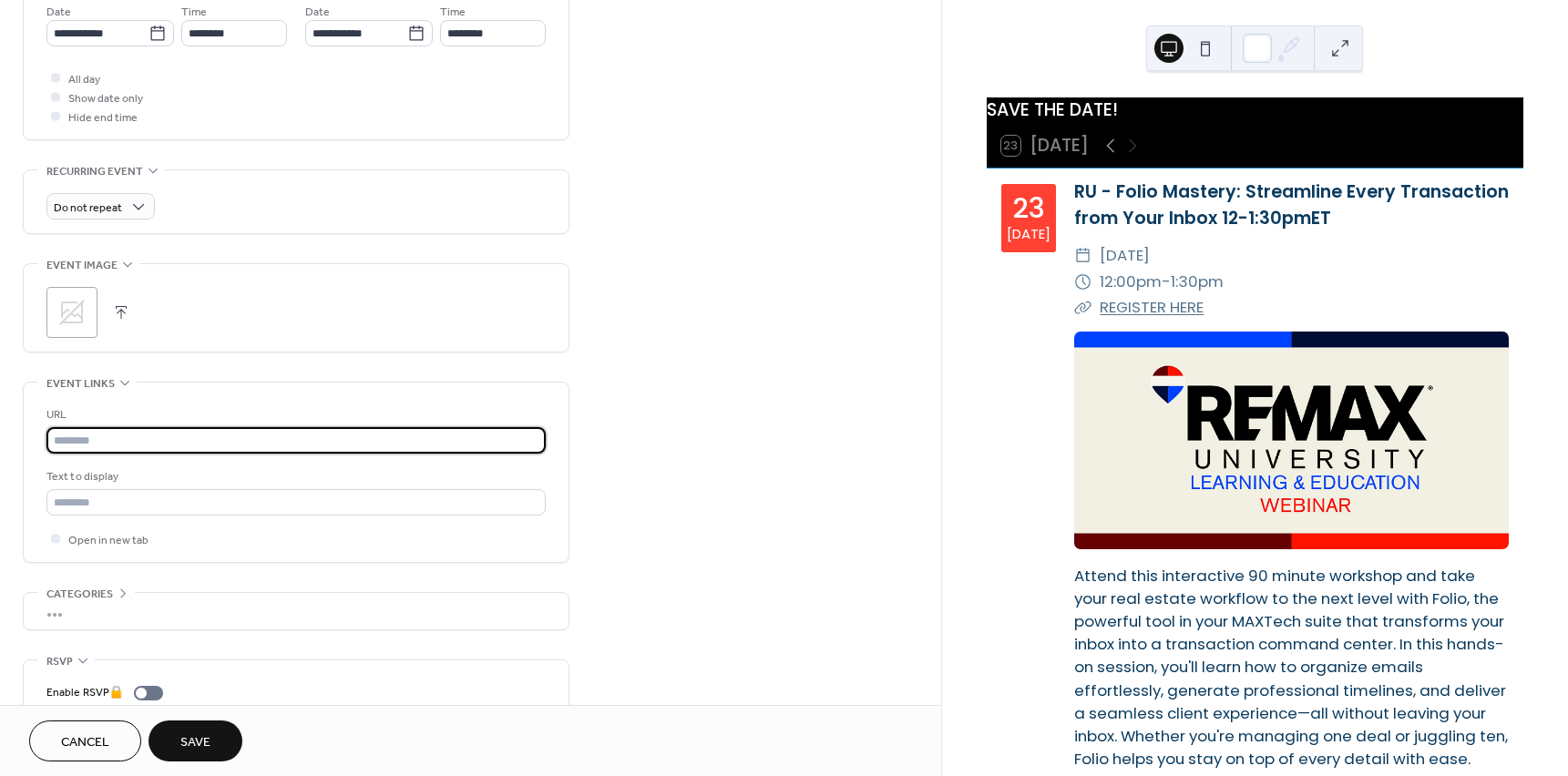 paste on "**********" 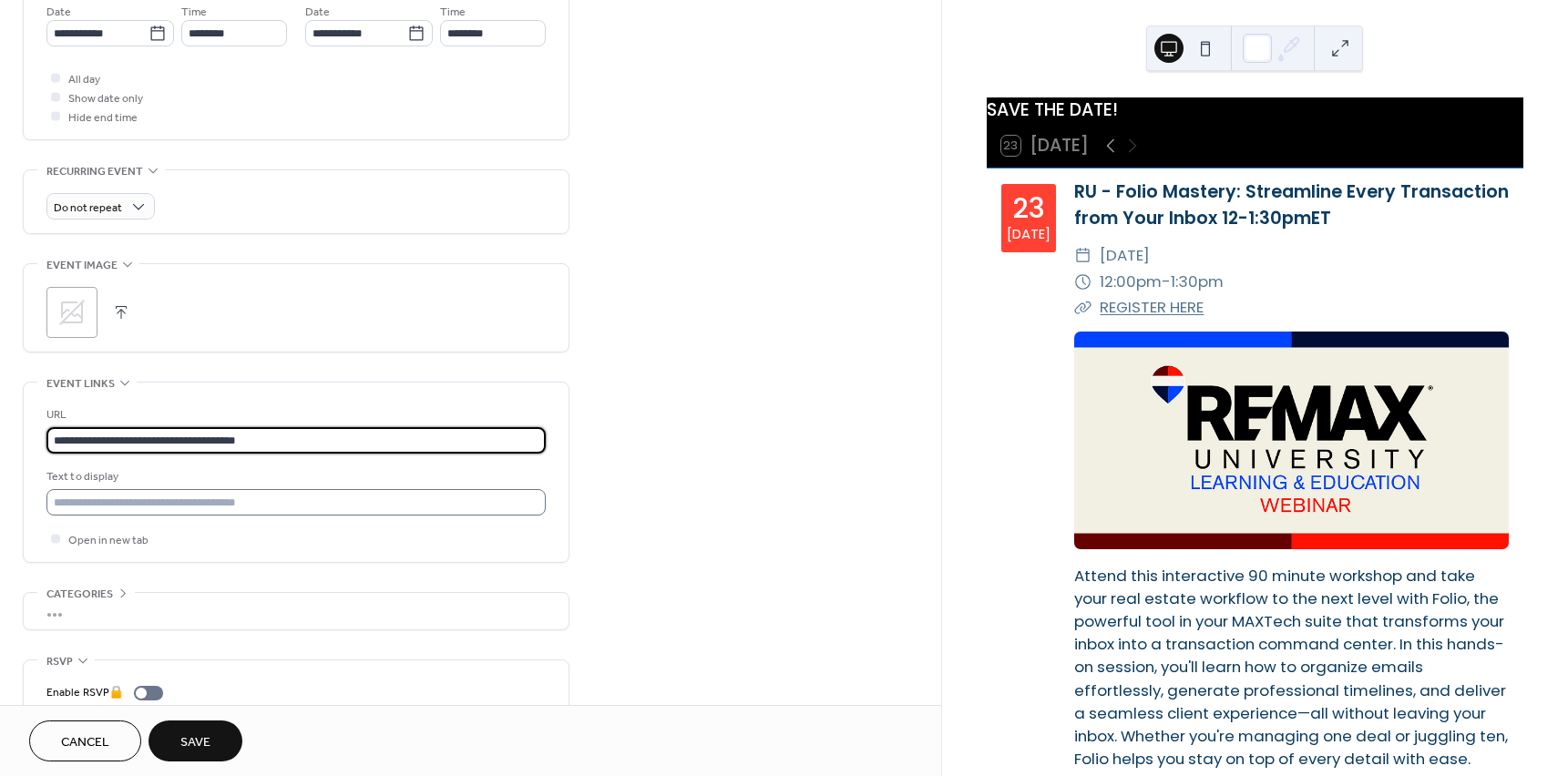type on "**********" 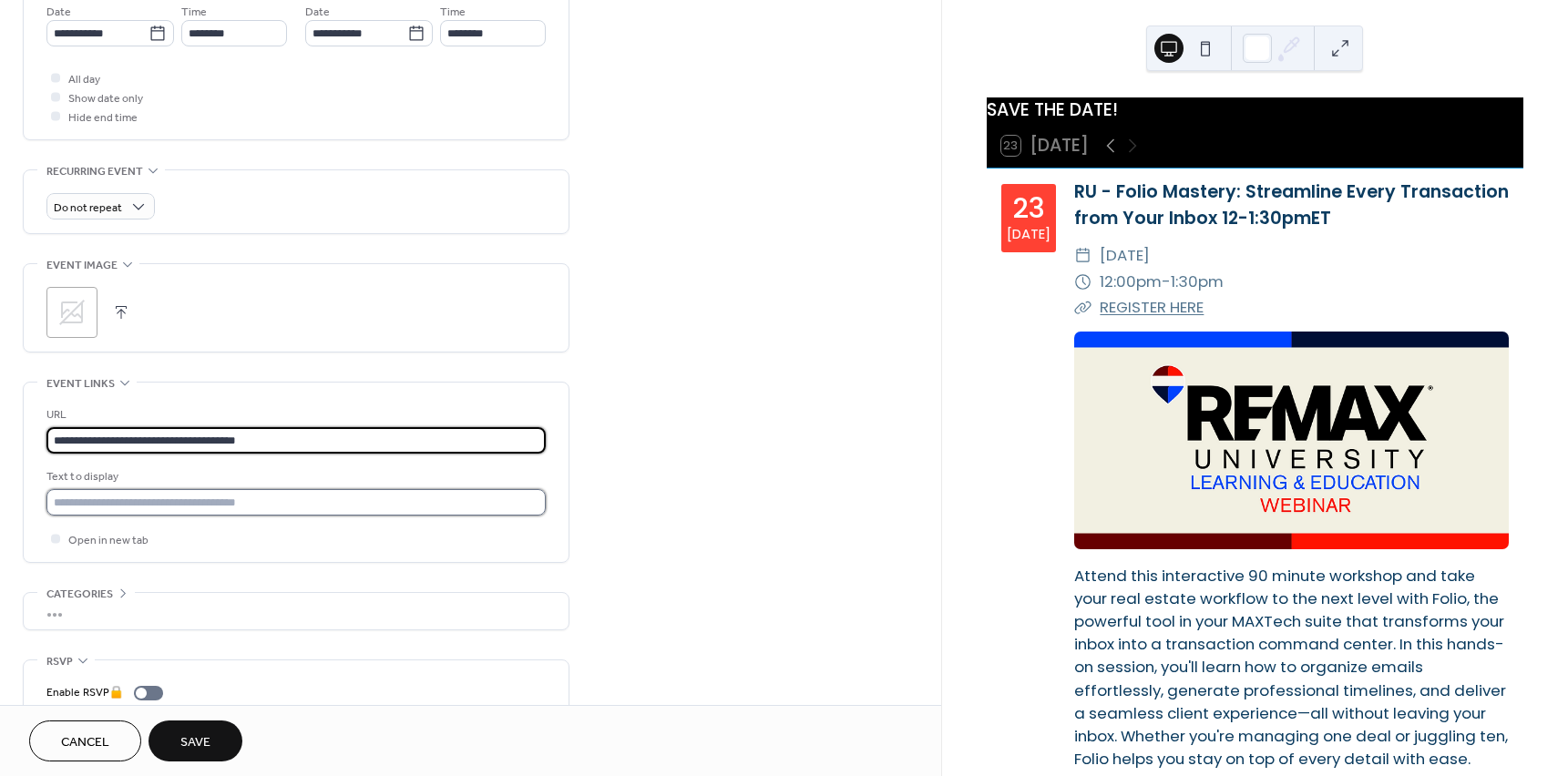 click at bounding box center (296, 502) 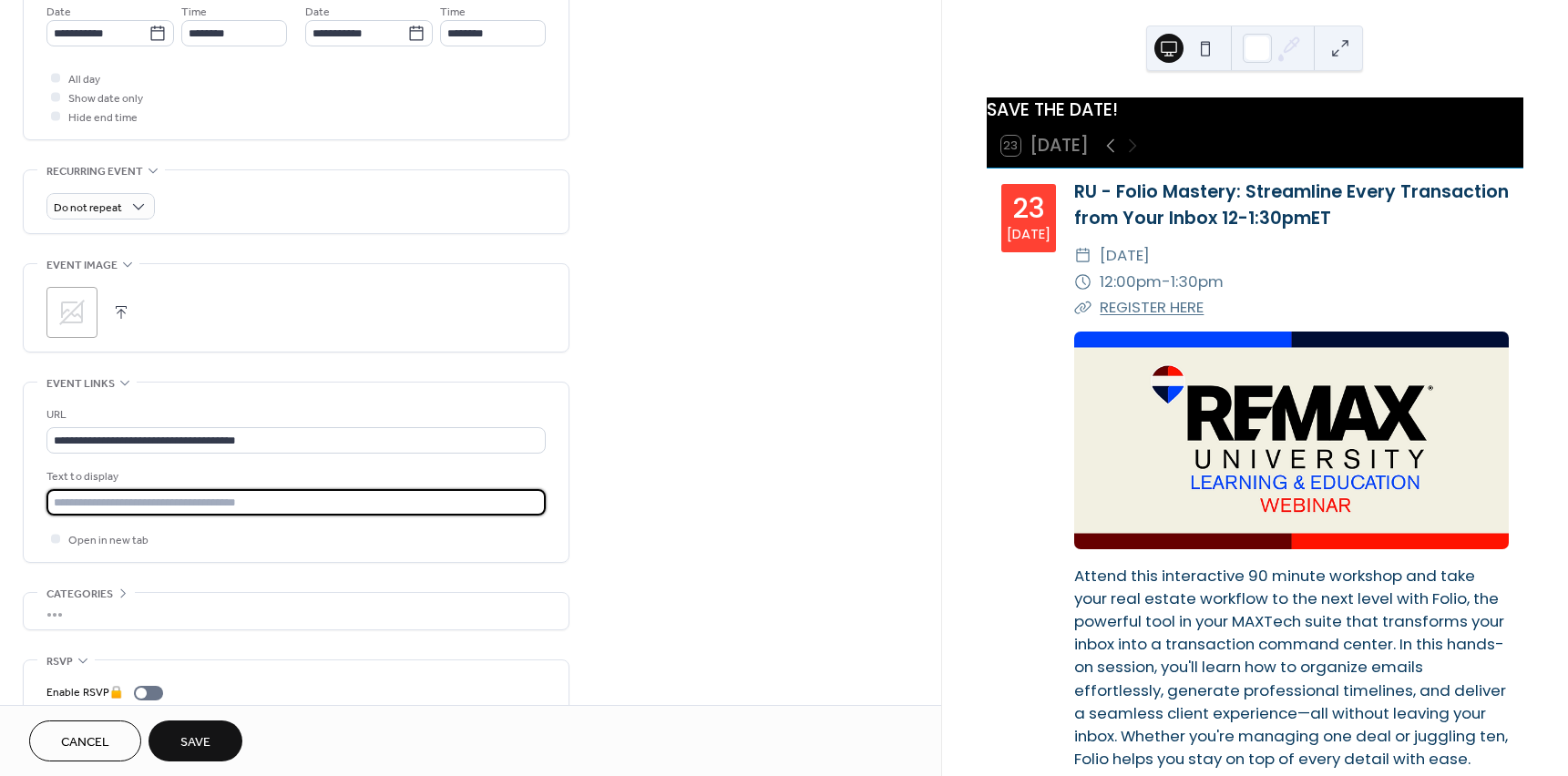 type on "**********" 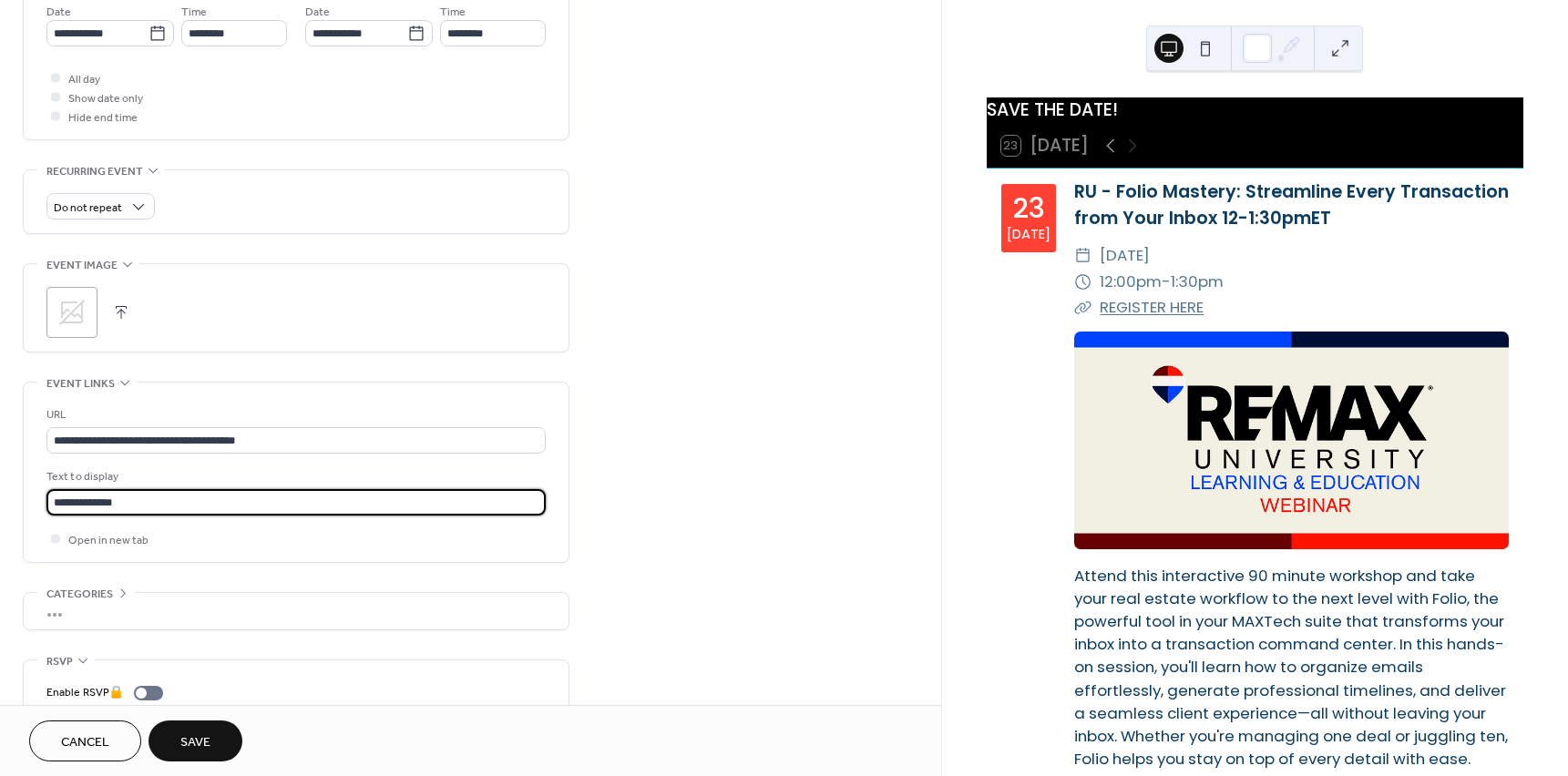 click at bounding box center [121, 312] 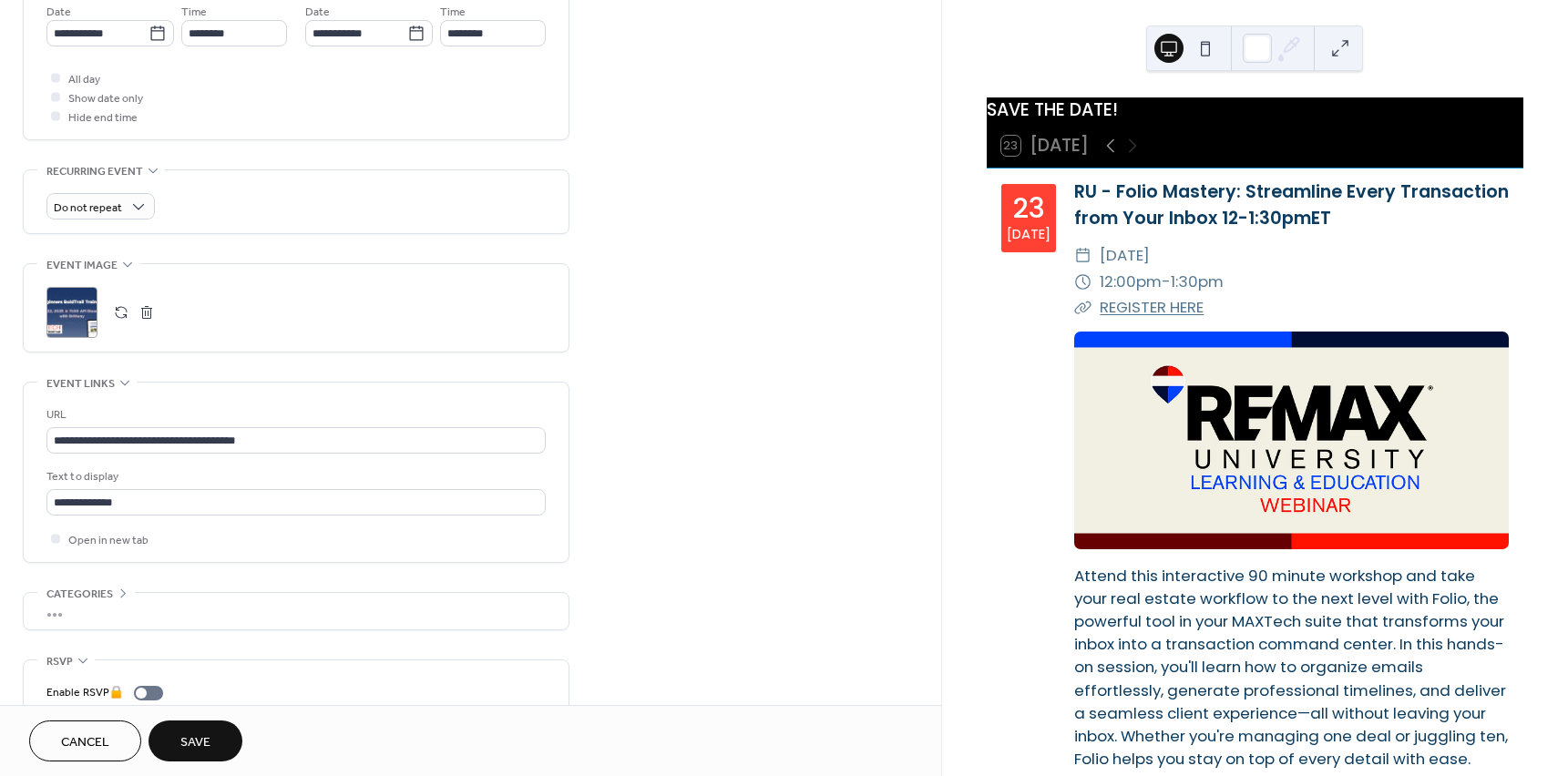 click on "Save" at bounding box center (195, 742) 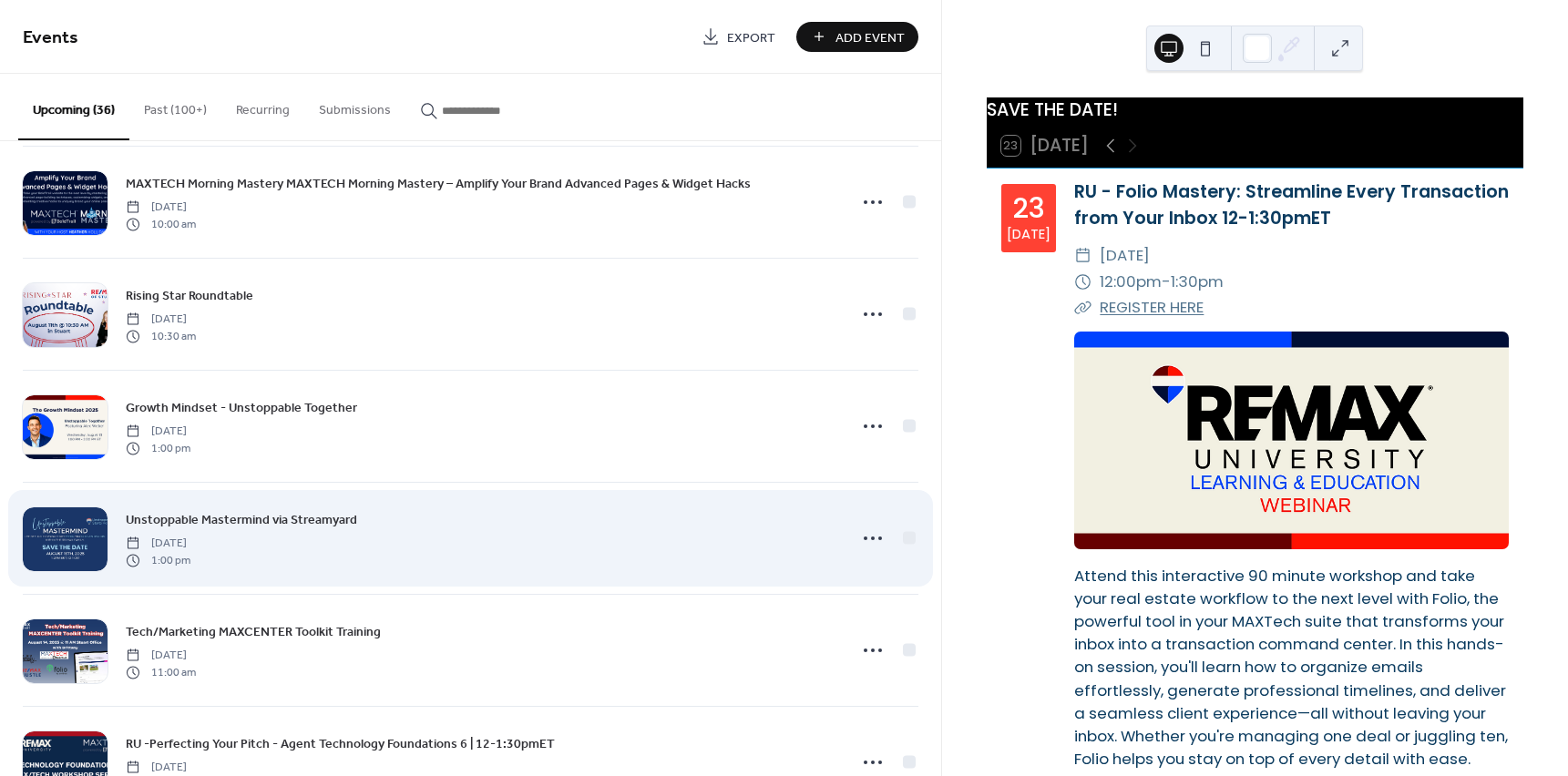 scroll, scrollTop: 1913, scrollLeft: 0, axis: vertical 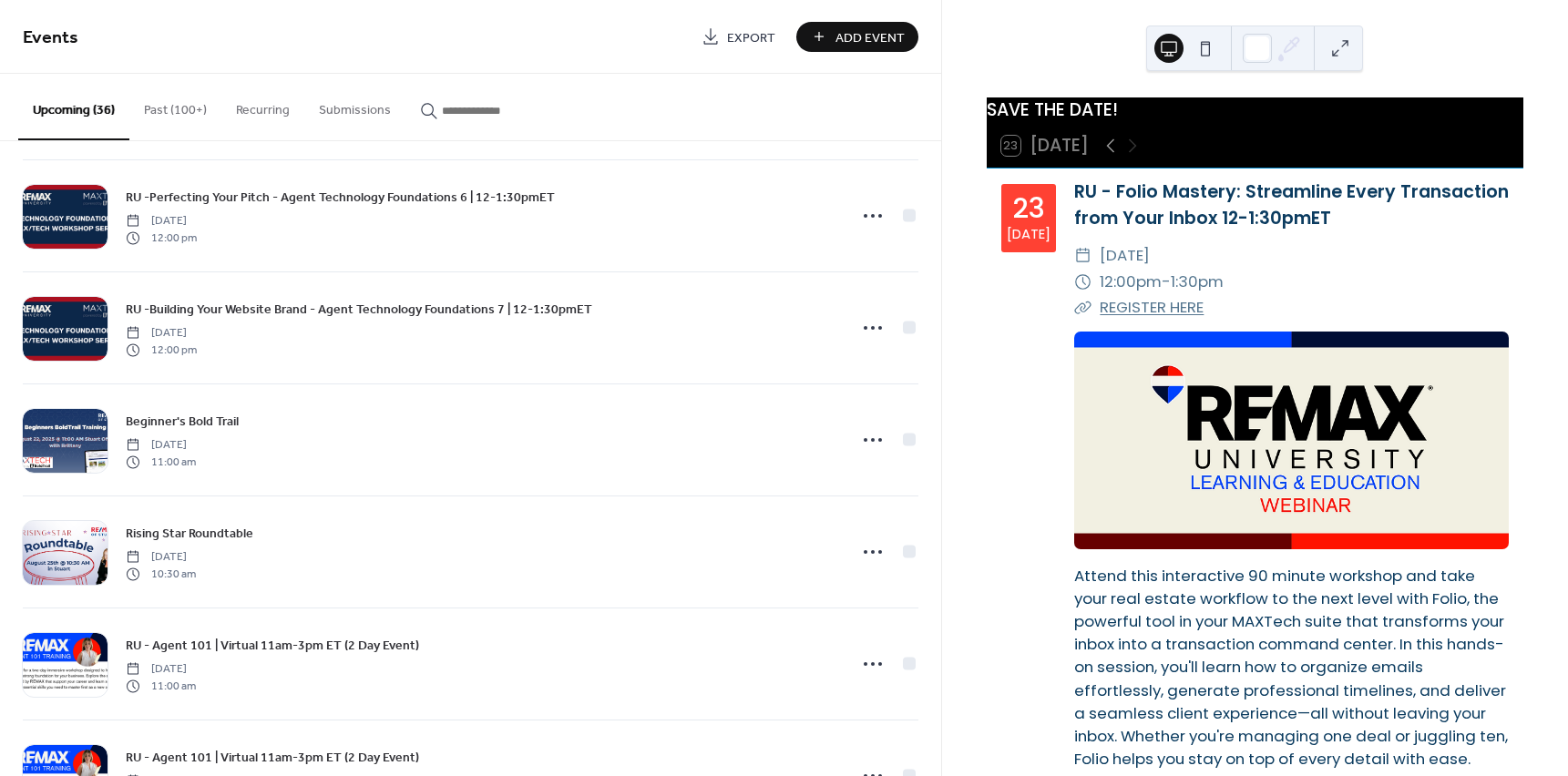 click on "Add Event" at bounding box center [870, 37] 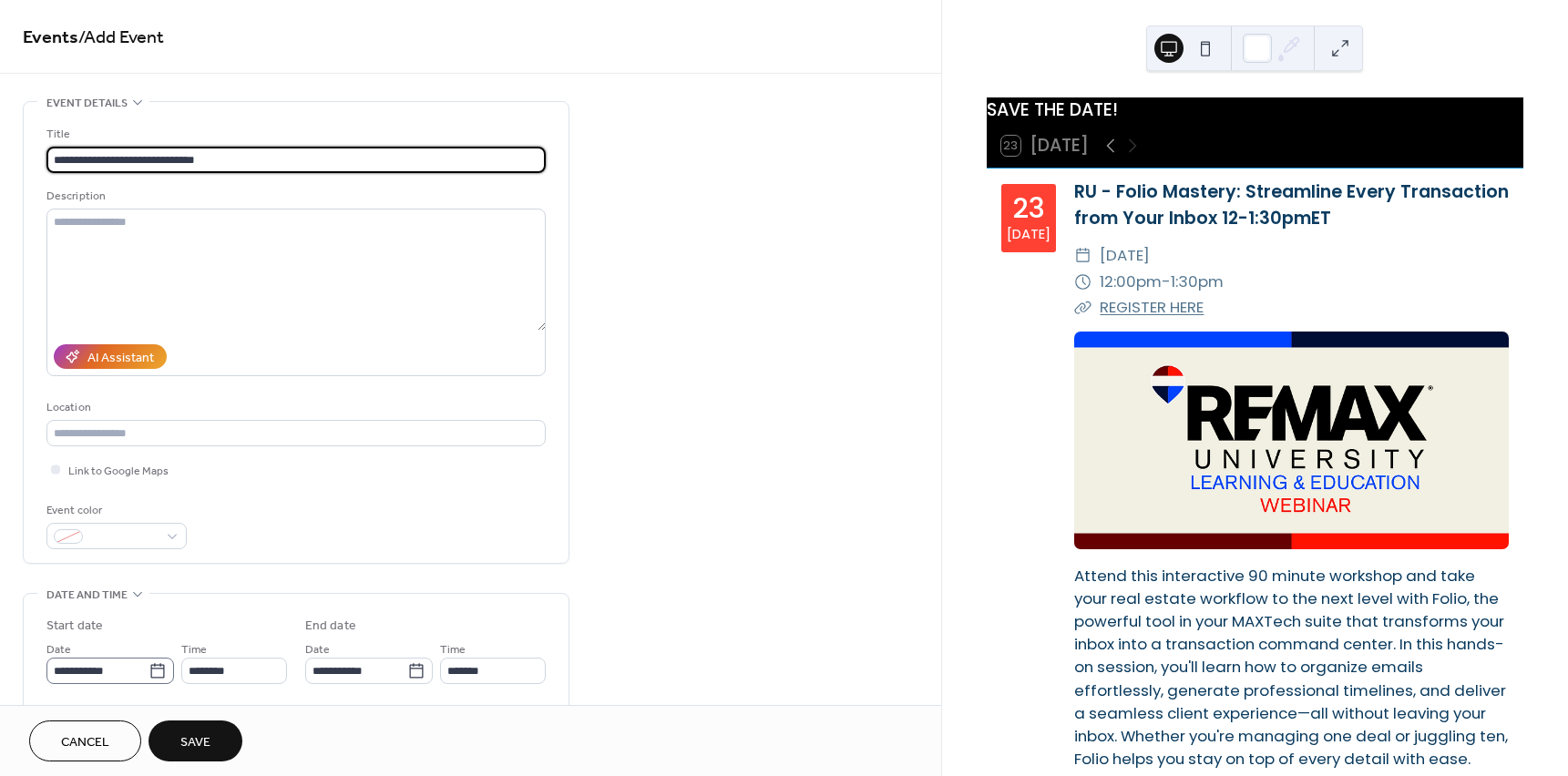 type on "**********" 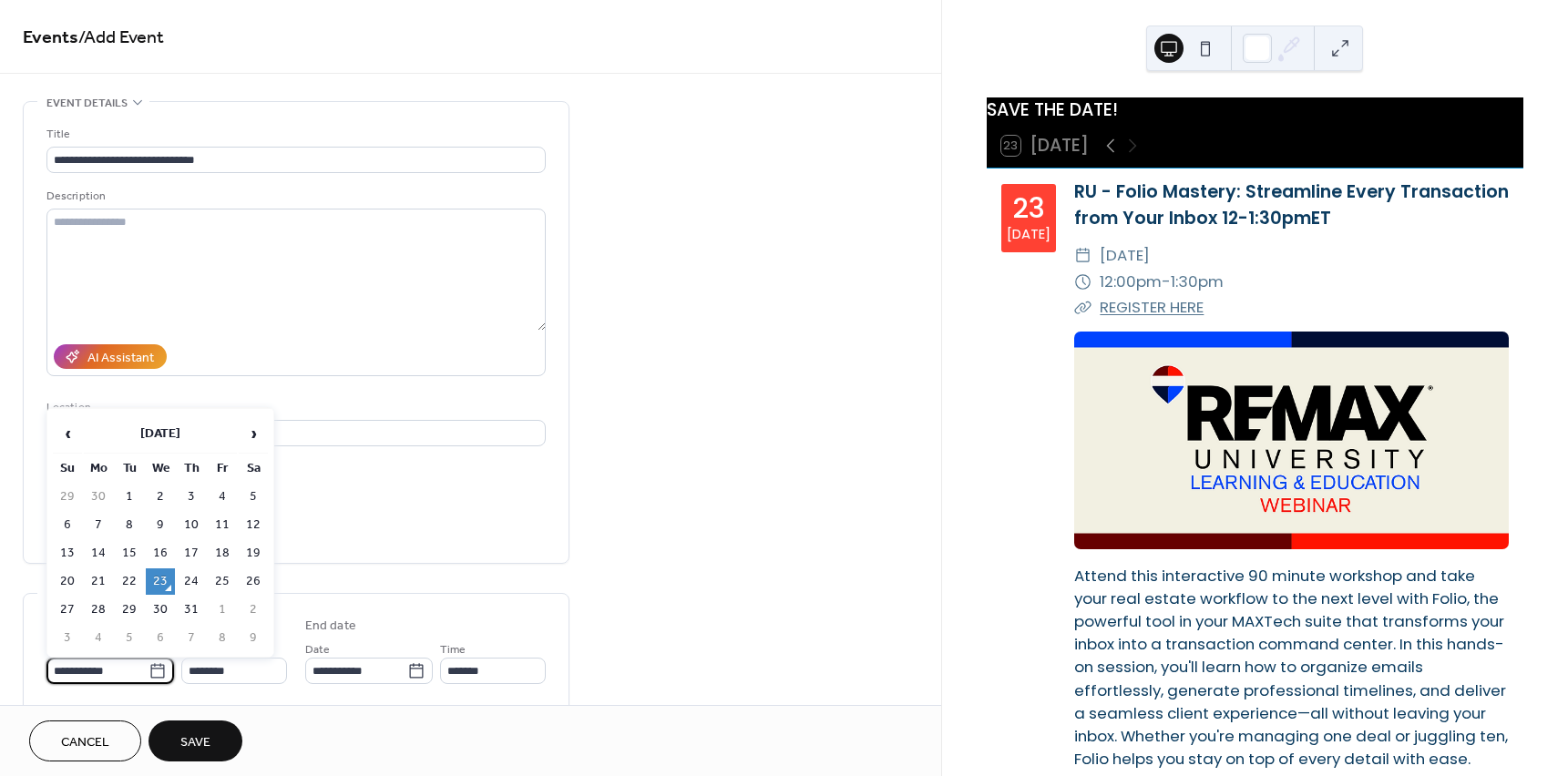 click on "**********" at bounding box center (97, 670) 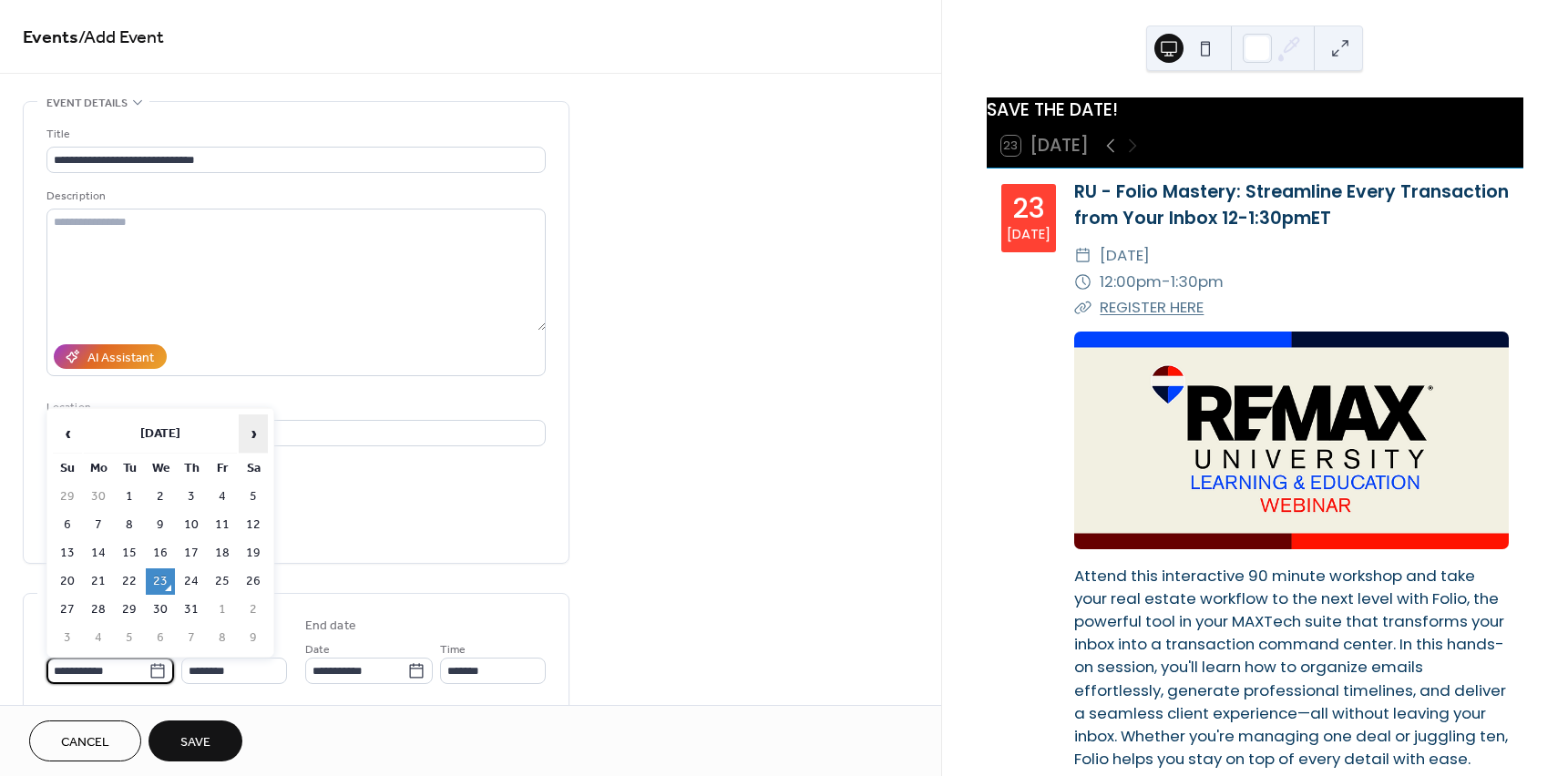 click on "›" at bounding box center (253, 434) 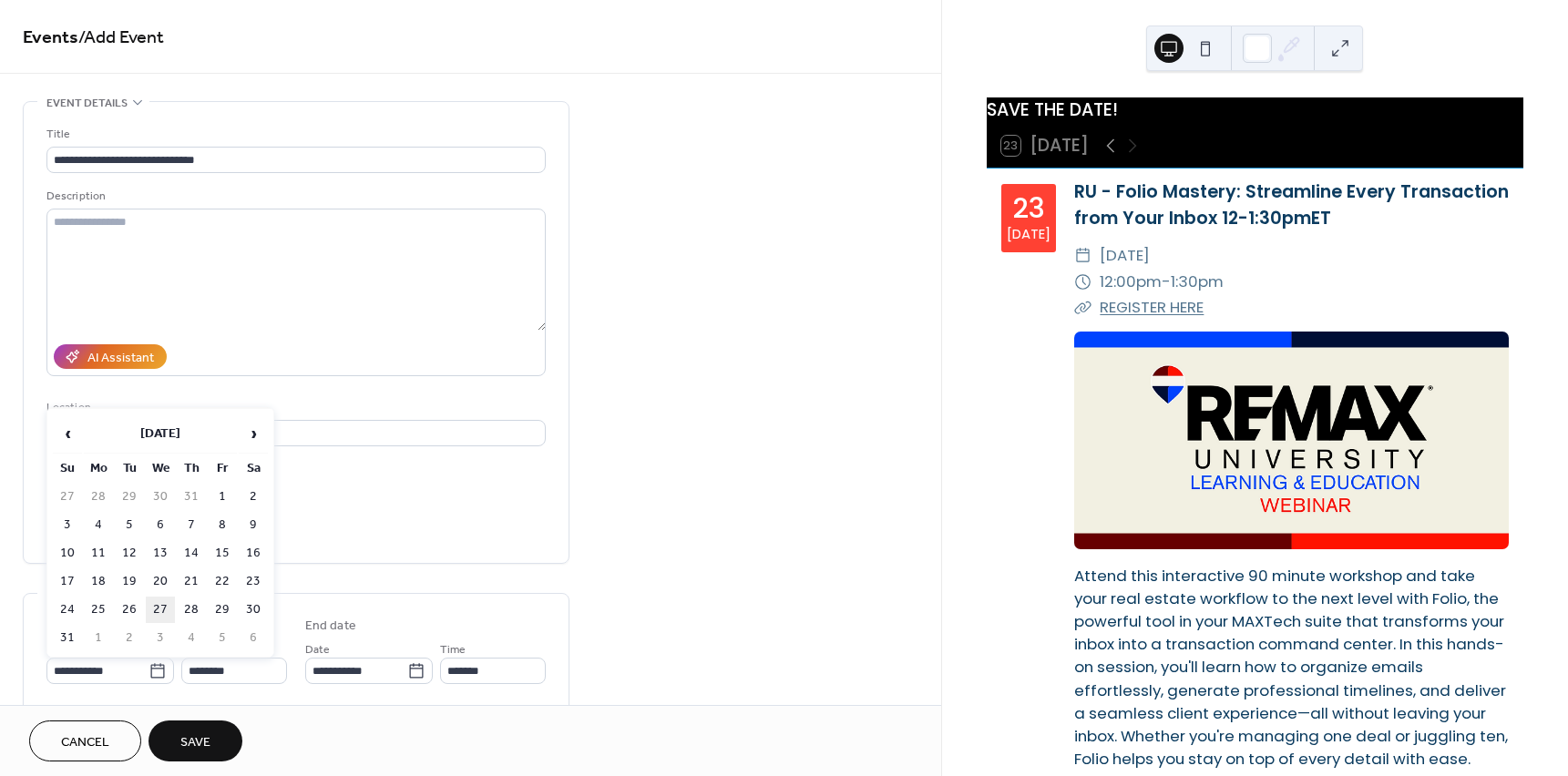 click on "27" at bounding box center (160, 609) 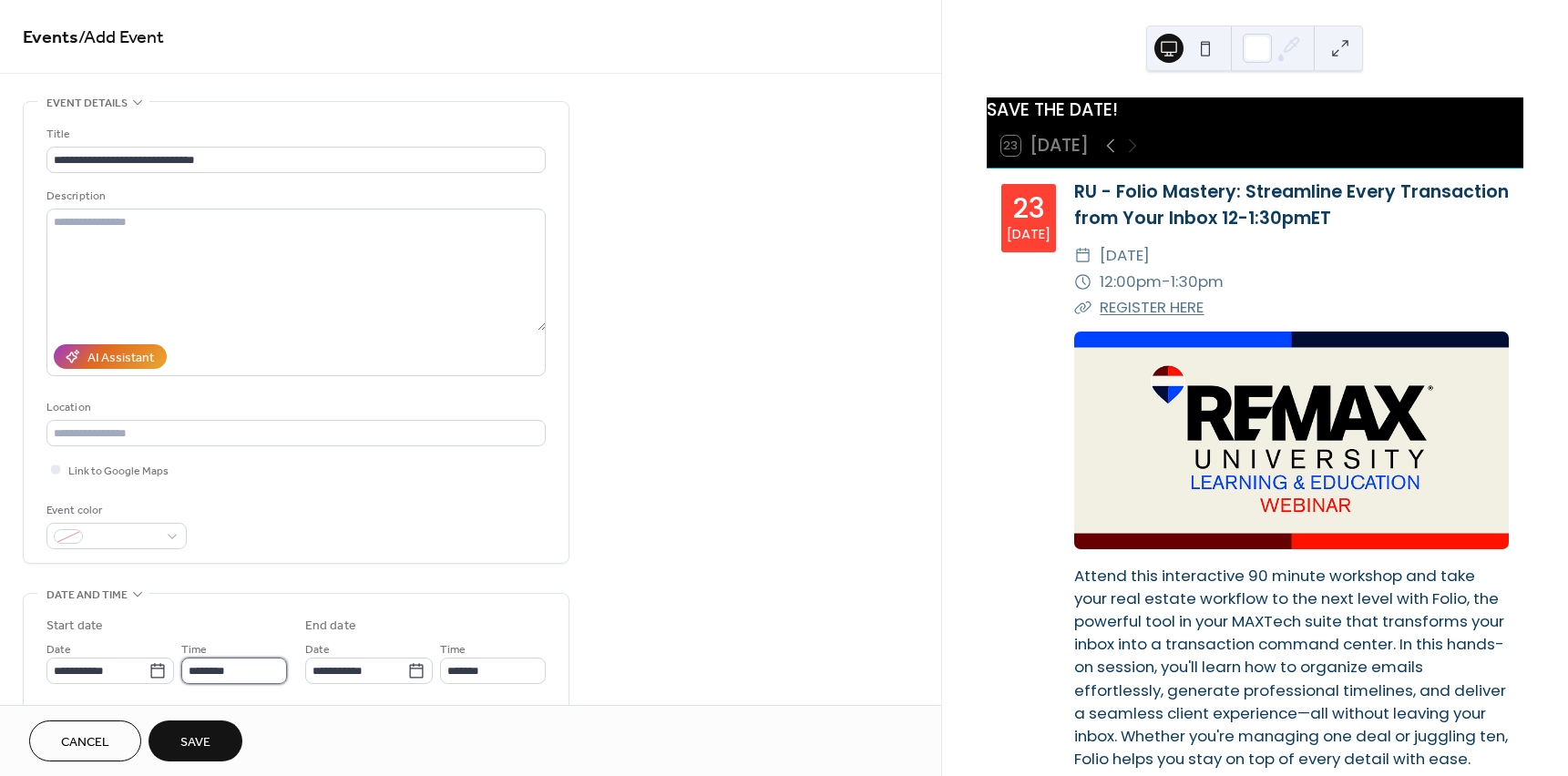 click on "********" at bounding box center [234, 670] 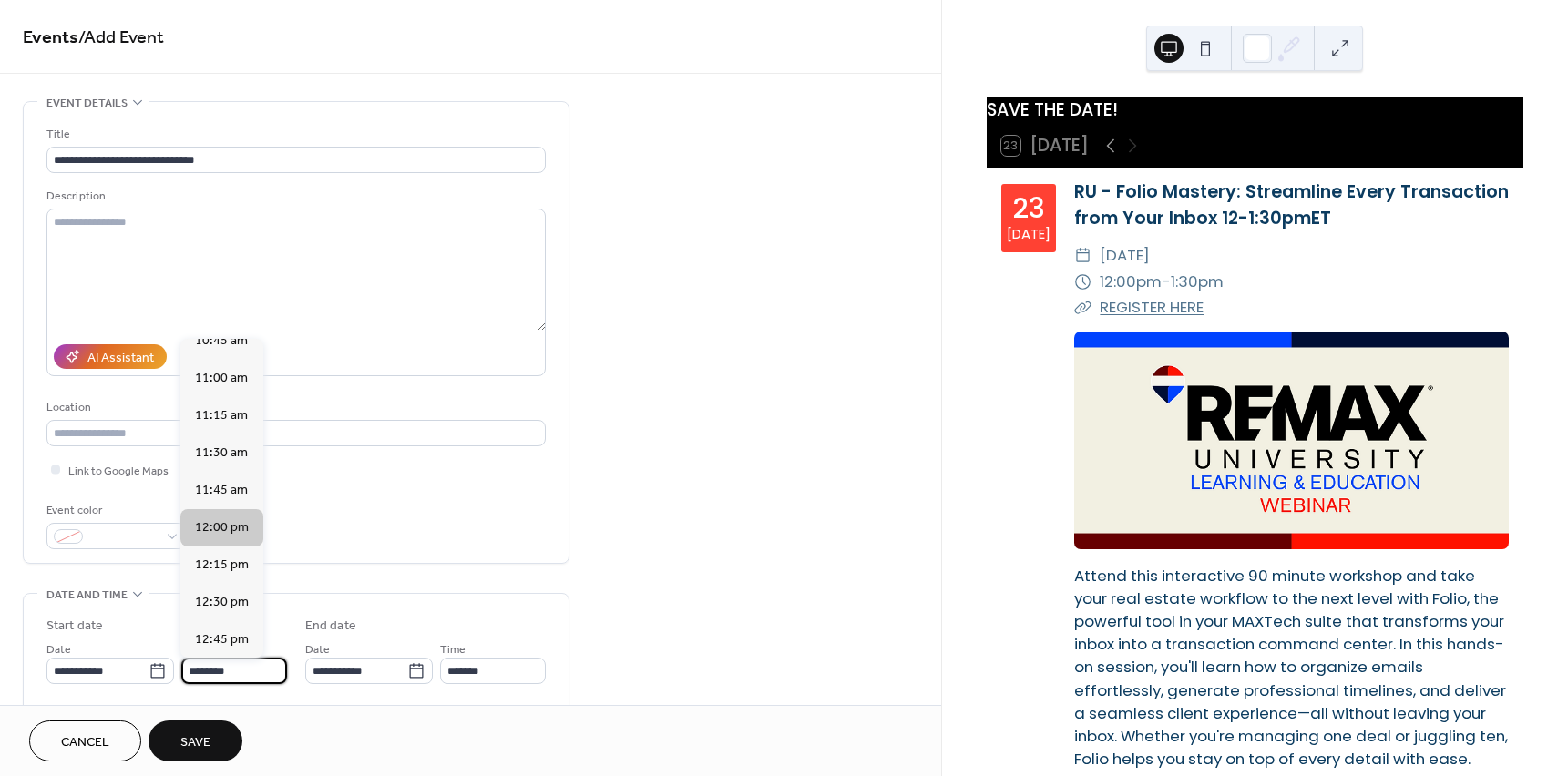 scroll, scrollTop: 1610, scrollLeft: 0, axis: vertical 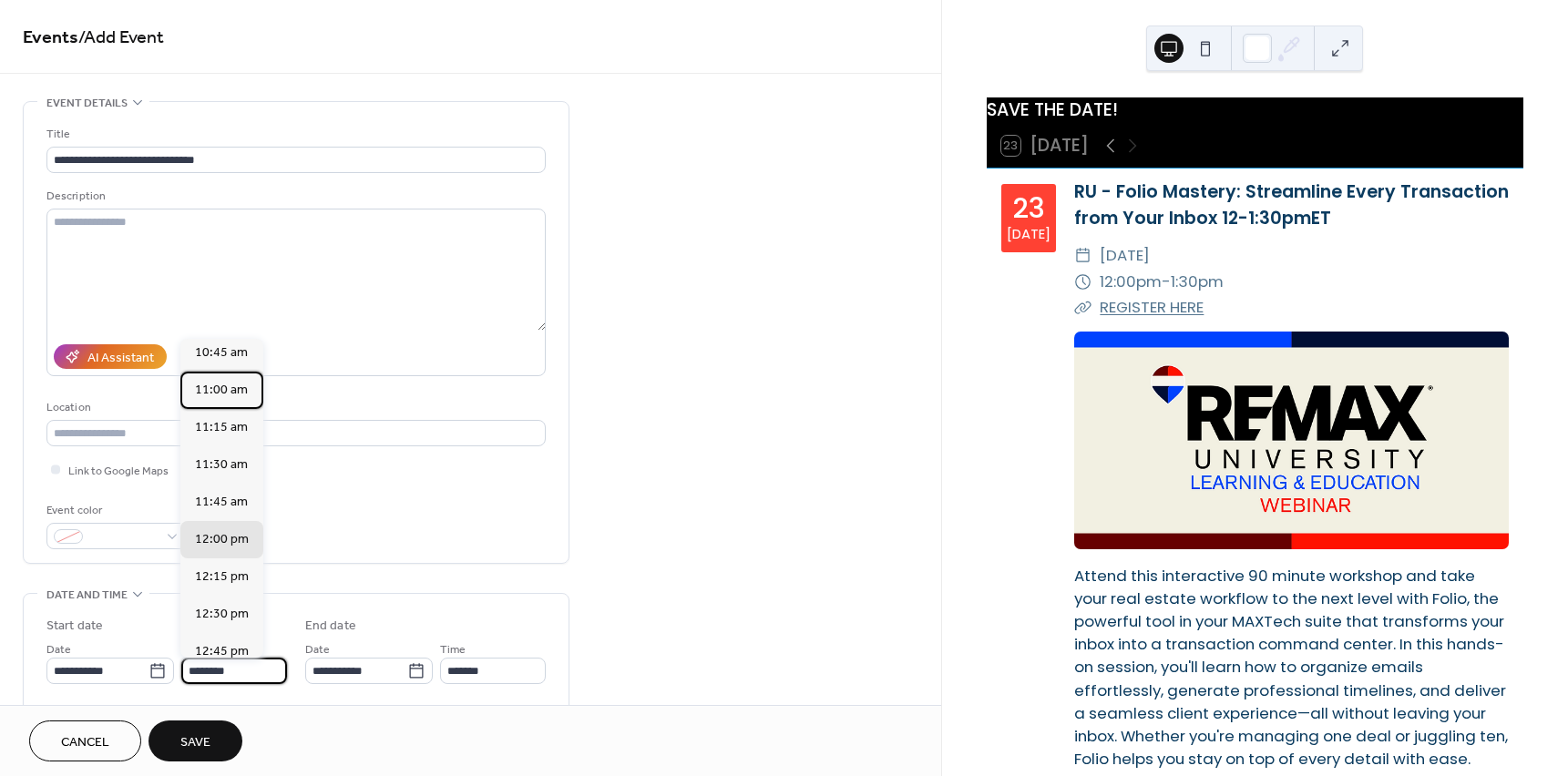 click on "11:00 am" at bounding box center (221, 390) 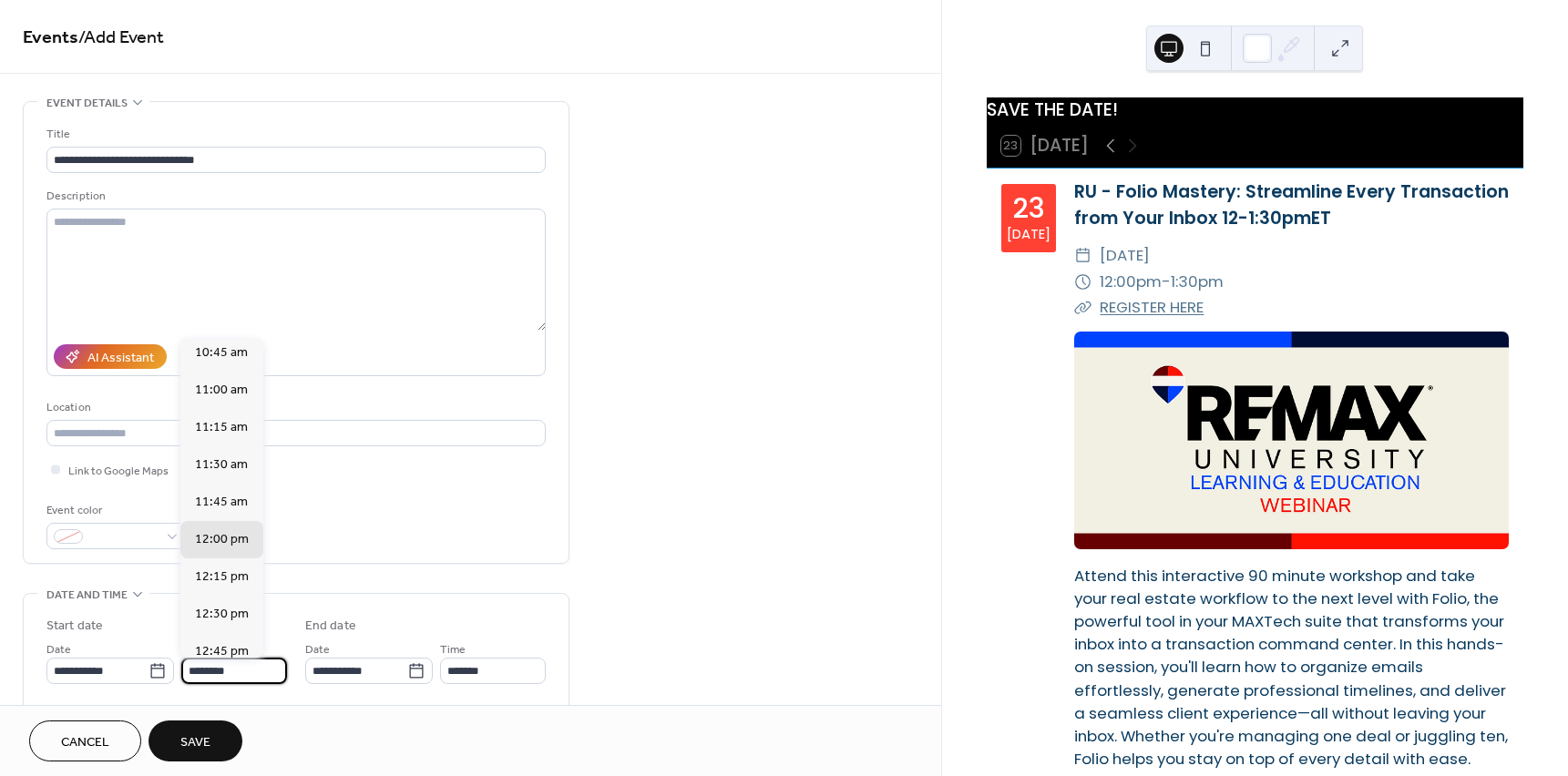 type on "********" 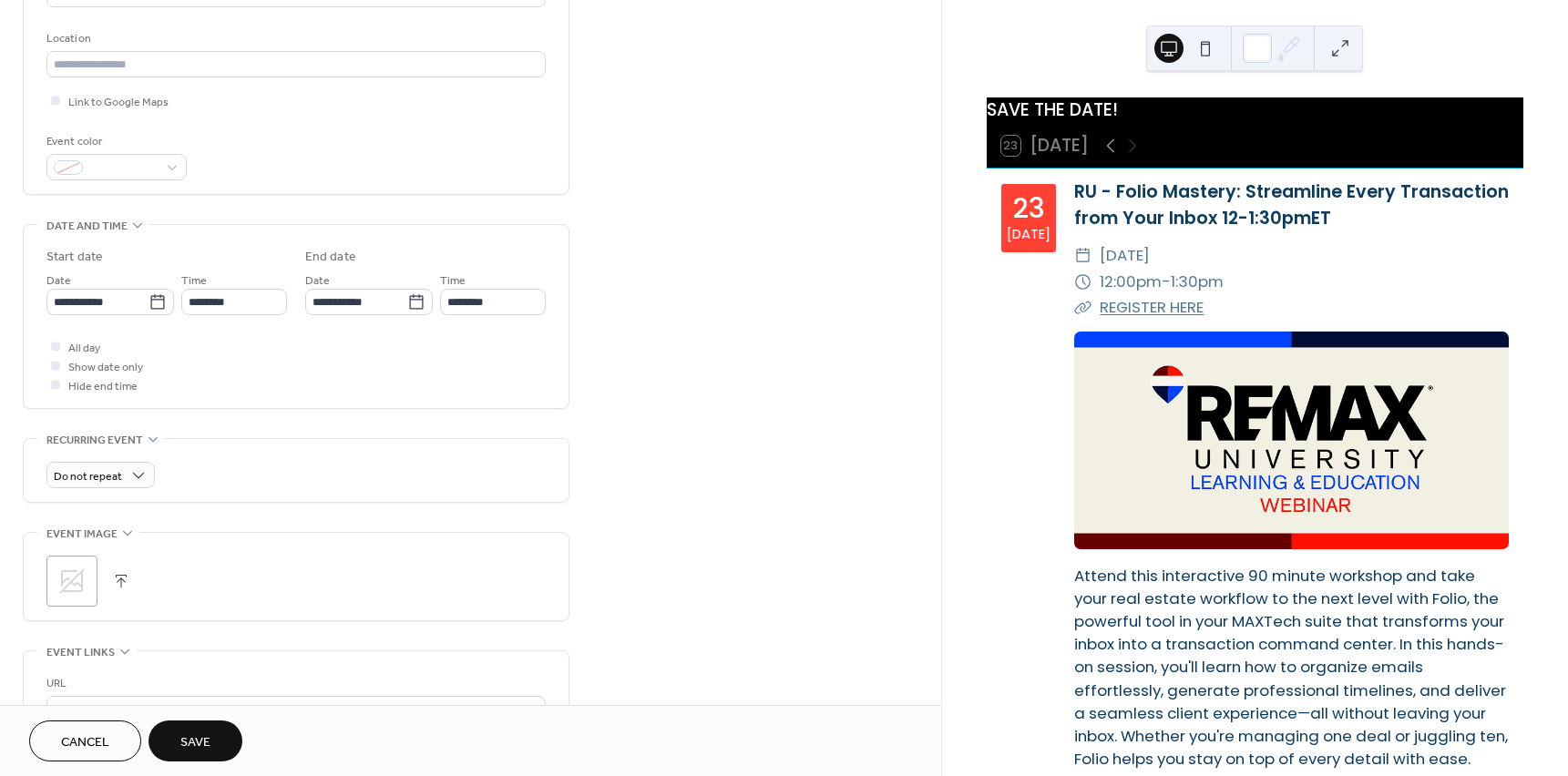 scroll, scrollTop: 546, scrollLeft: 0, axis: vertical 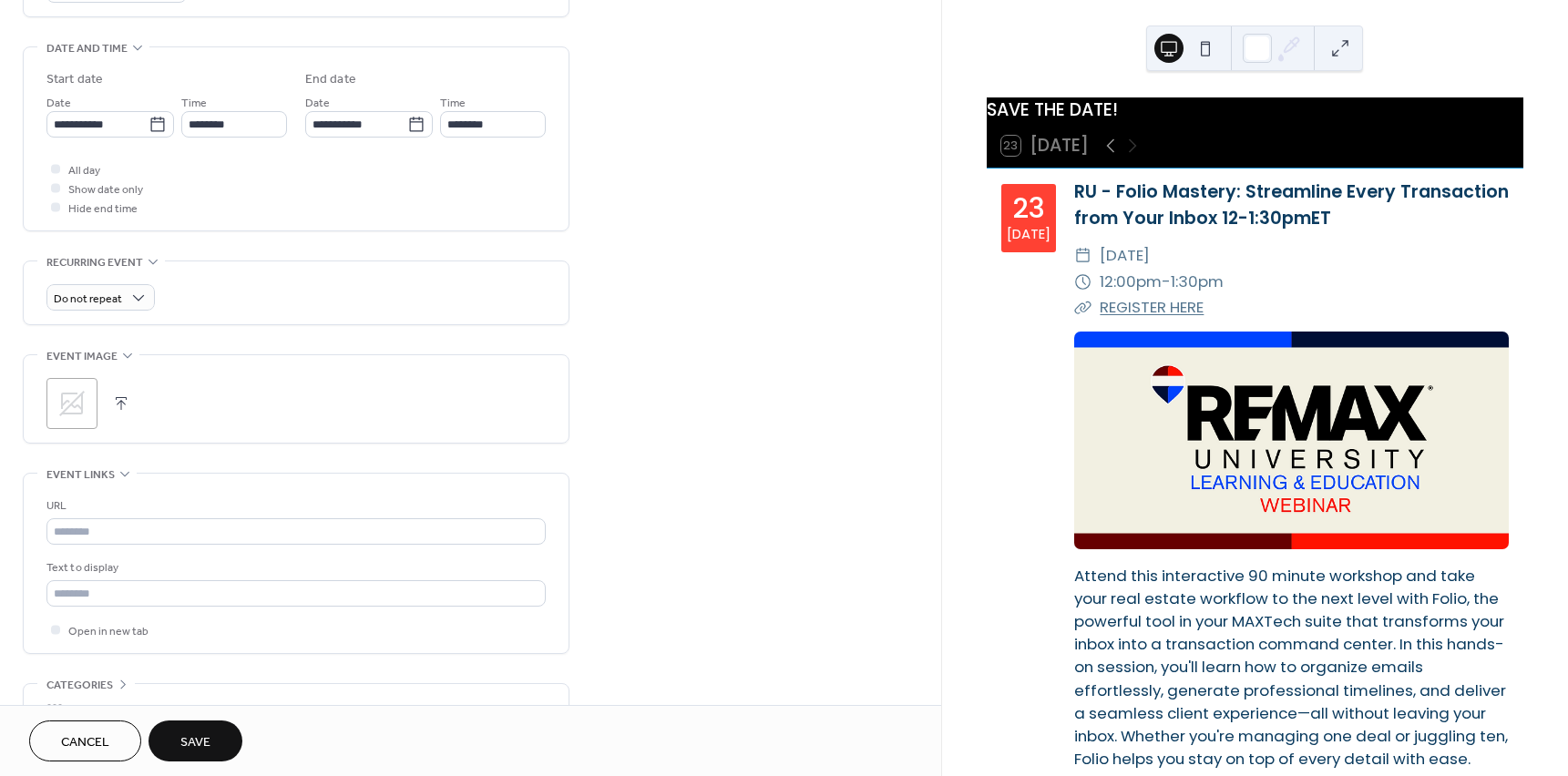 click at bounding box center (121, 403) 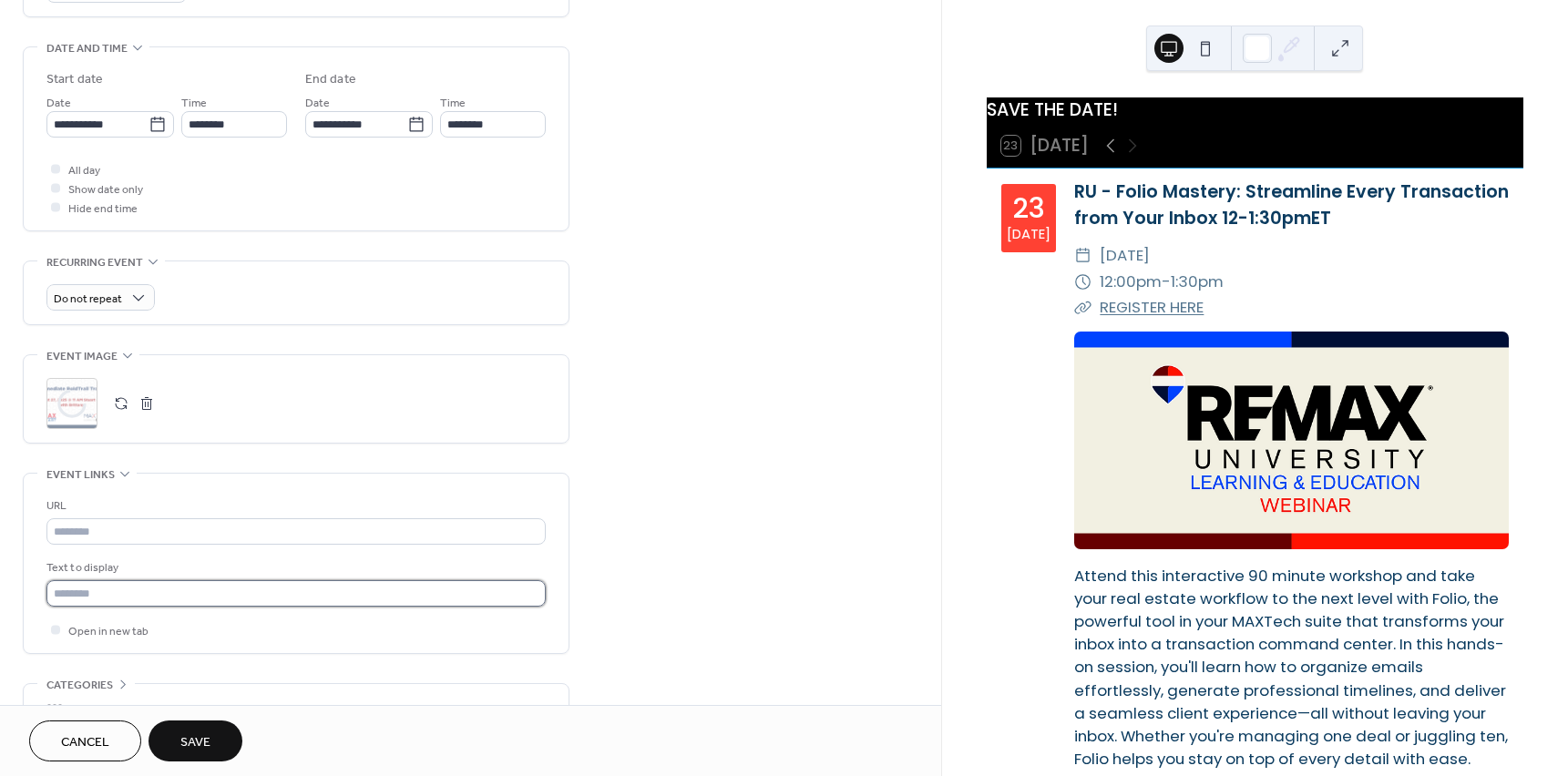 click at bounding box center [296, 593] 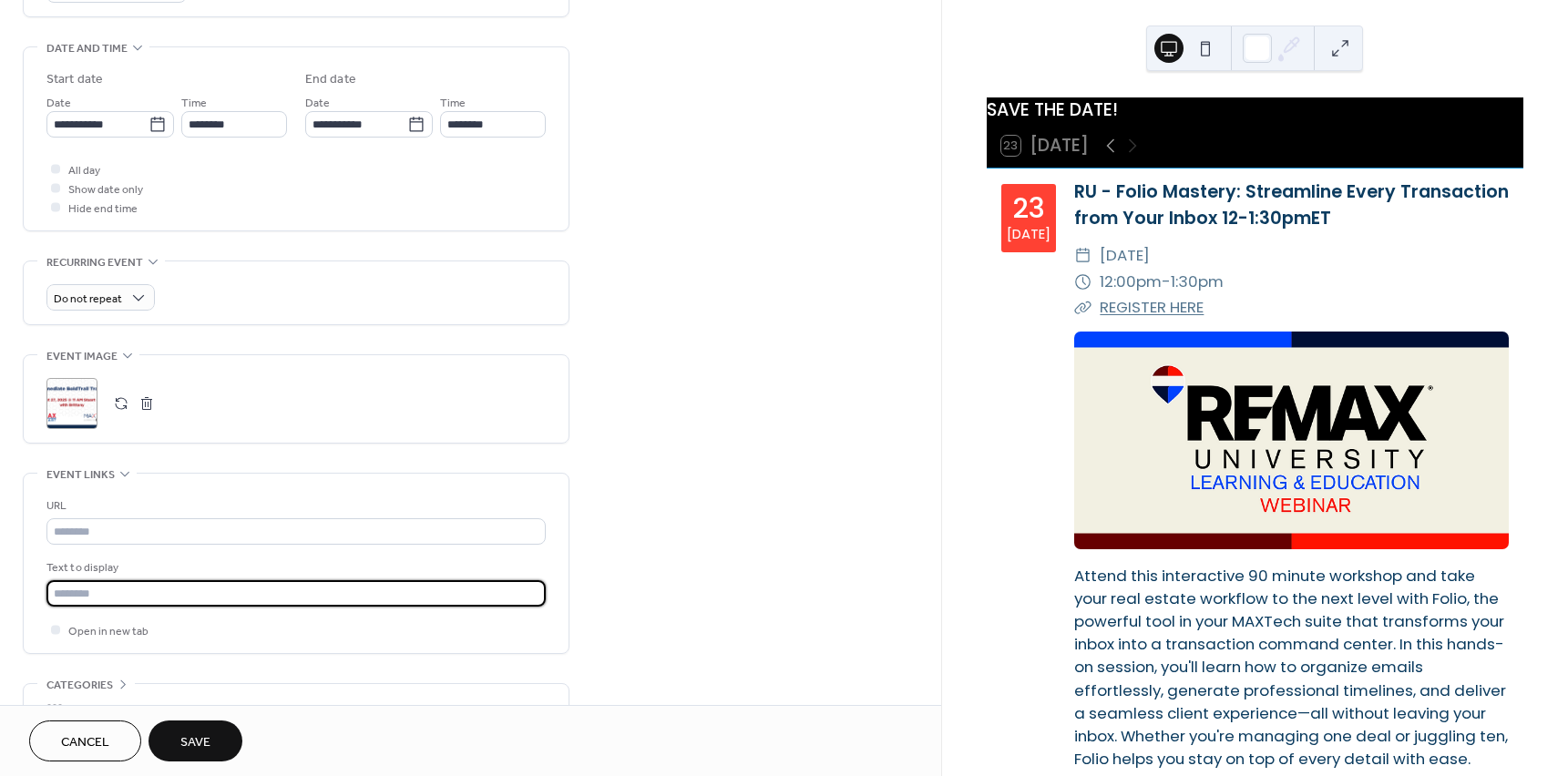 type on "**********" 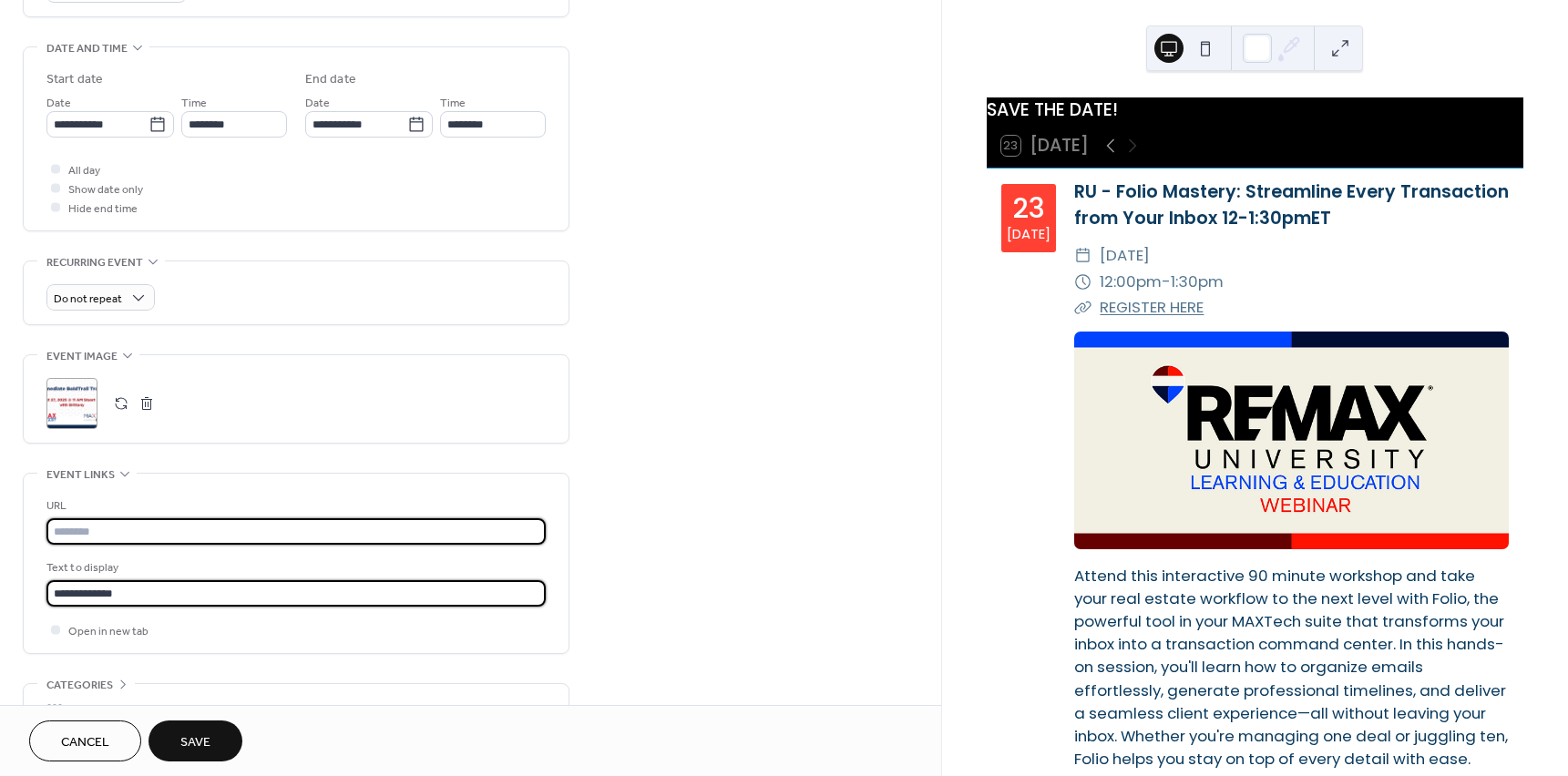 type on "**********" 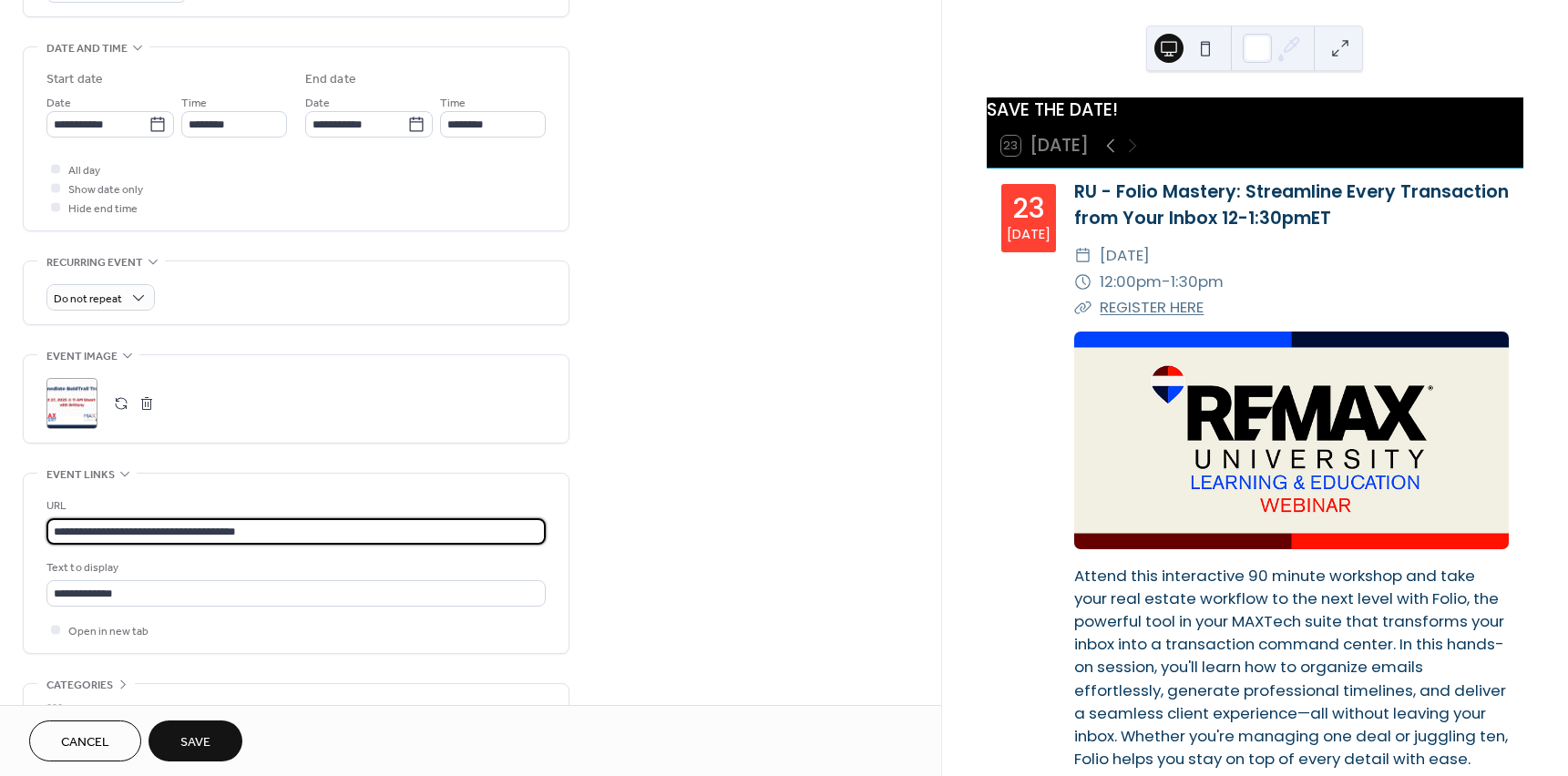drag, startPoint x: 284, startPoint y: 533, endPoint x: -91, endPoint y: 479, distance: 378.86805 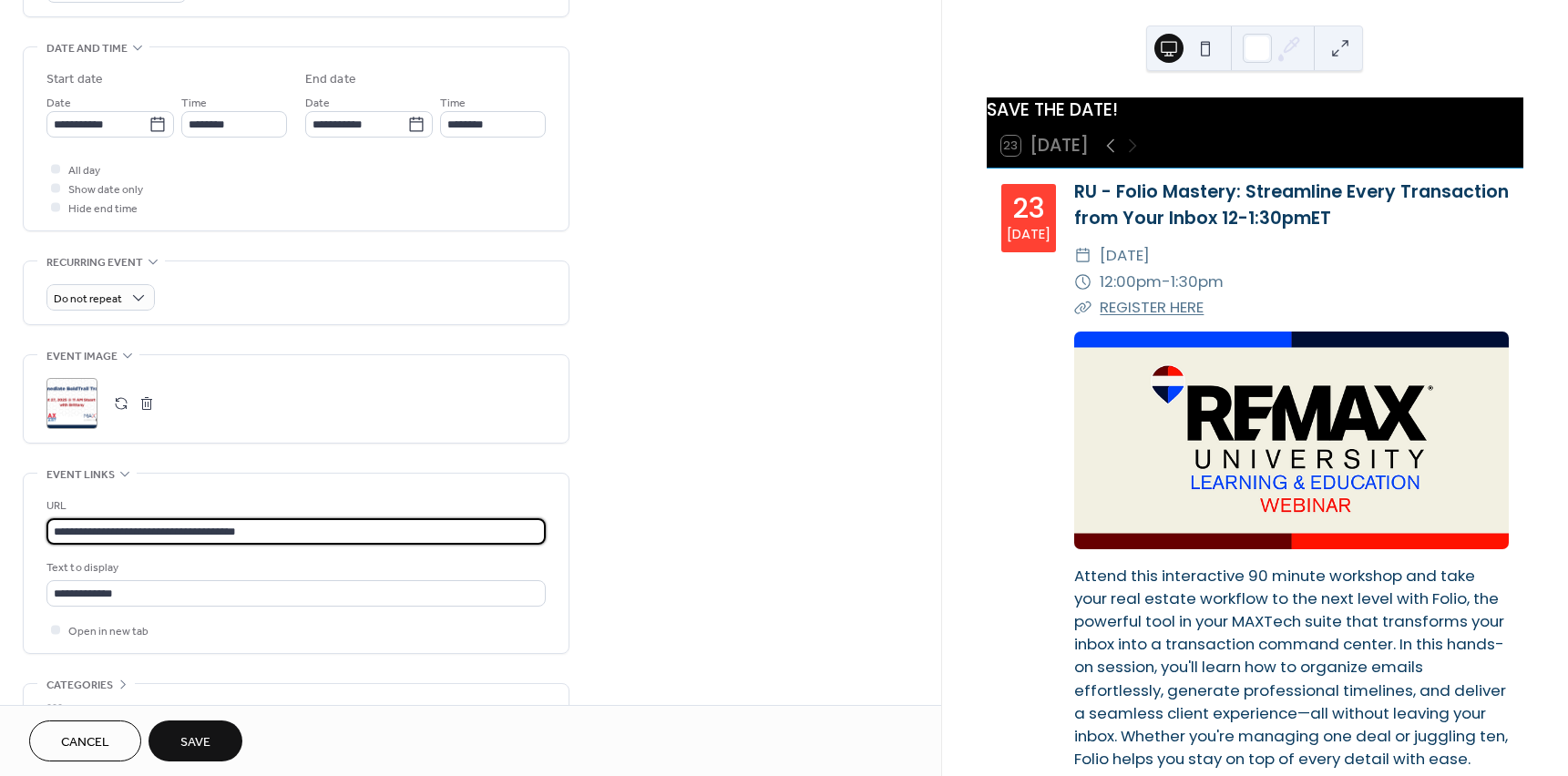 click on "**********" at bounding box center [784, 388] 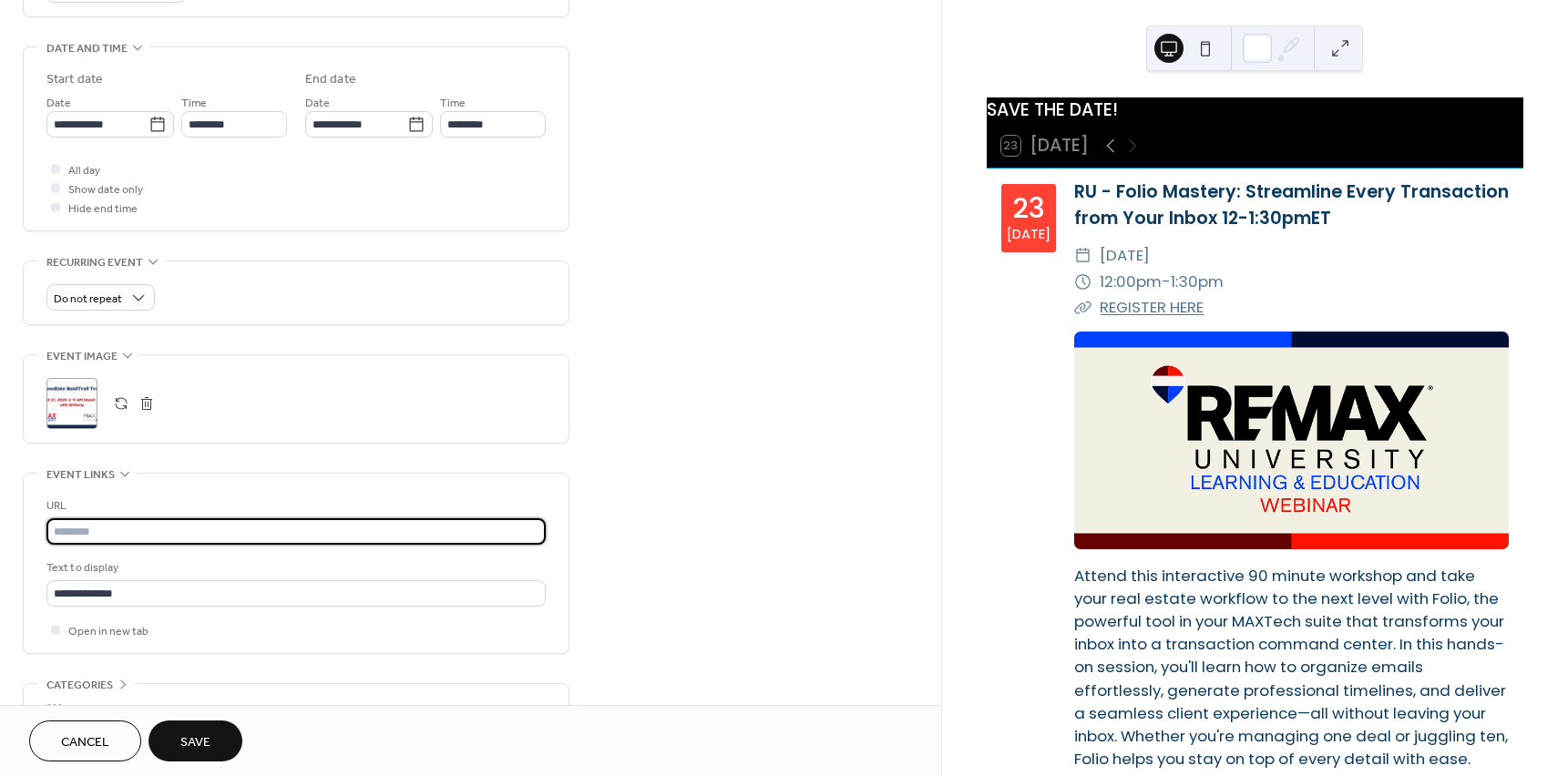paste on "**********" 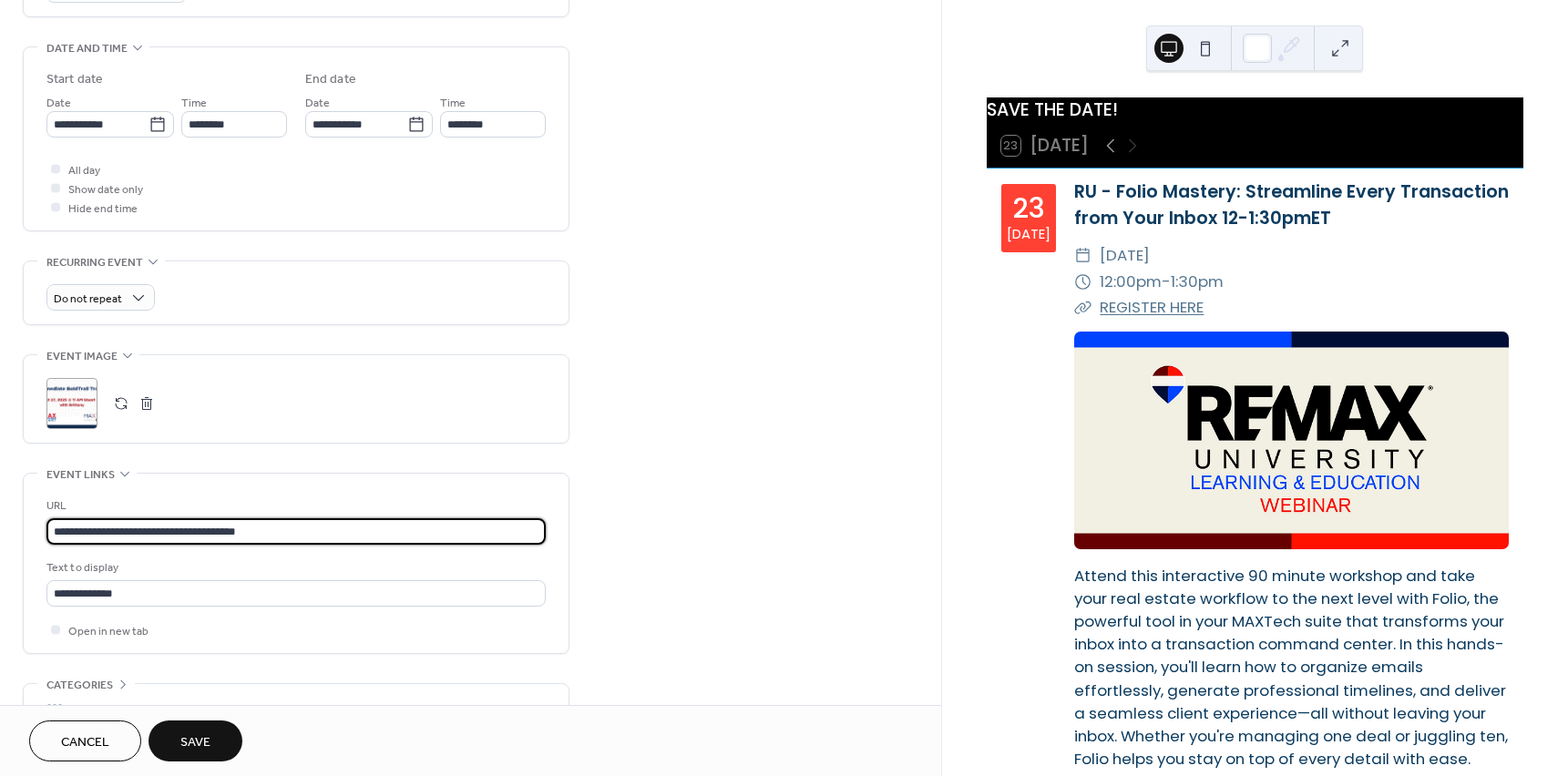 type on "**********" 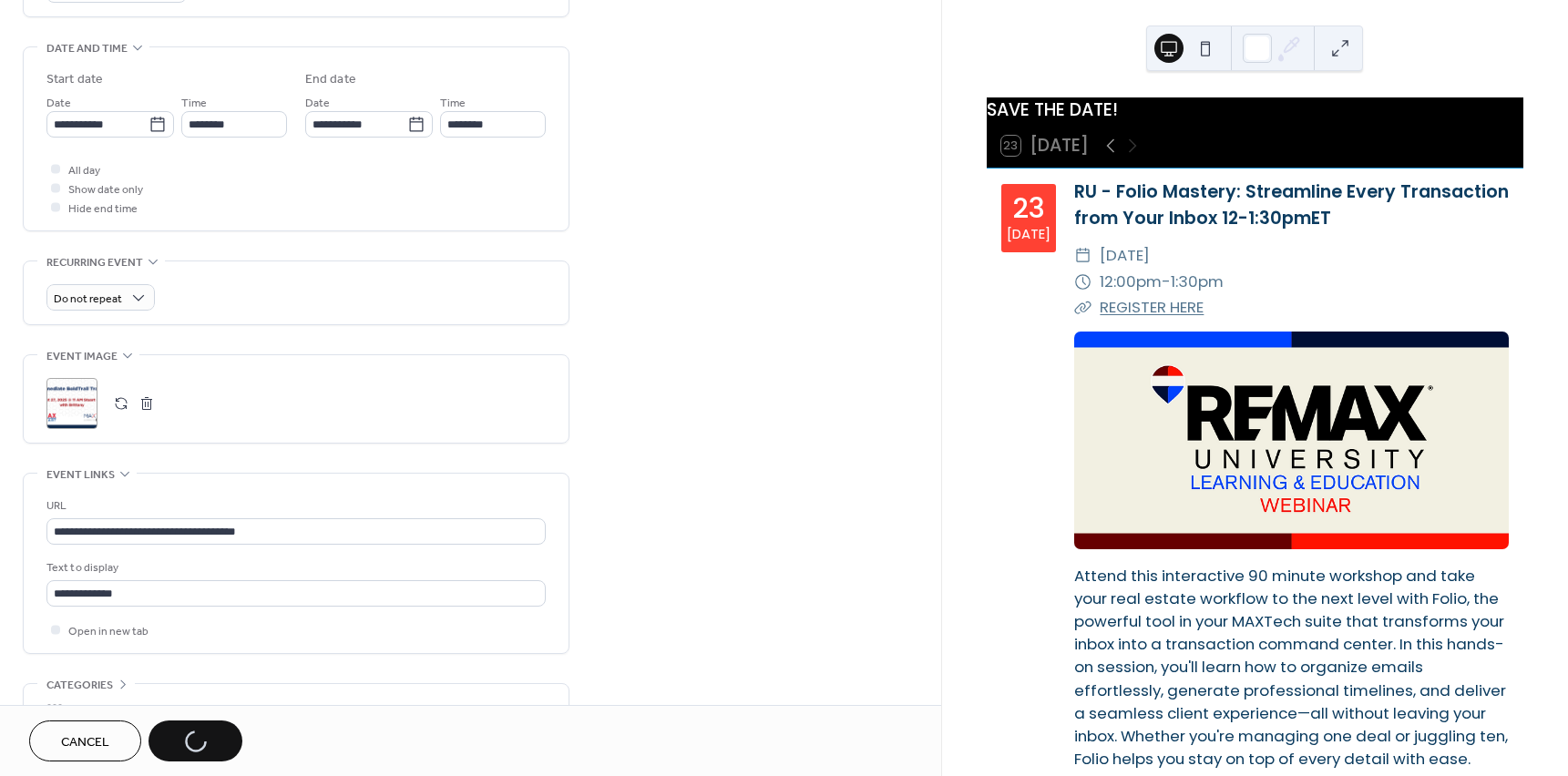 scroll, scrollTop: 0, scrollLeft: 0, axis: both 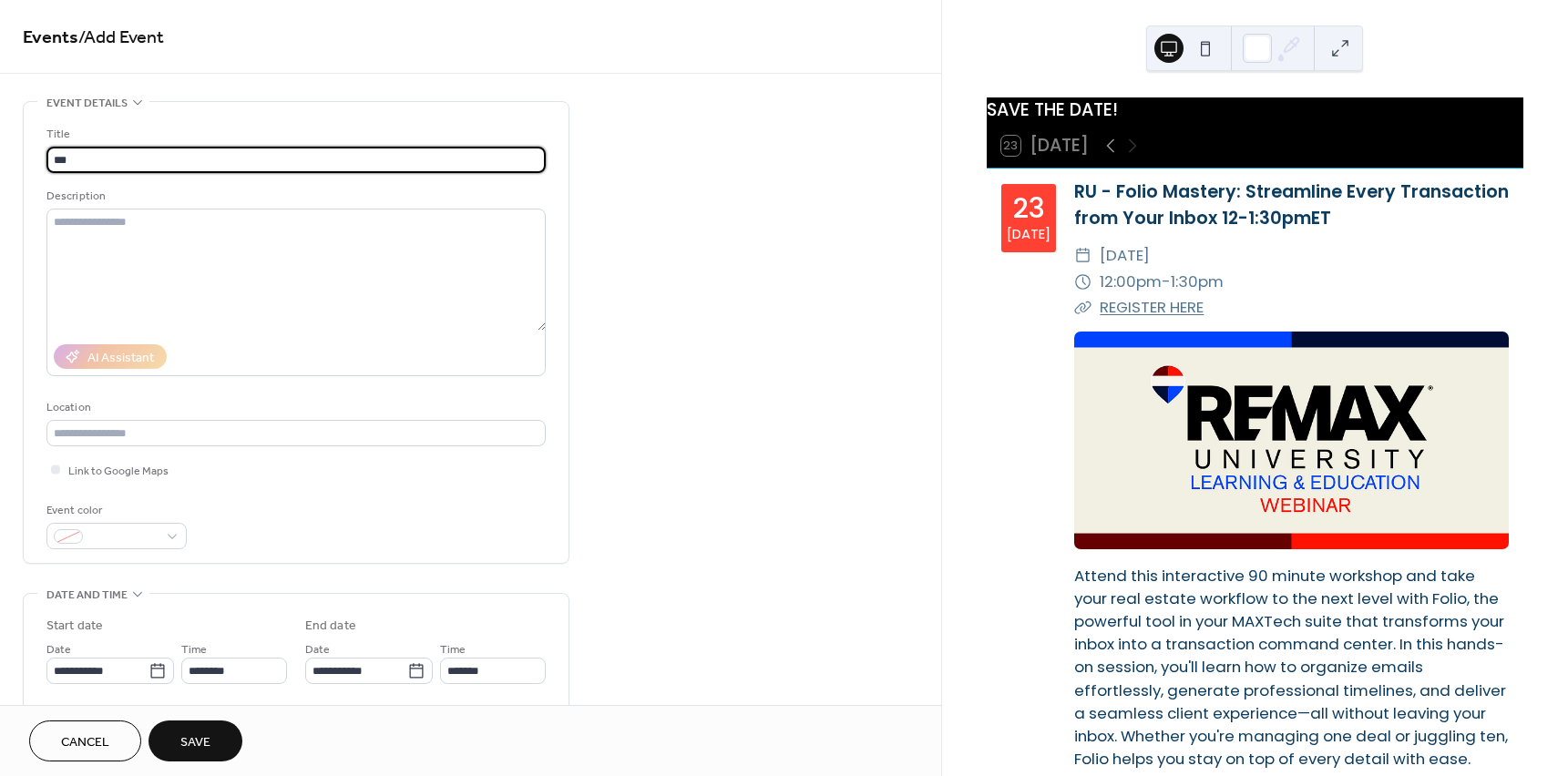 type on "**********" 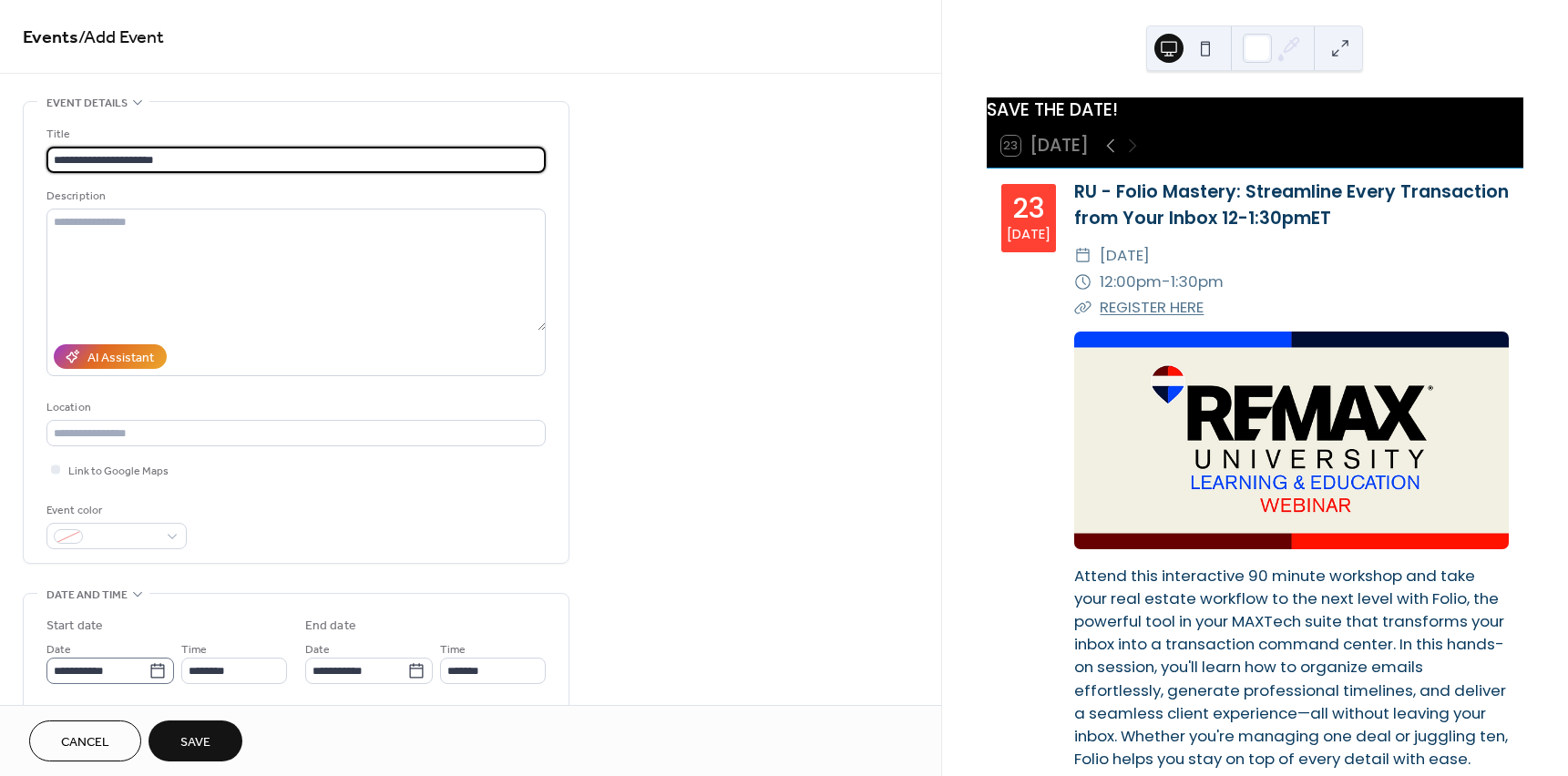 click 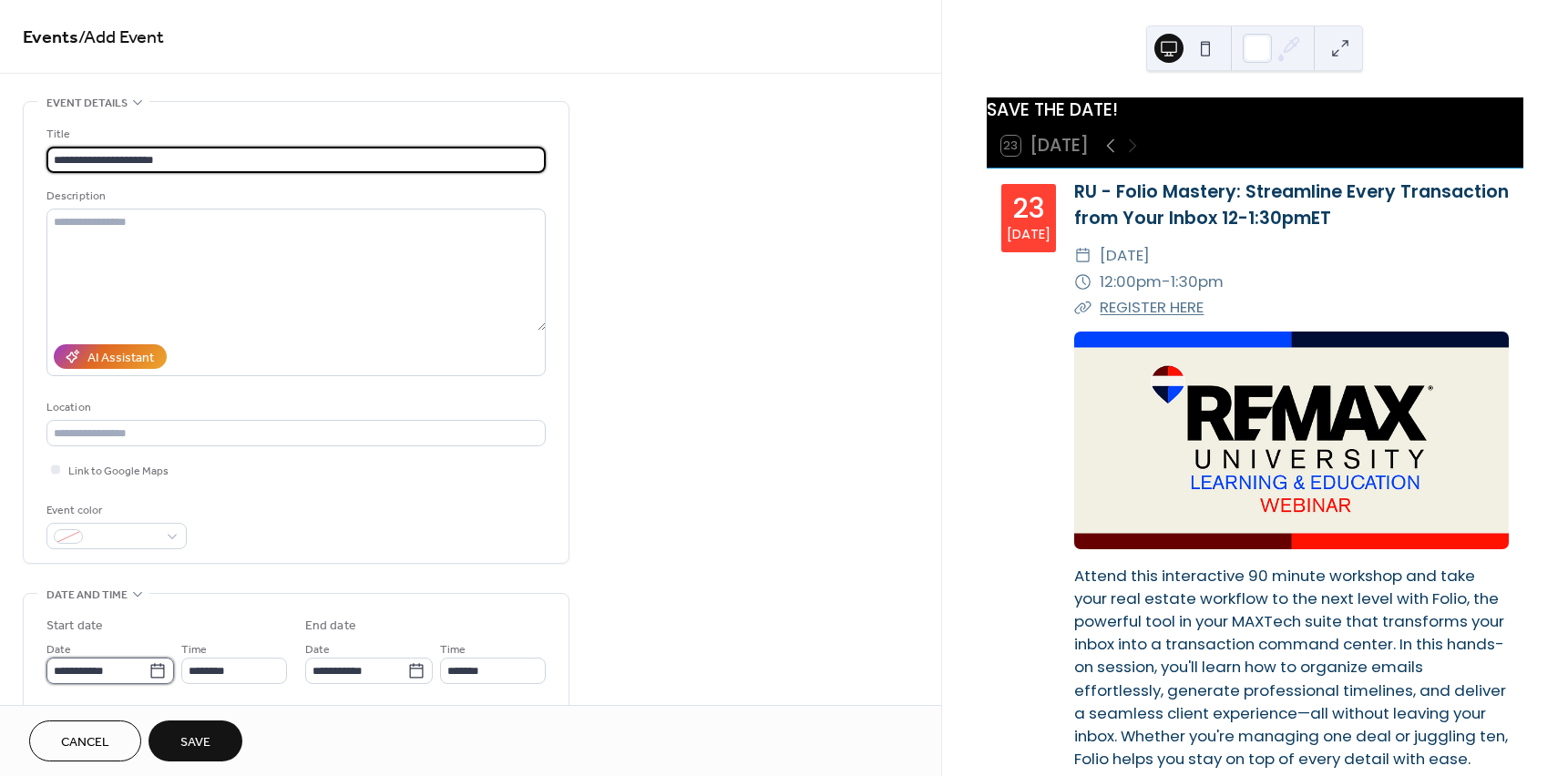 click on "**********" at bounding box center [97, 670] 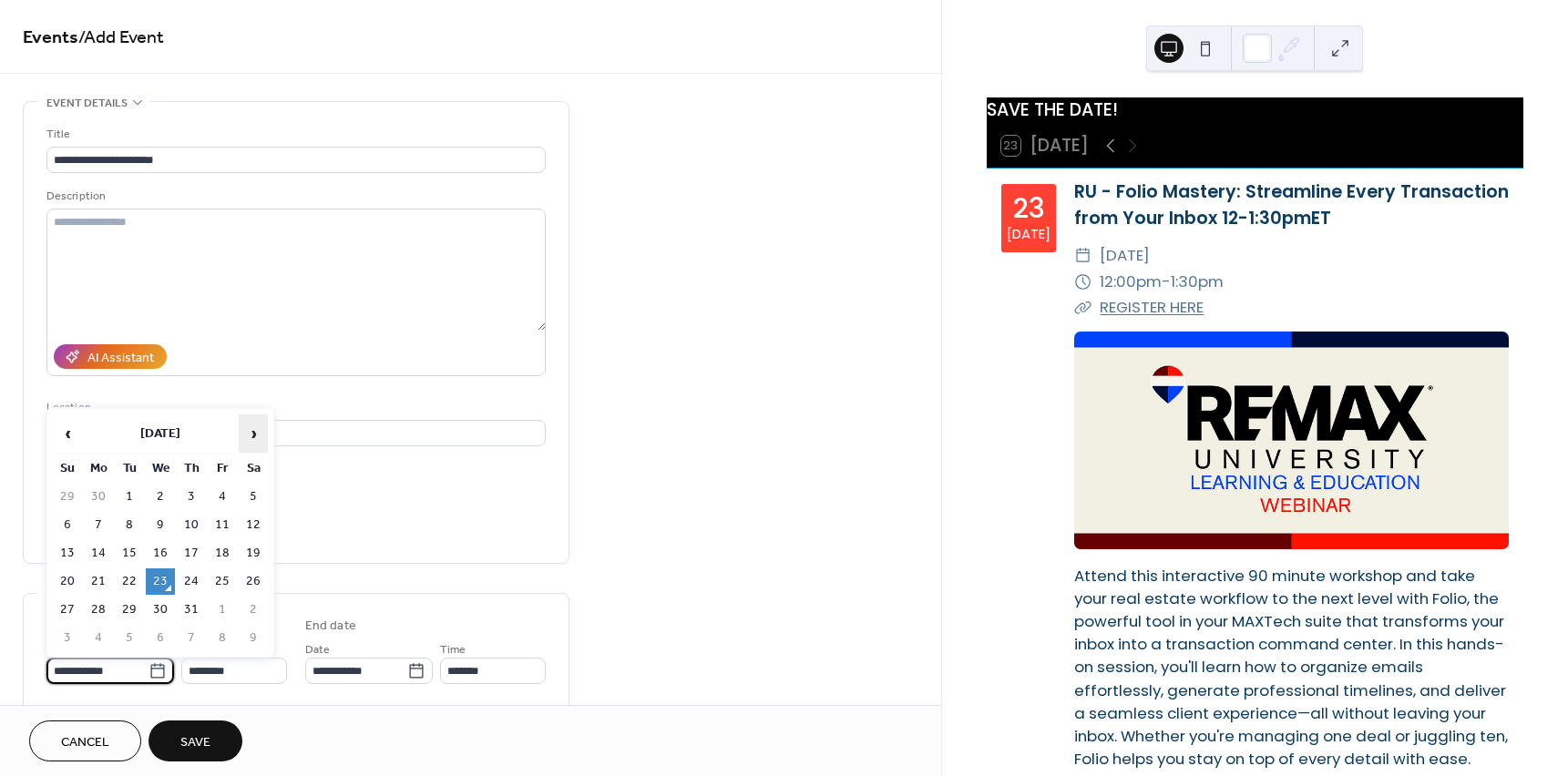 click on "›" at bounding box center [253, 434] 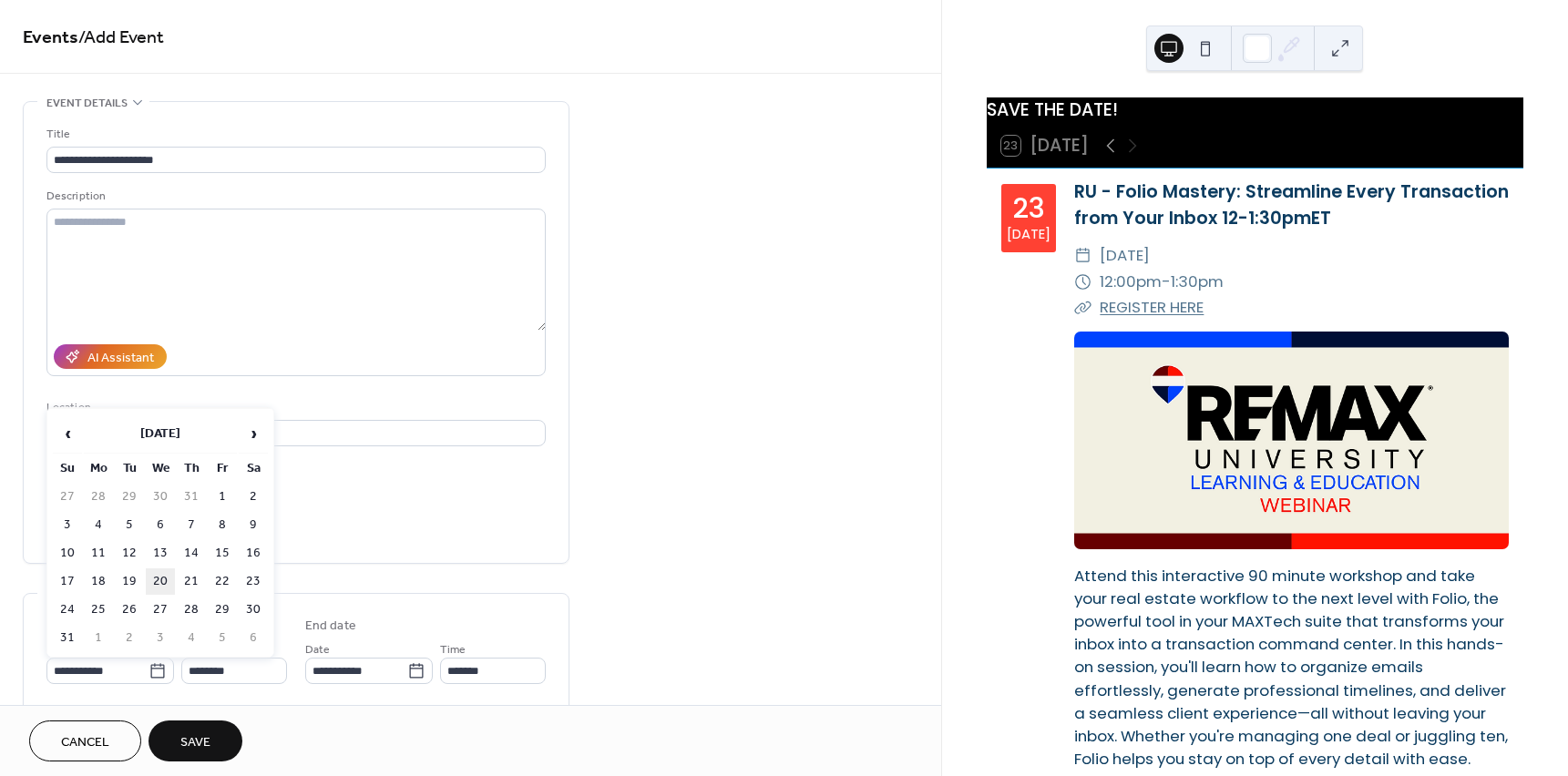 click on "20" at bounding box center (160, 581) 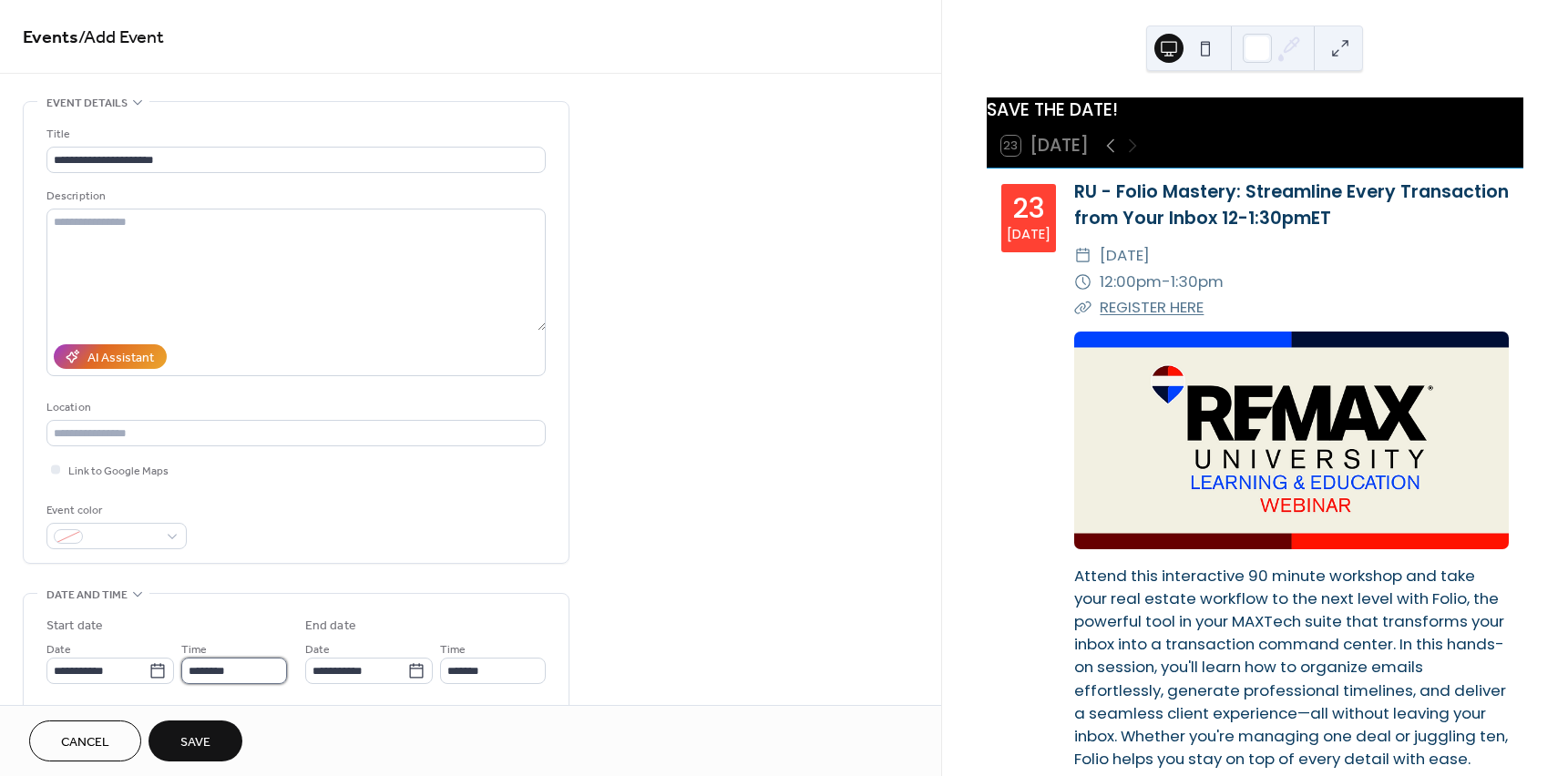 click on "********" at bounding box center [234, 670] 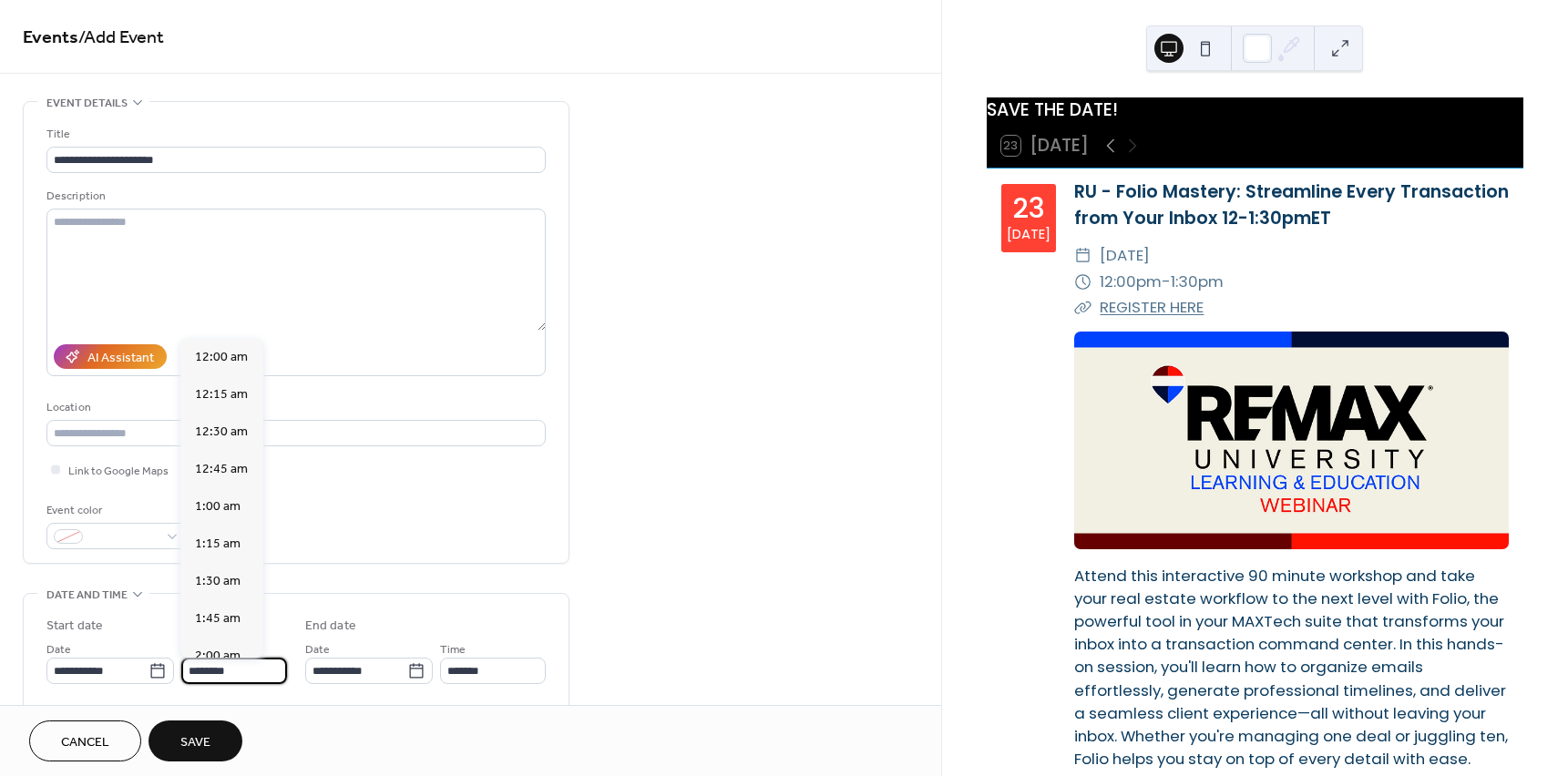 scroll, scrollTop: 1792, scrollLeft: 0, axis: vertical 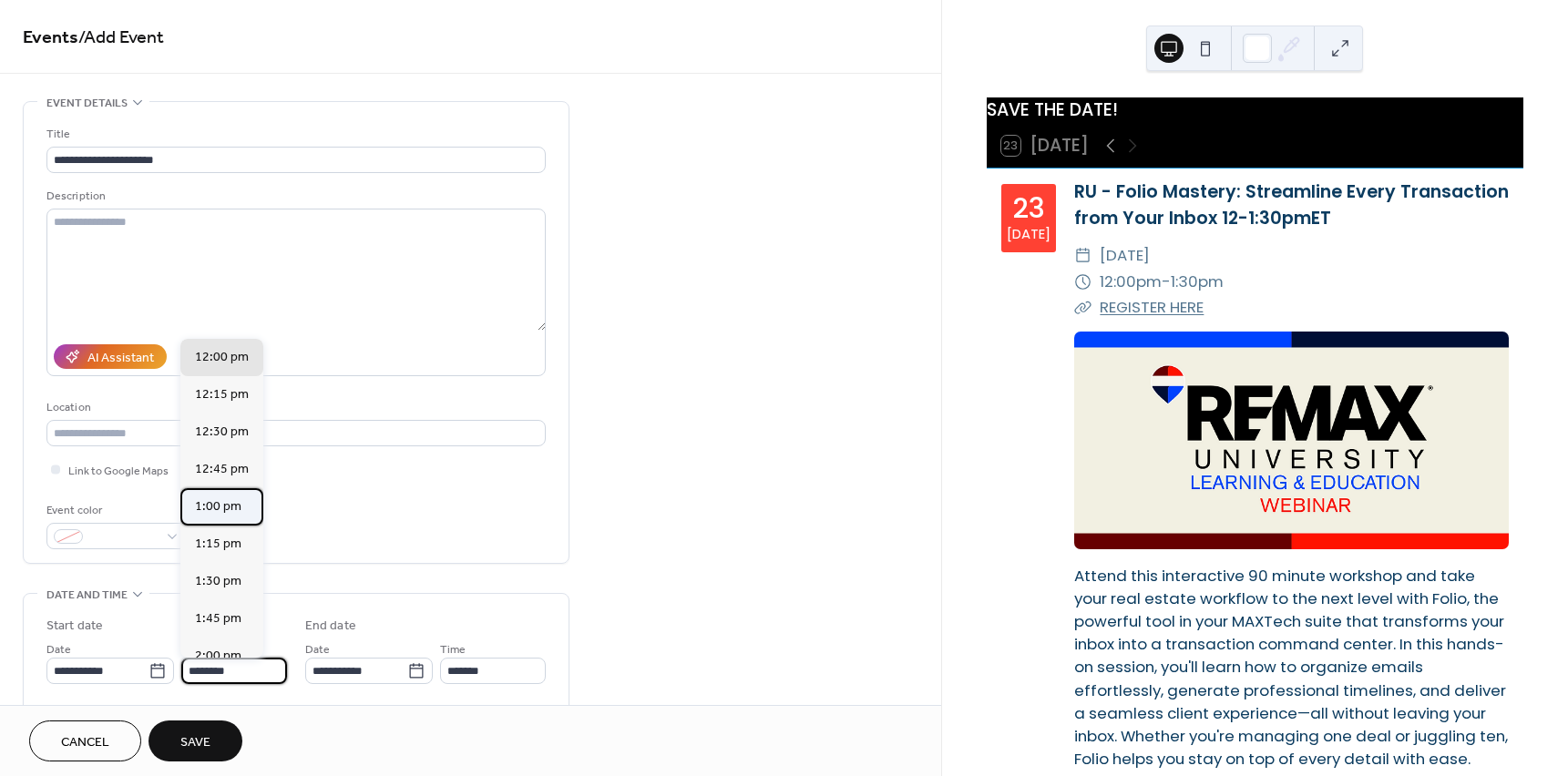 click on "1:00 pm" at bounding box center [218, 506] 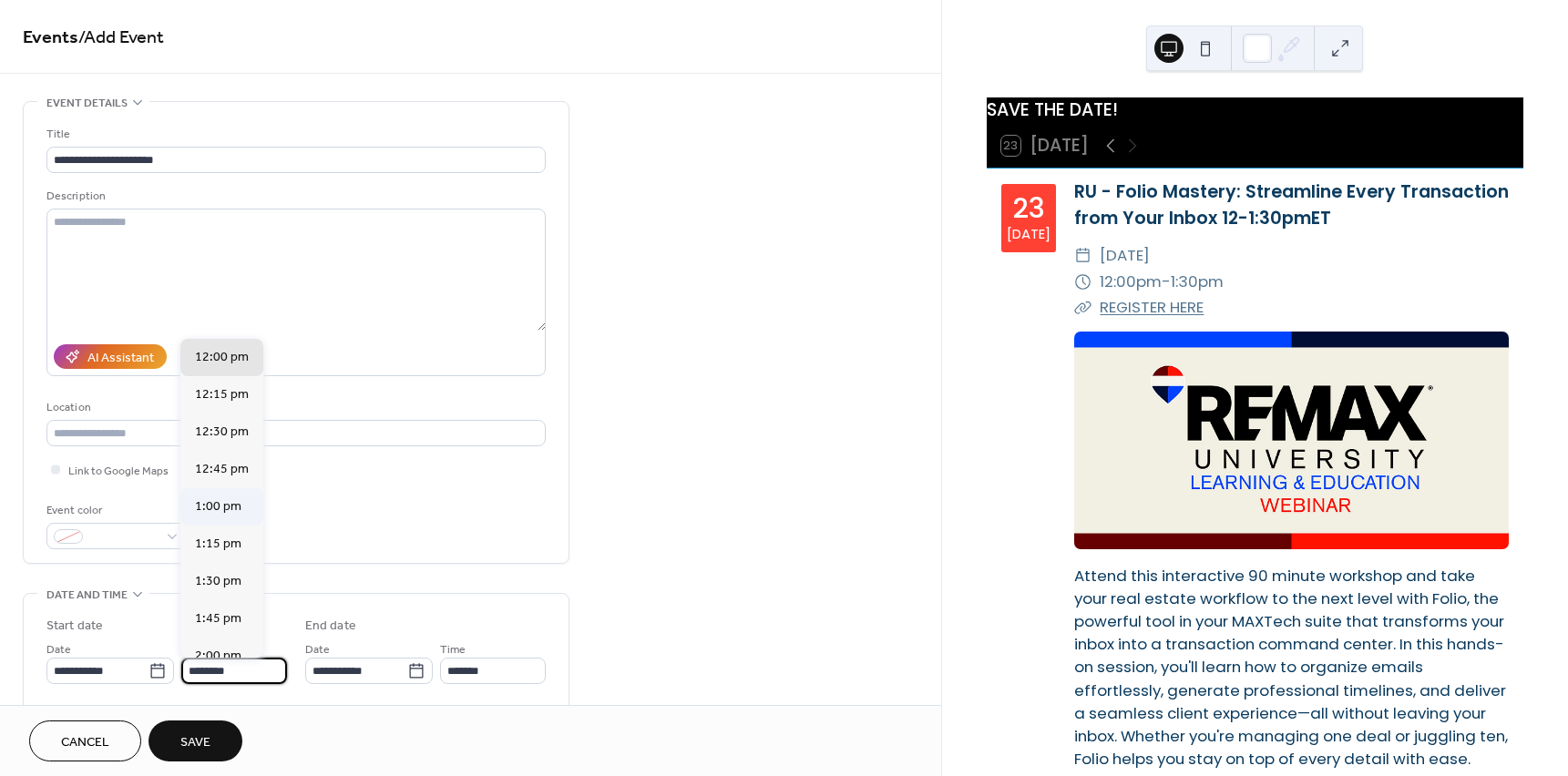 type on "*******" 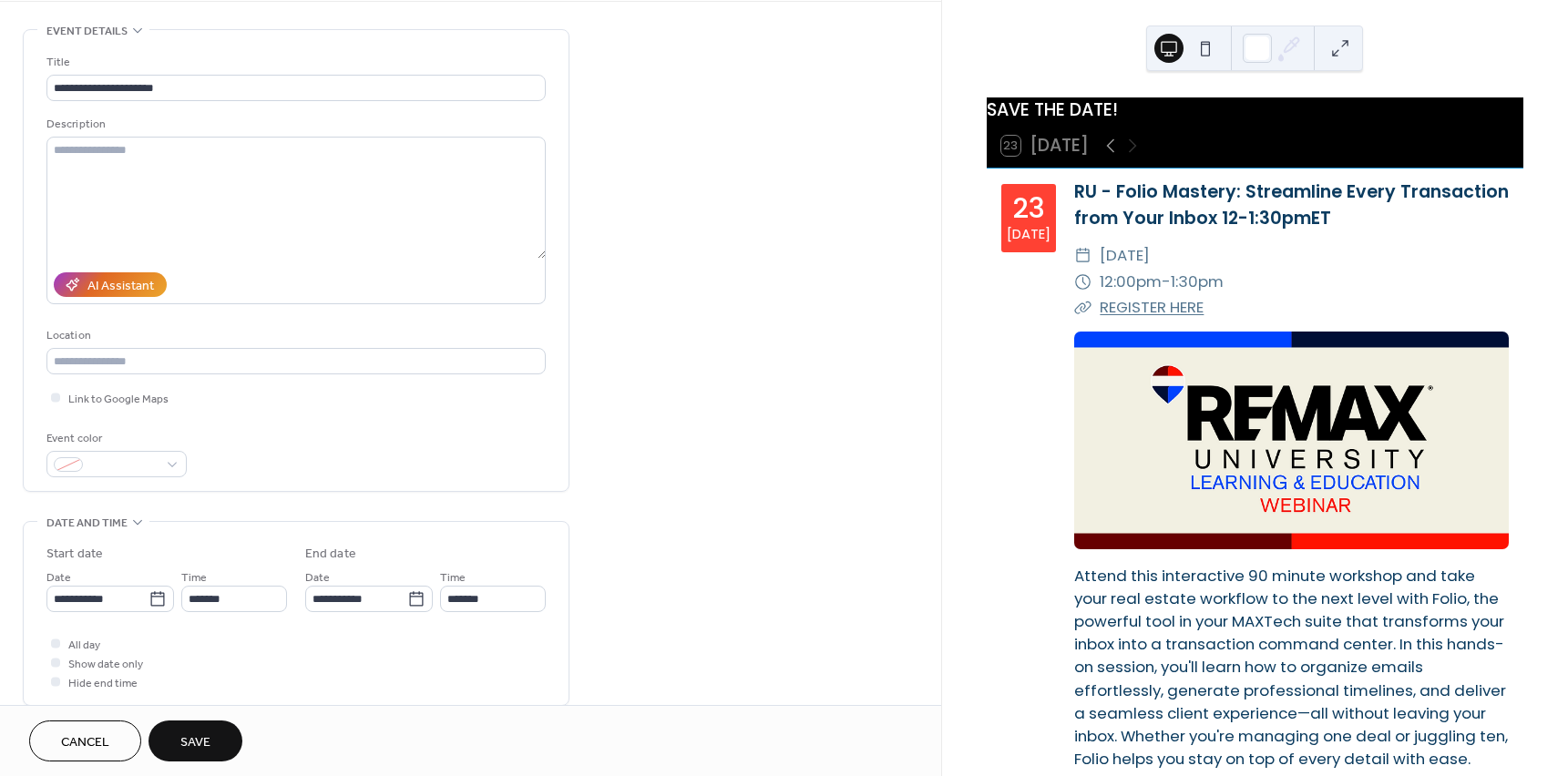 scroll, scrollTop: 364, scrollLeft: 0, axis: vertical 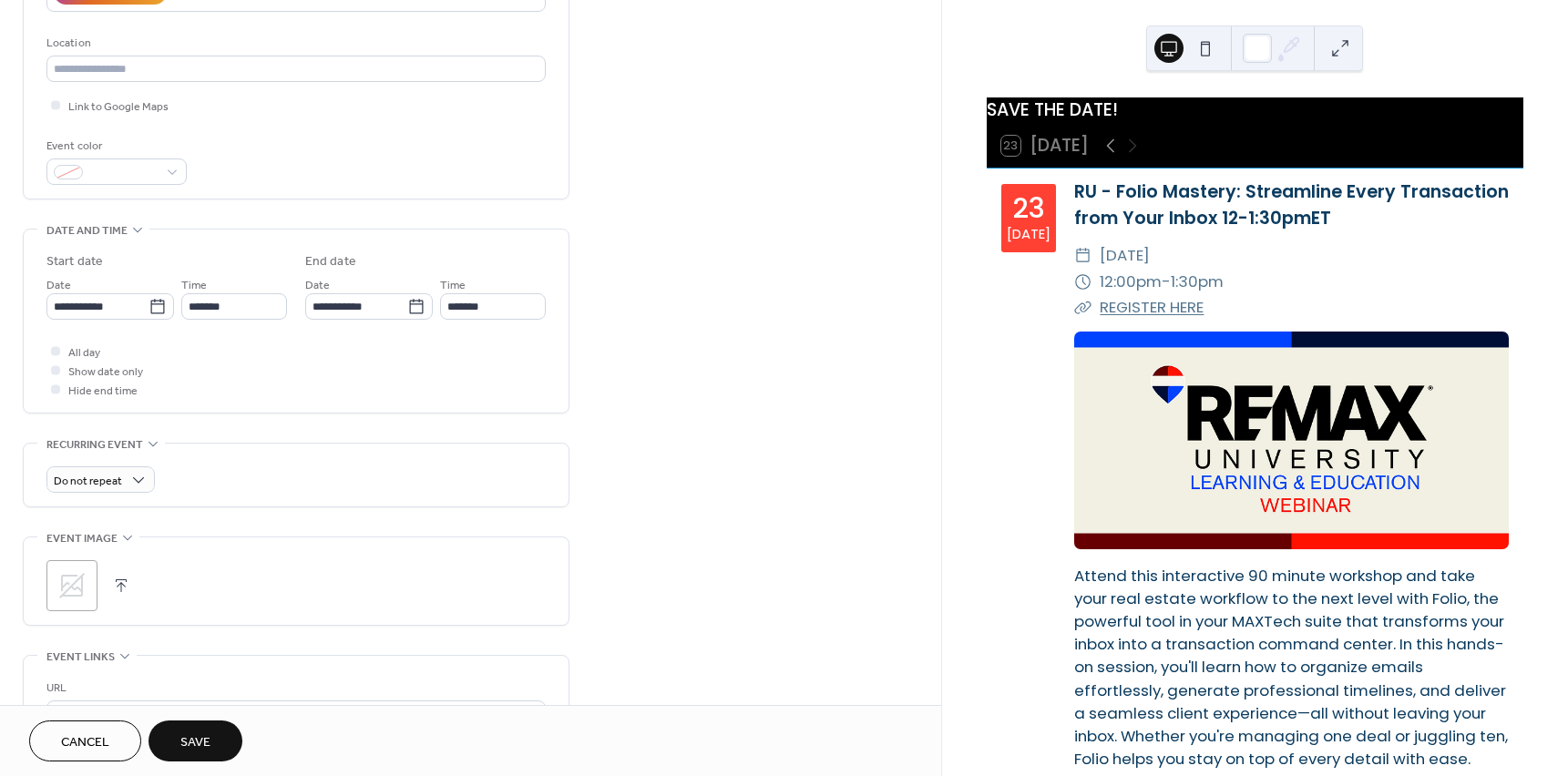 click at bounding box center (121, 586) 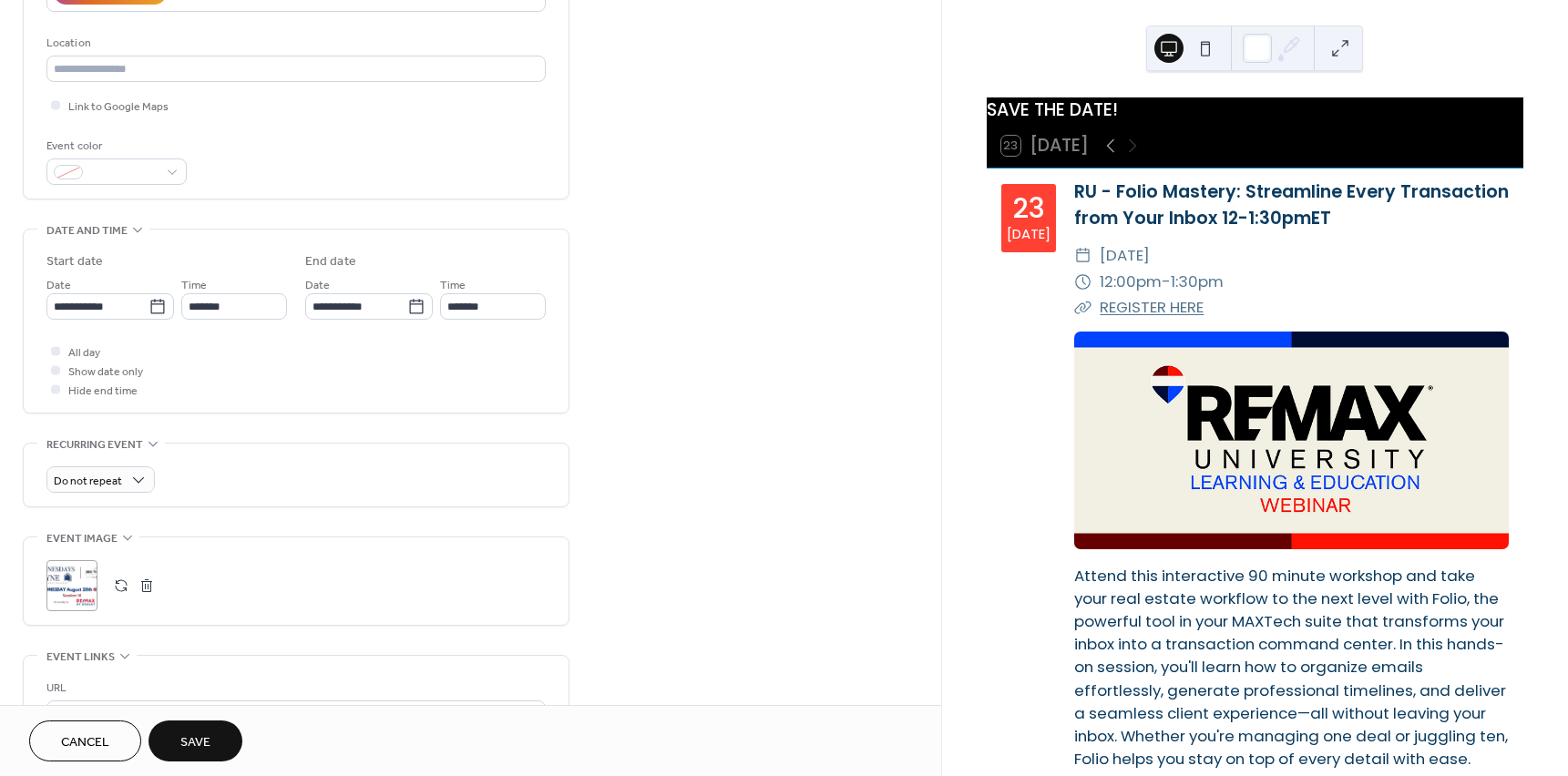 click on "Save" at bounding box center [195, 740] 